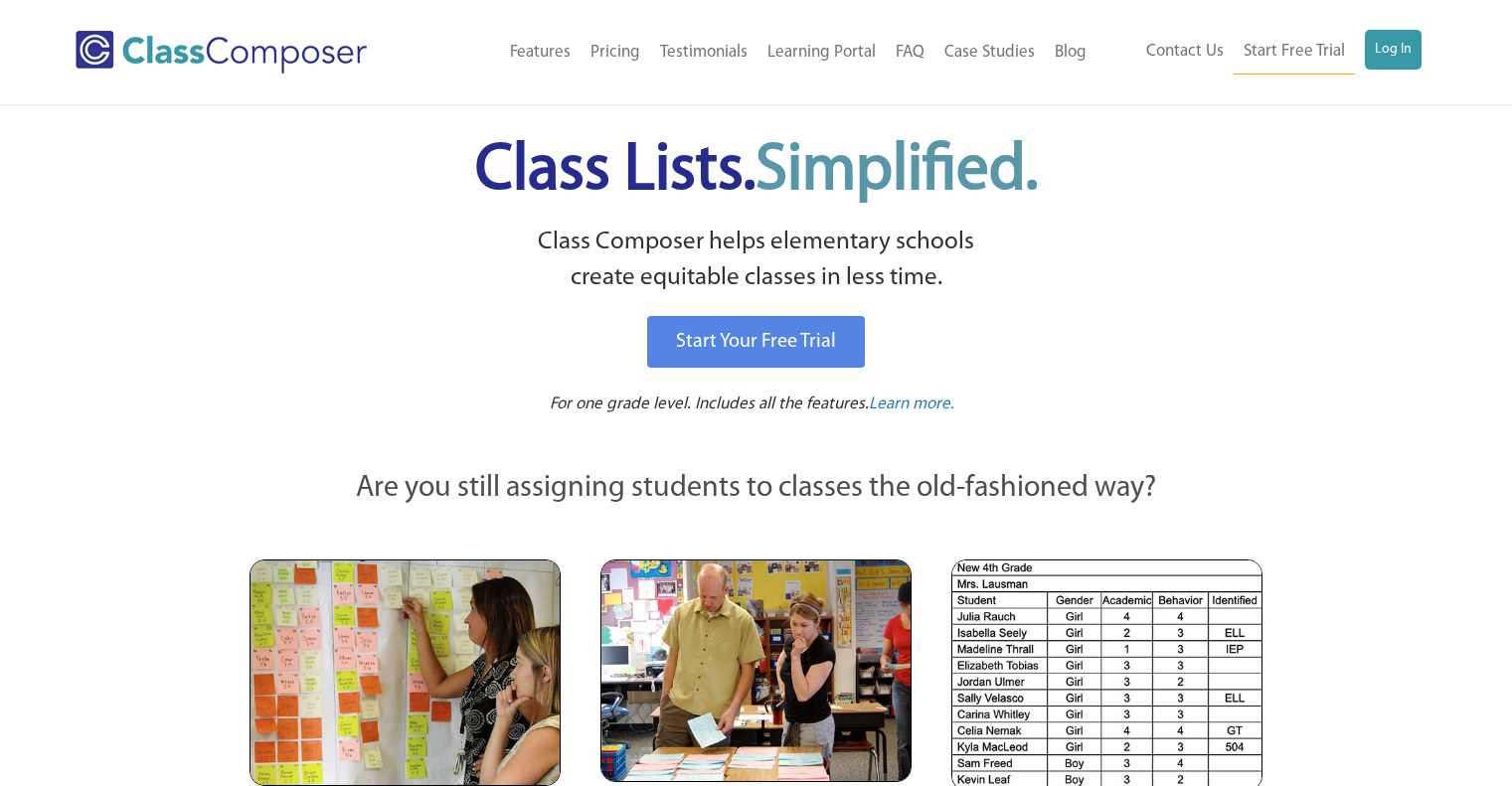 scroll, scrollTop: 0, scrollLeft: 0, axis: both 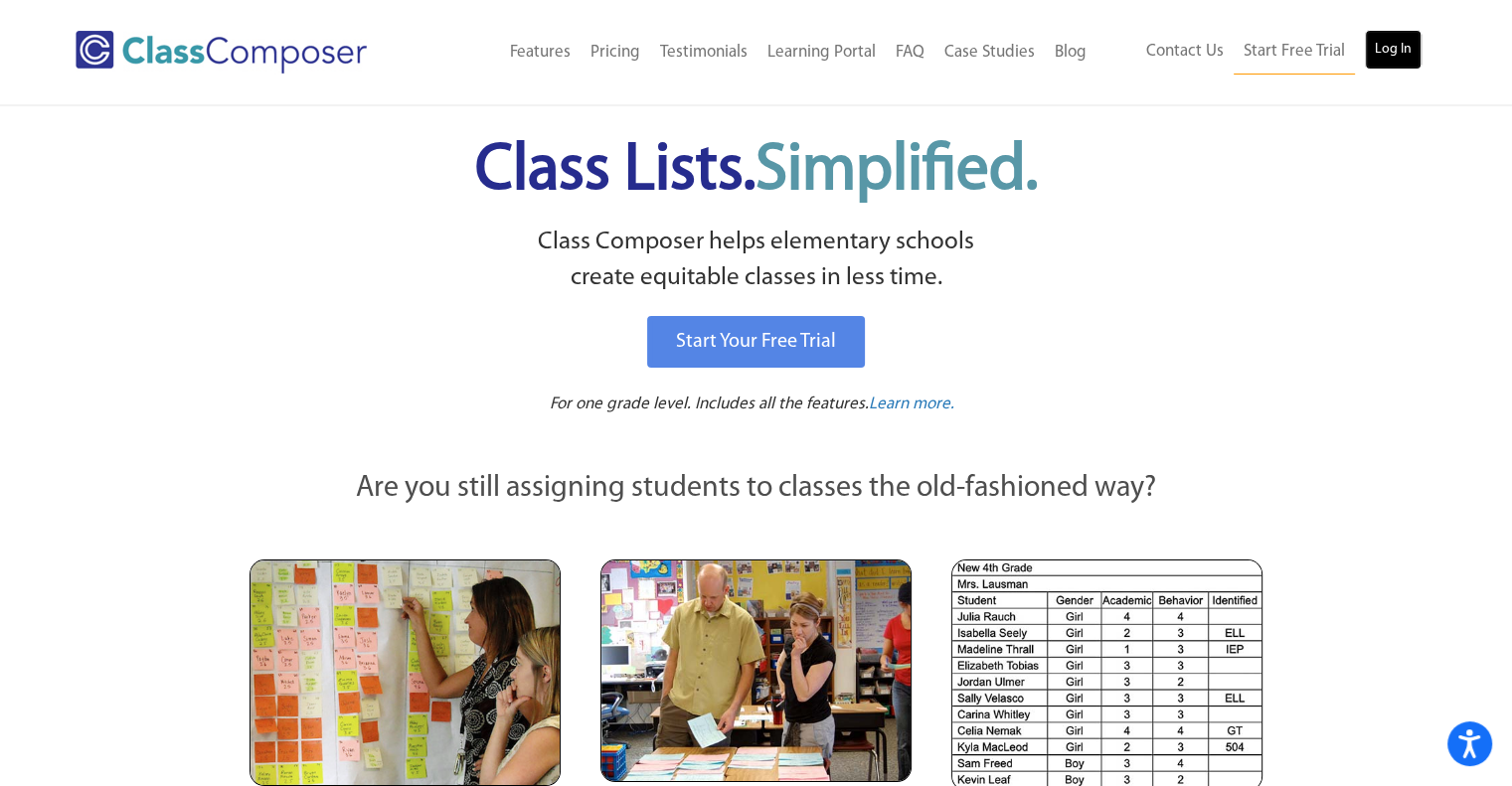 click on "Log In" at bounding box center [1393, 50] 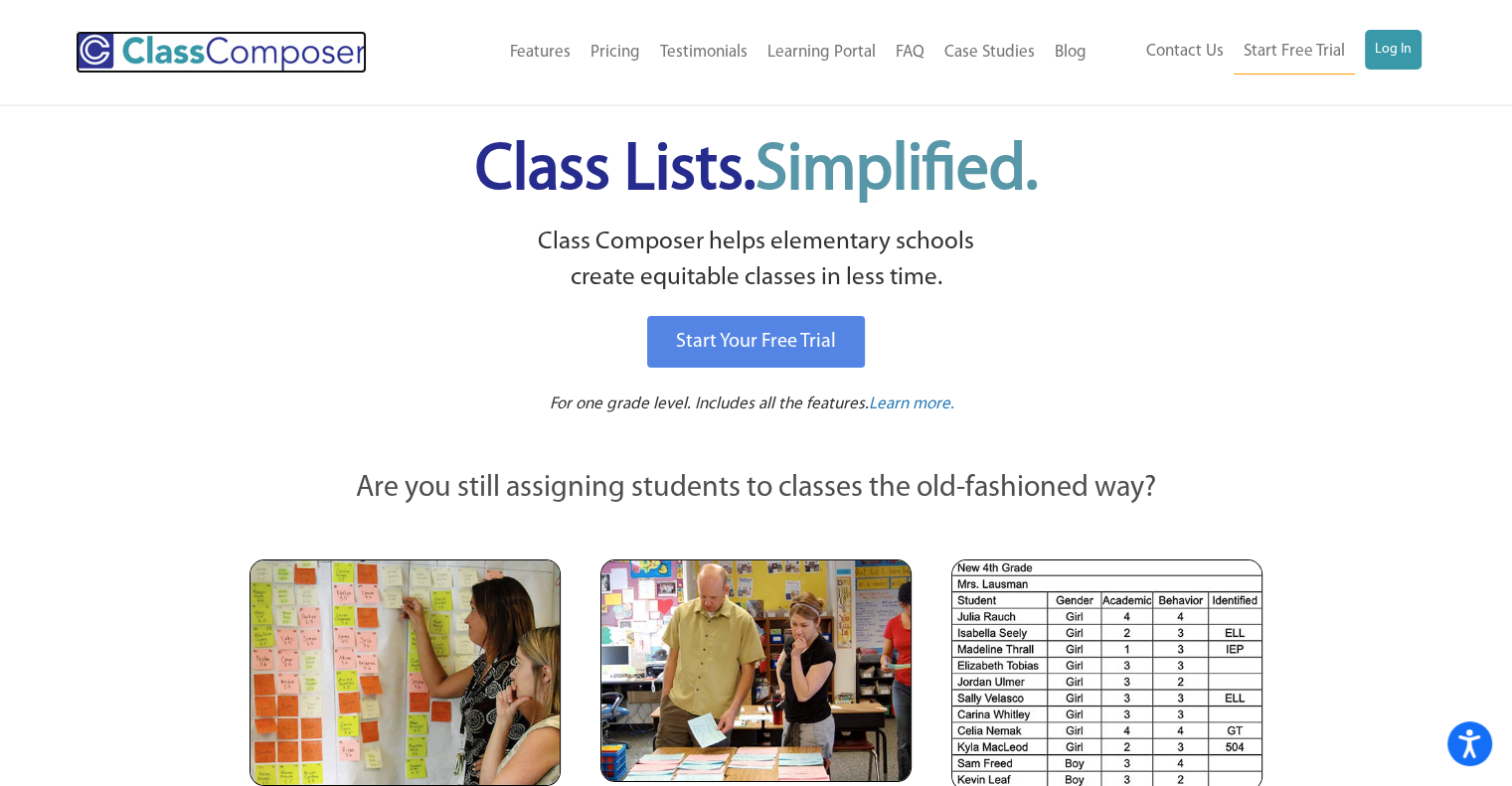 click at bounding box center (221, 52) 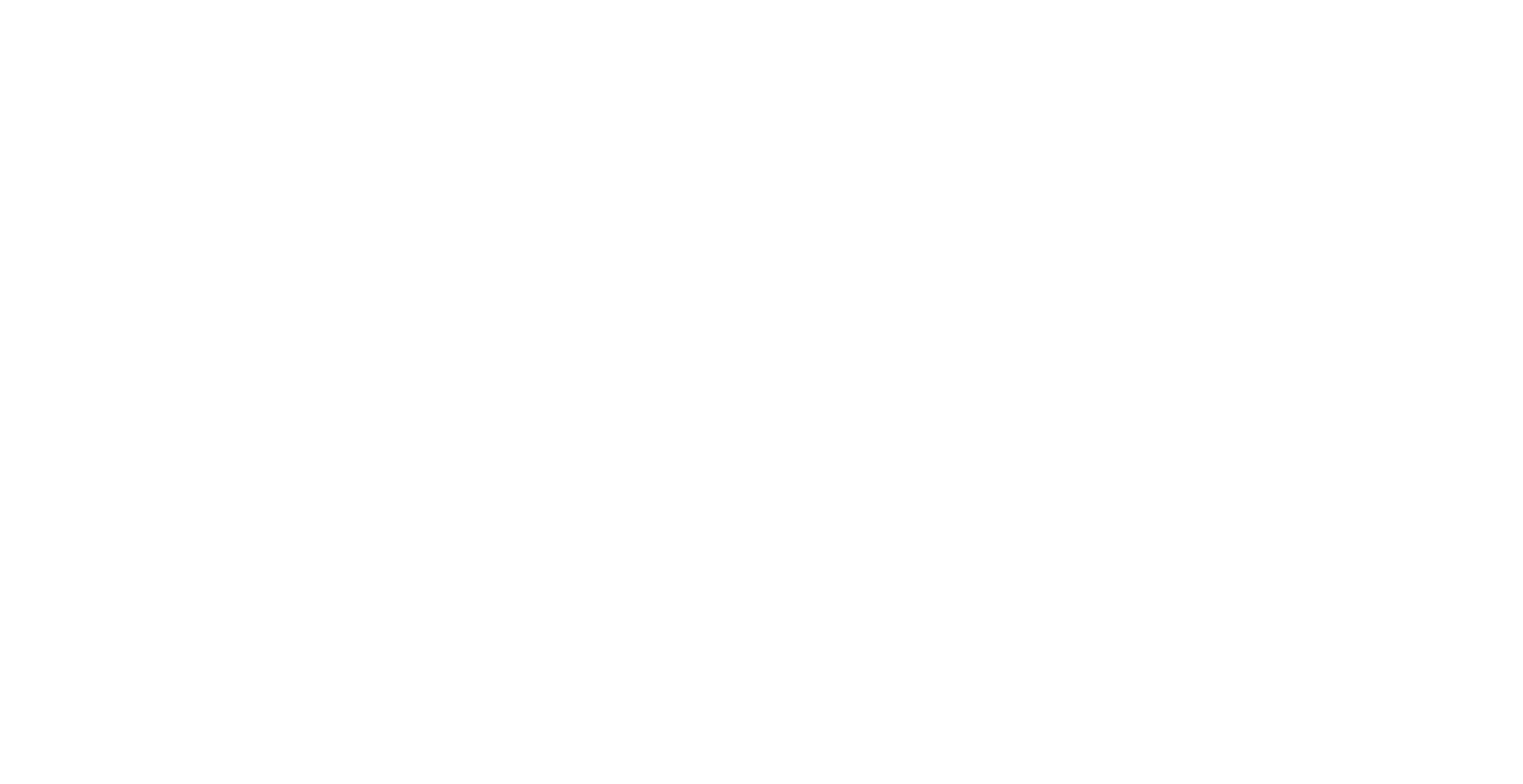 scroll, scrollTop: 0, scrollLeft: 0, axis: both 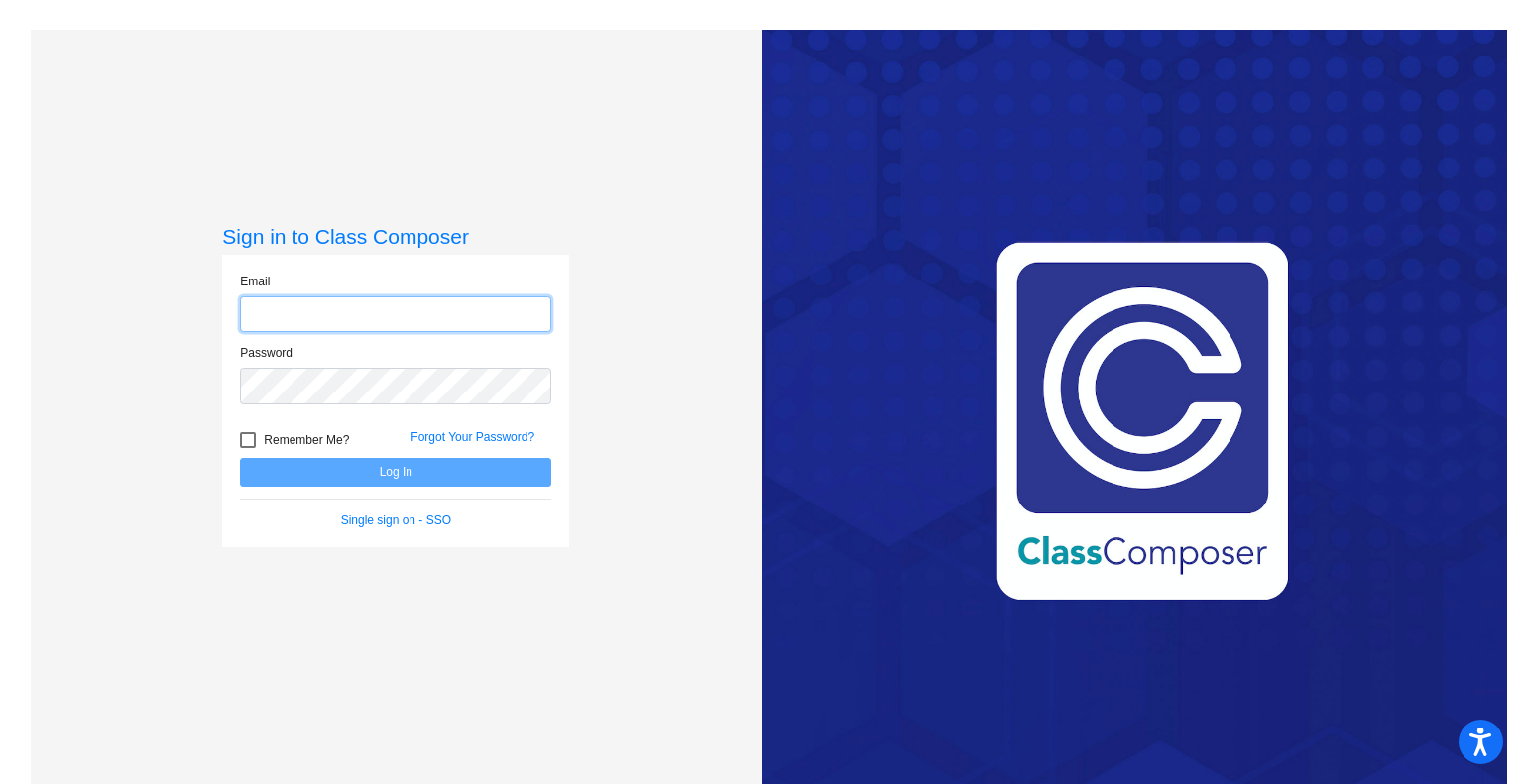 type on "[EMAIL]" 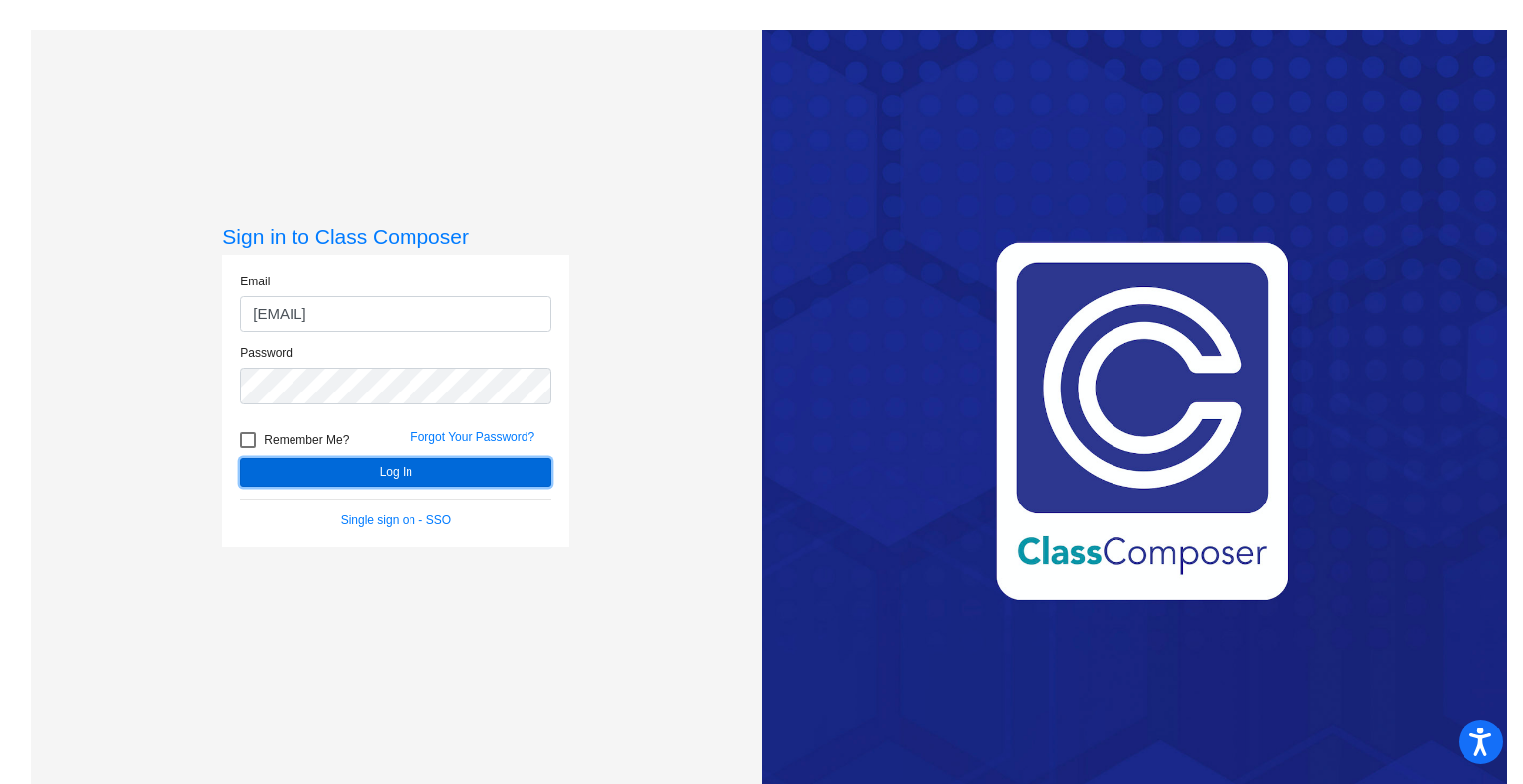 click on "Log In" 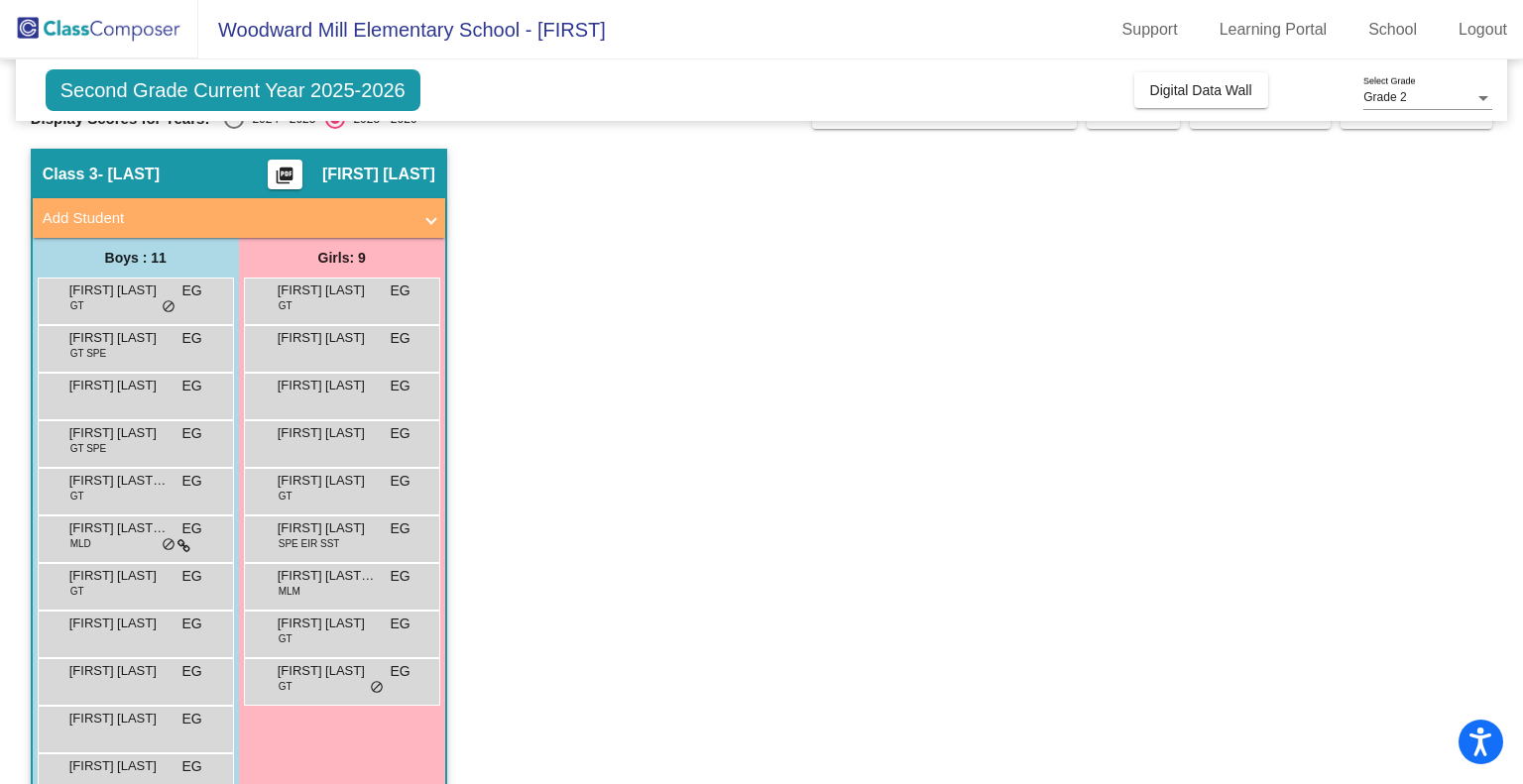 scroll, scrollTop: 87, scrollLeft: 0, axis: vertical 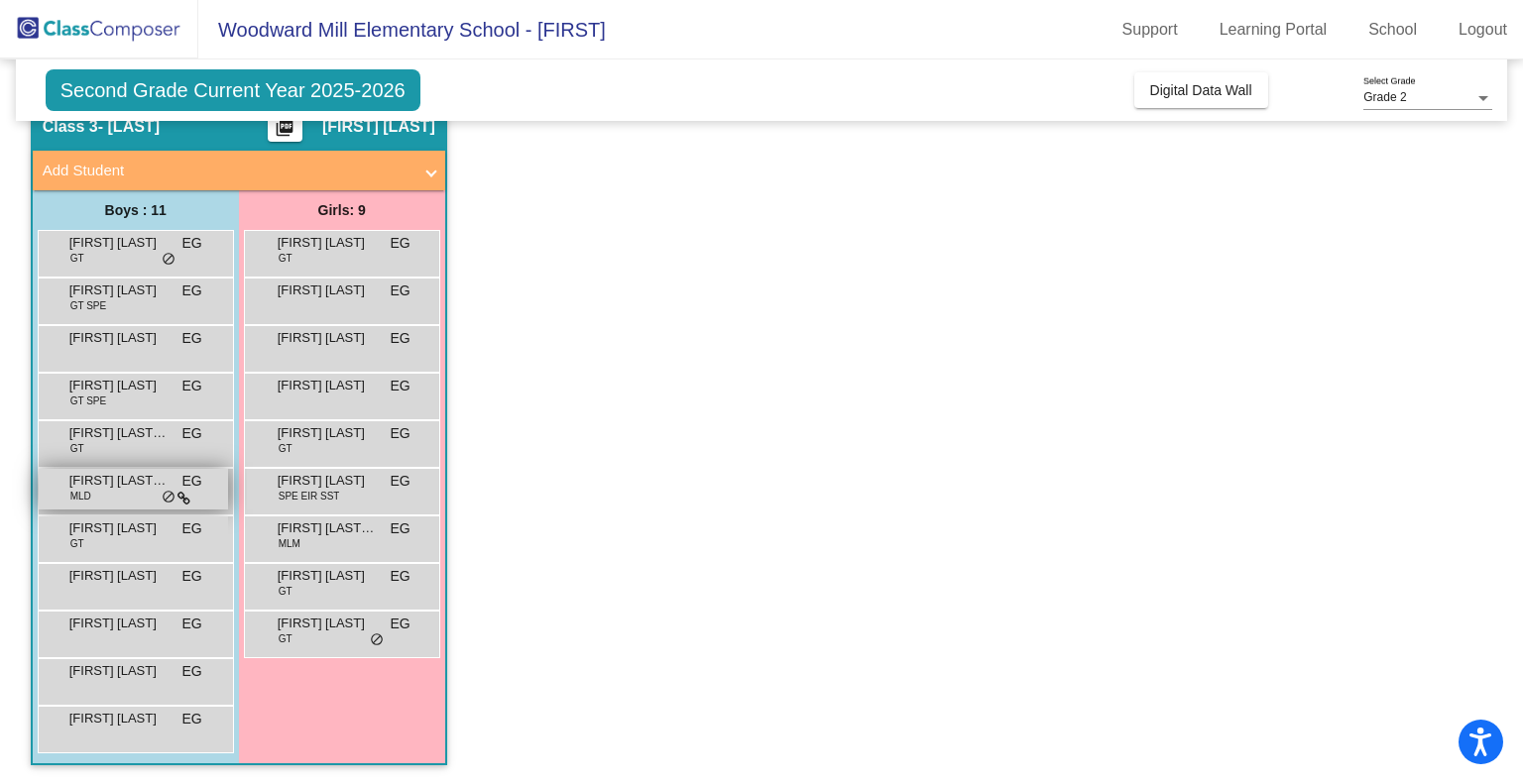 click at bounding box center (183, 499) 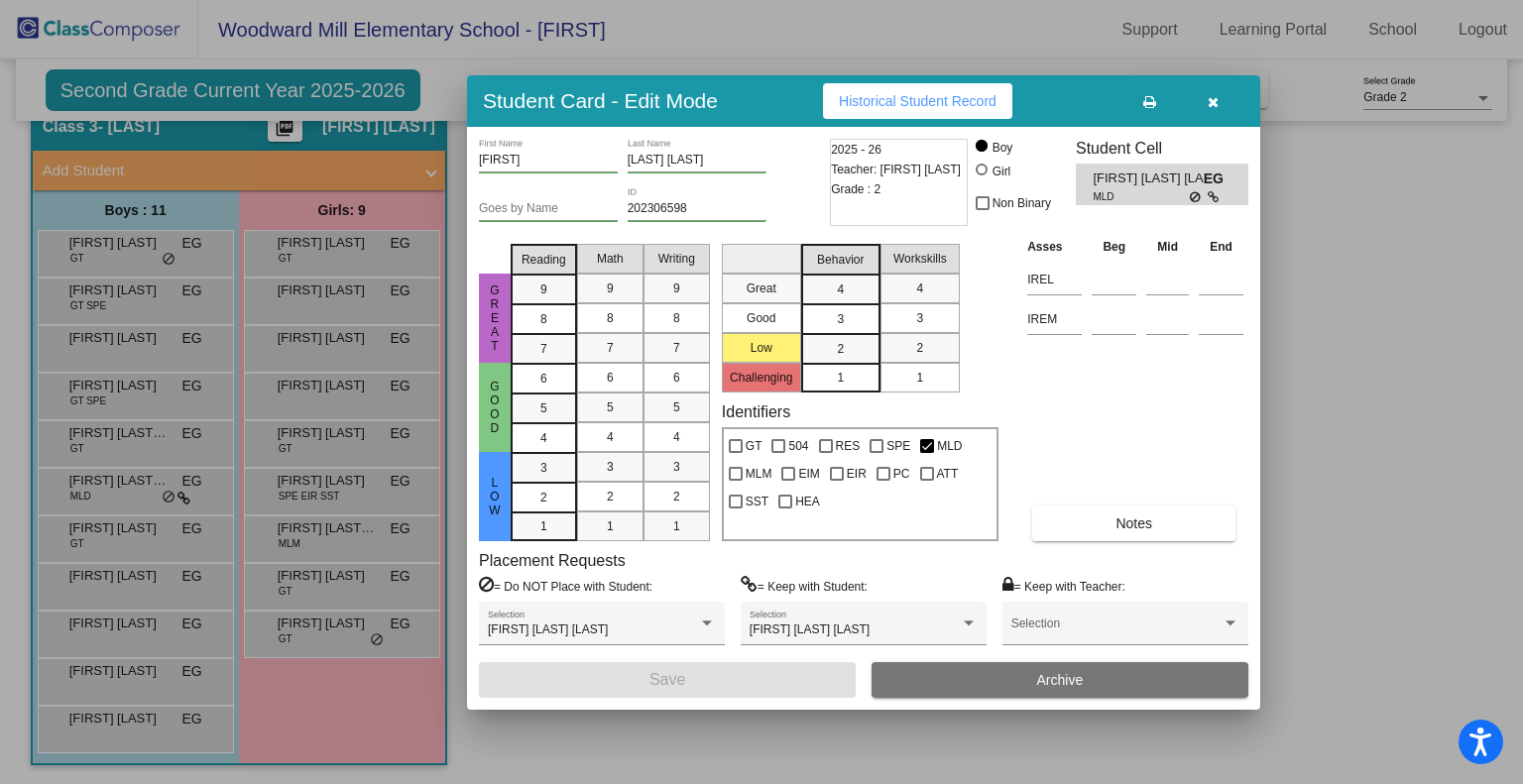 click on "Boy   Girl   Non Binary" at bounding box center (1013, 187) 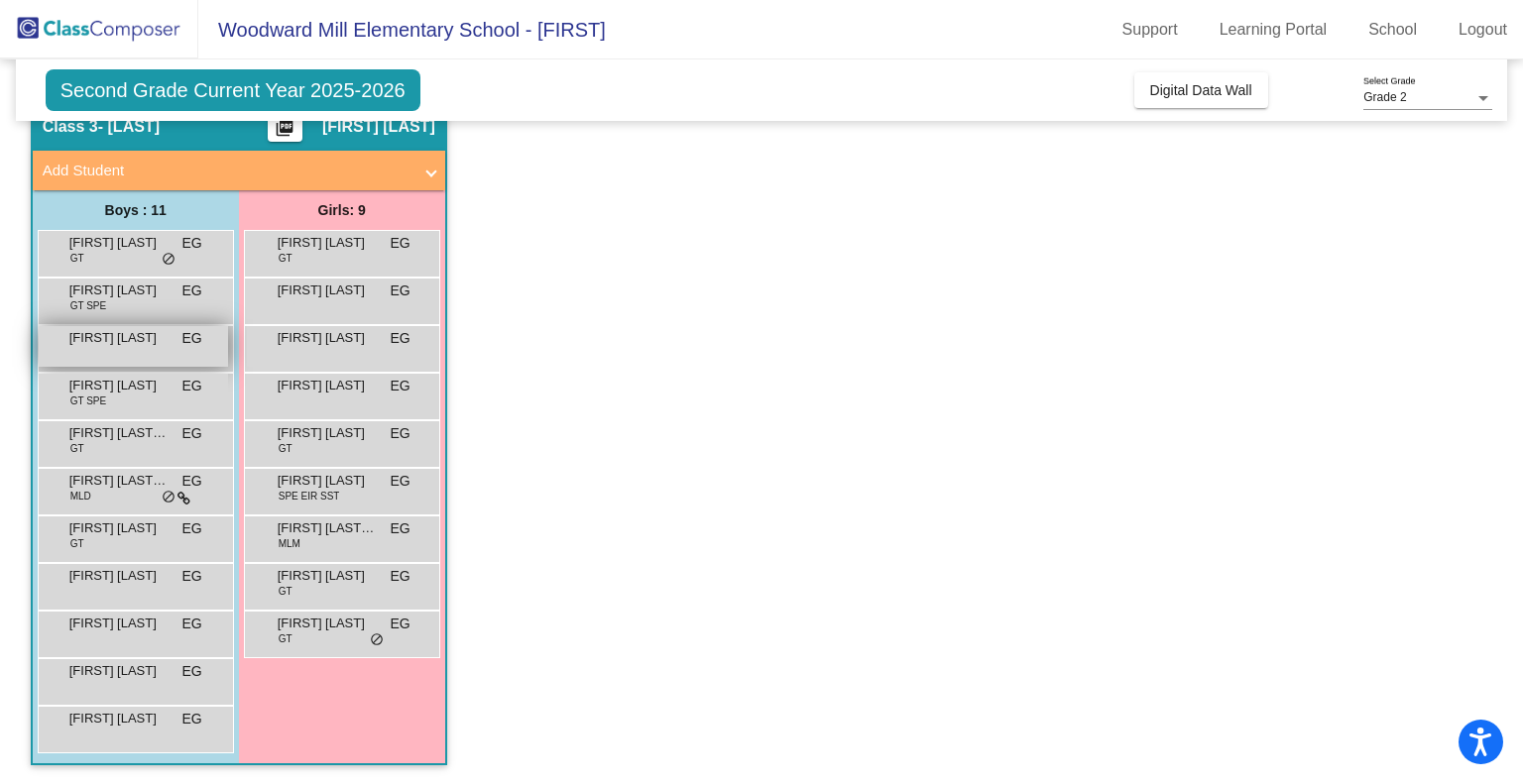 click on "Eliziic Eller EG lock do_not_disturb_alt" at bounding box center [133, 346] 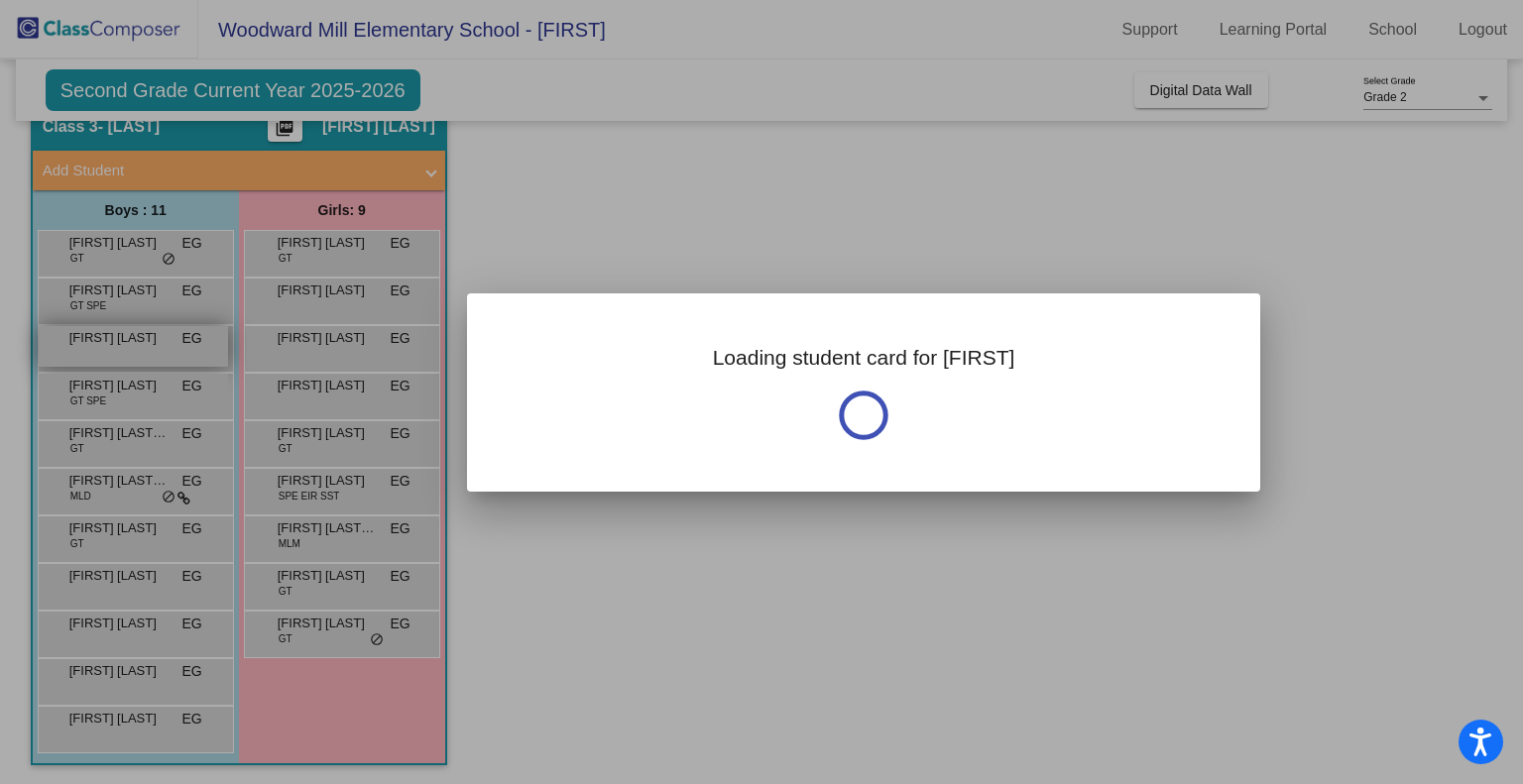 click at bounding box center [762, 392] 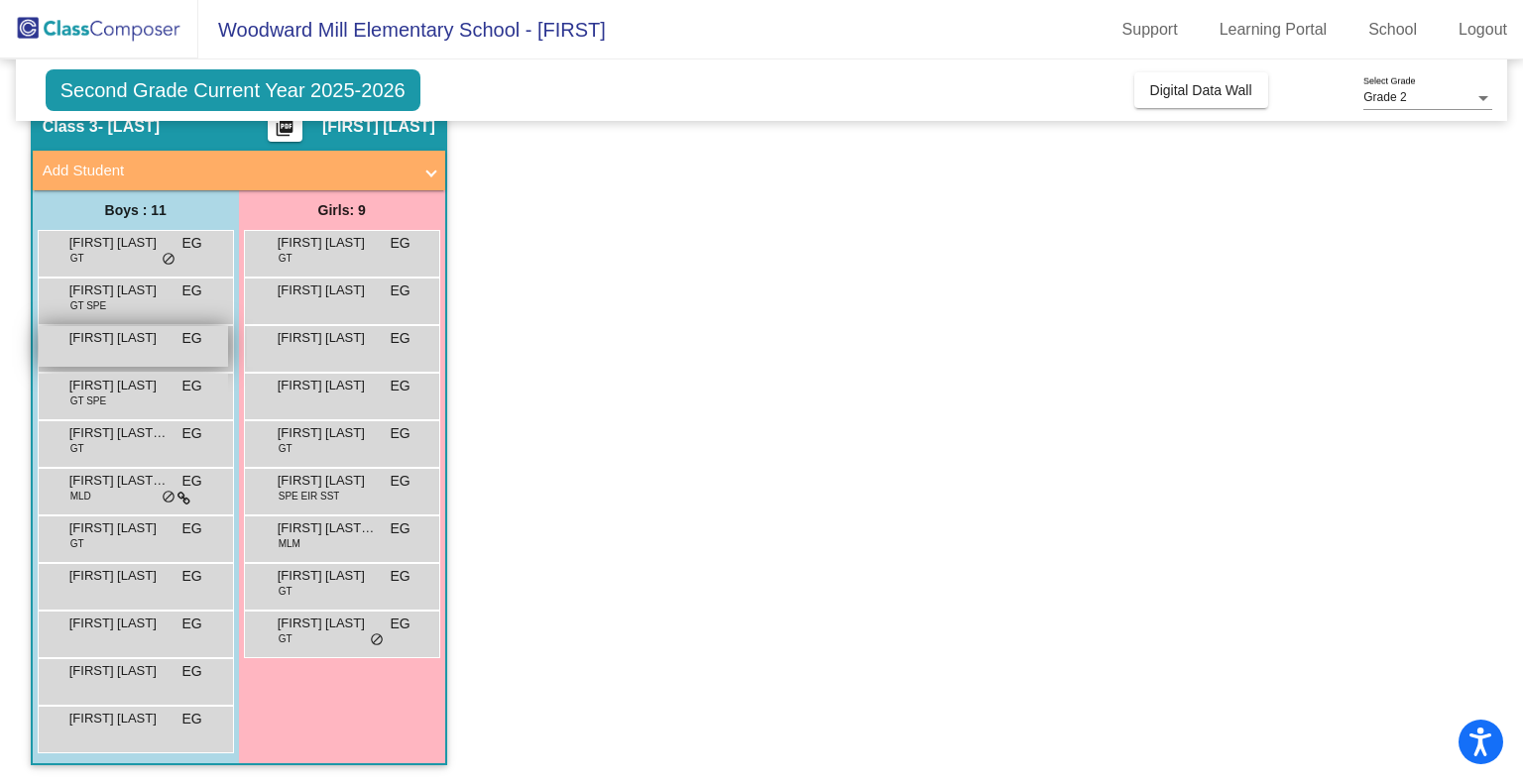 click on "Eliziic Eller EG lock do_not_disturb_alt" at bounding box center (133, 346) 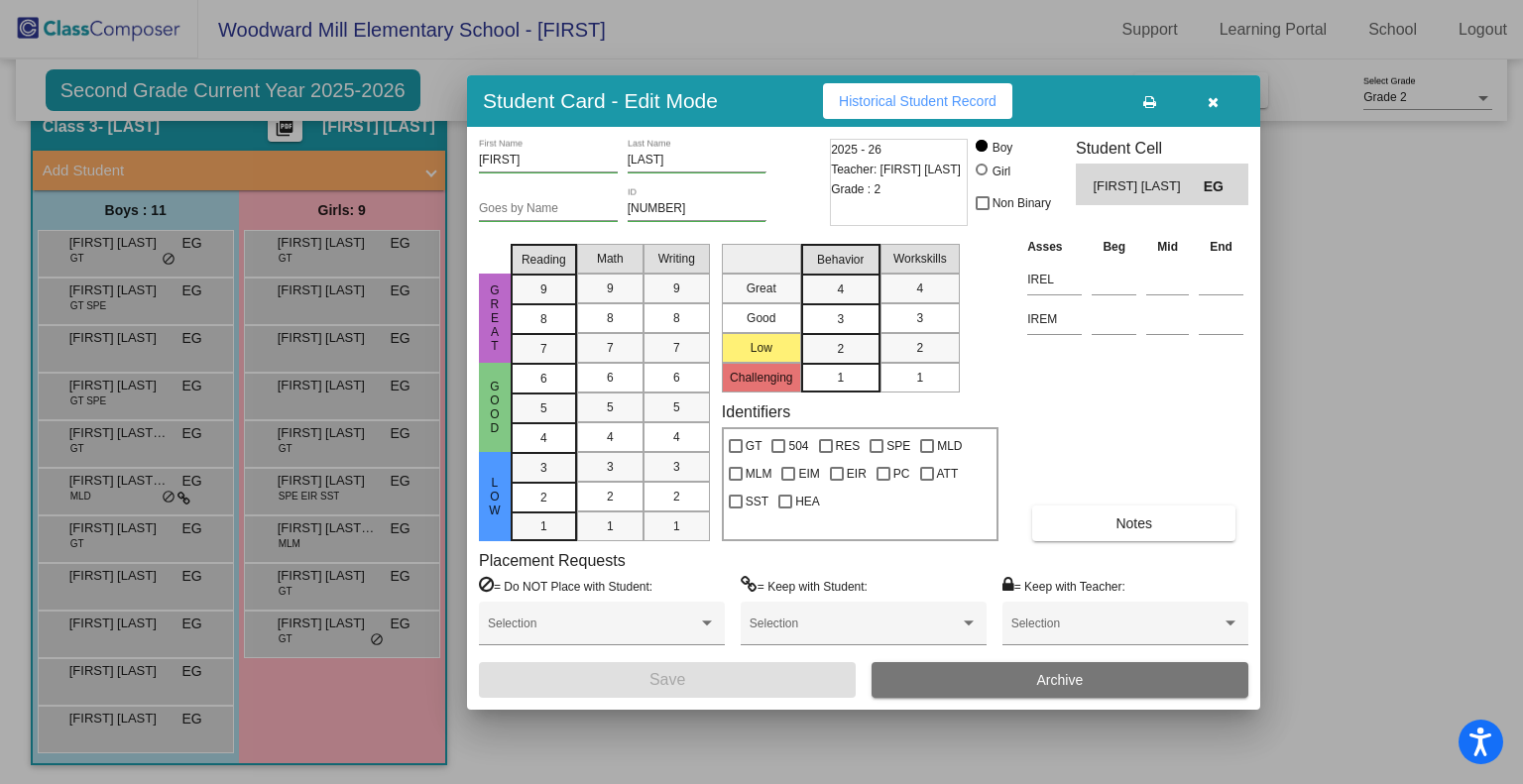 click at bounding box center (1213, 102) 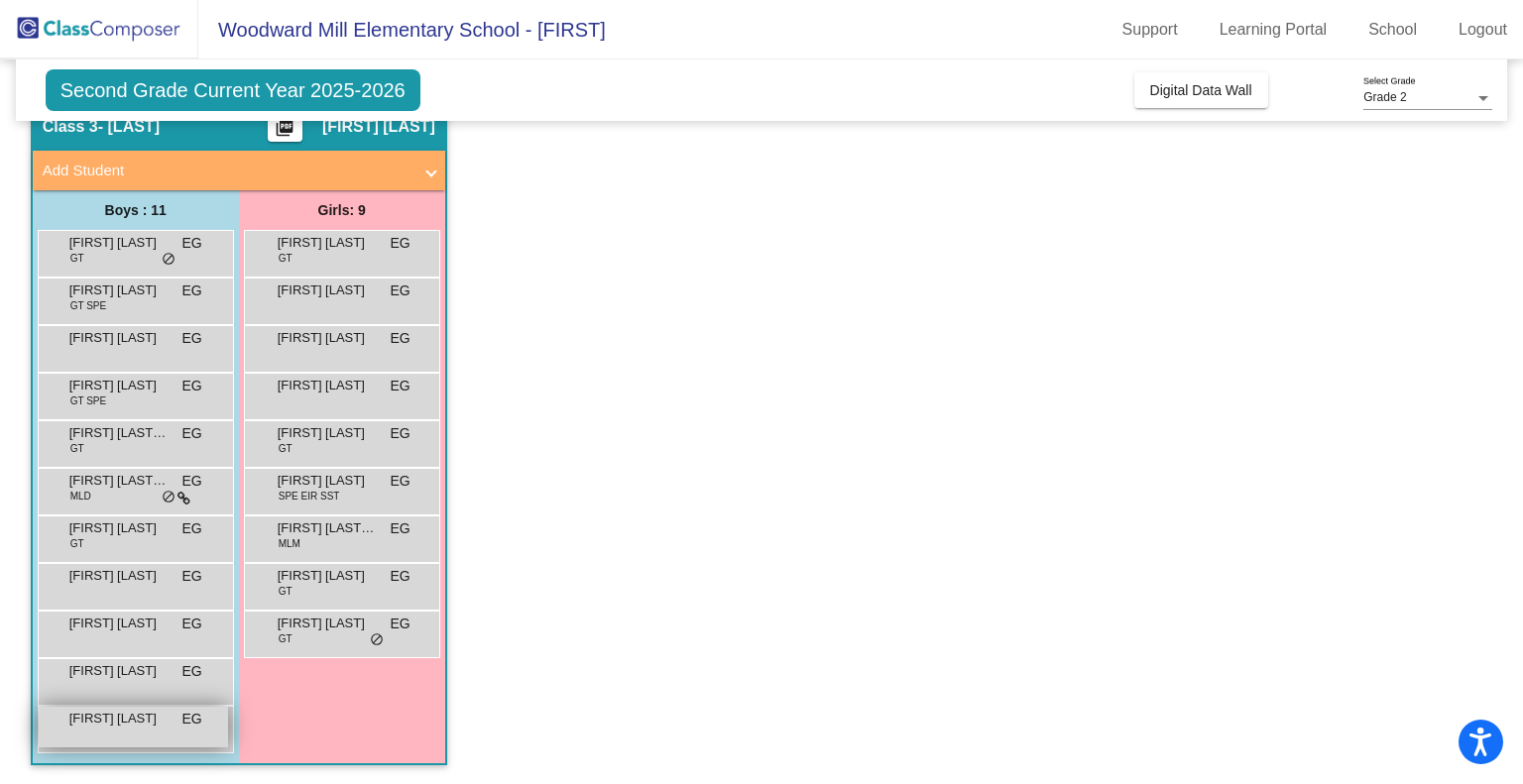 click on "Vihaan Sangeeth EG lock do_not_disturb_alt" at bounding box center [133, 727] 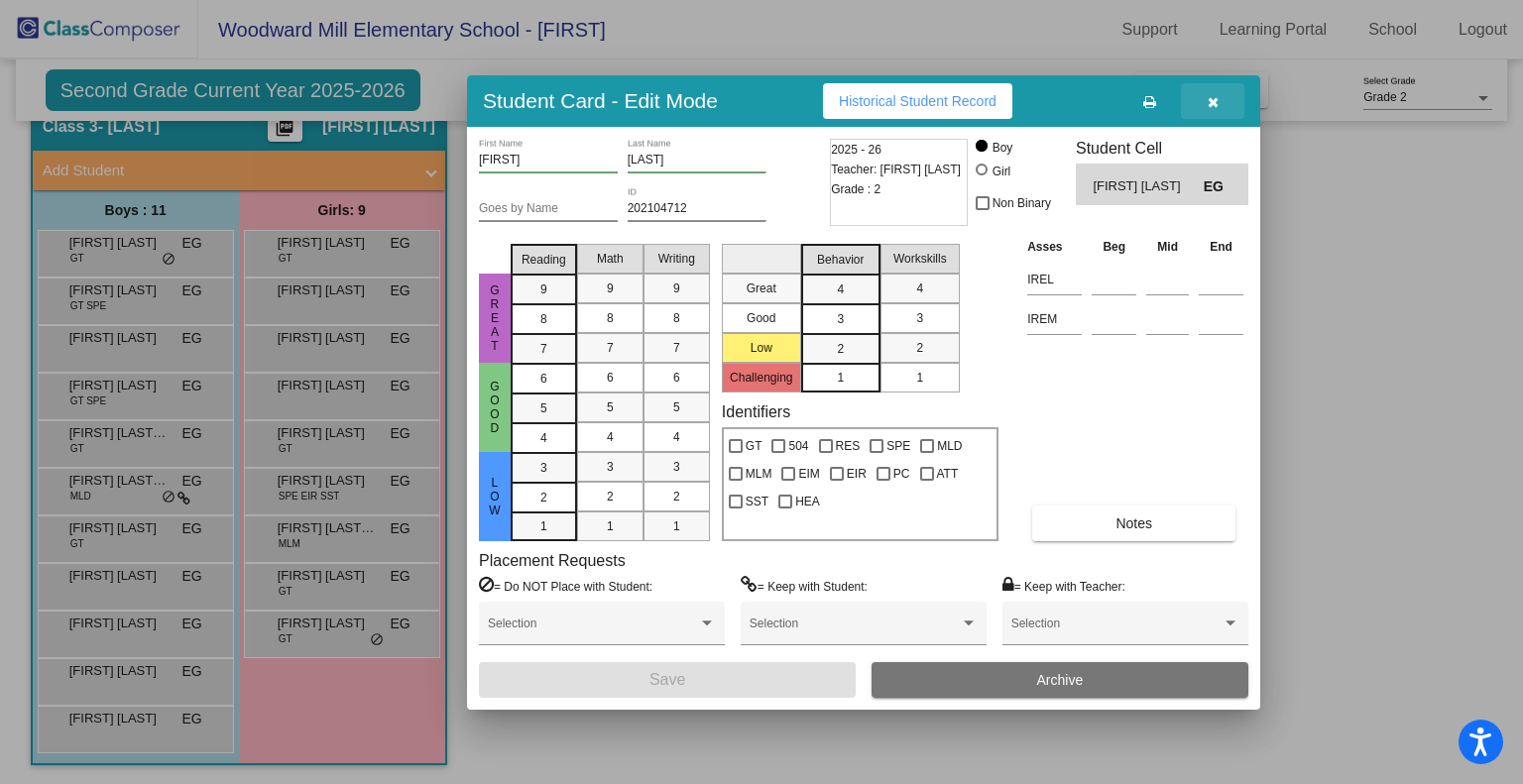 click at bounding box center [1213, 101] 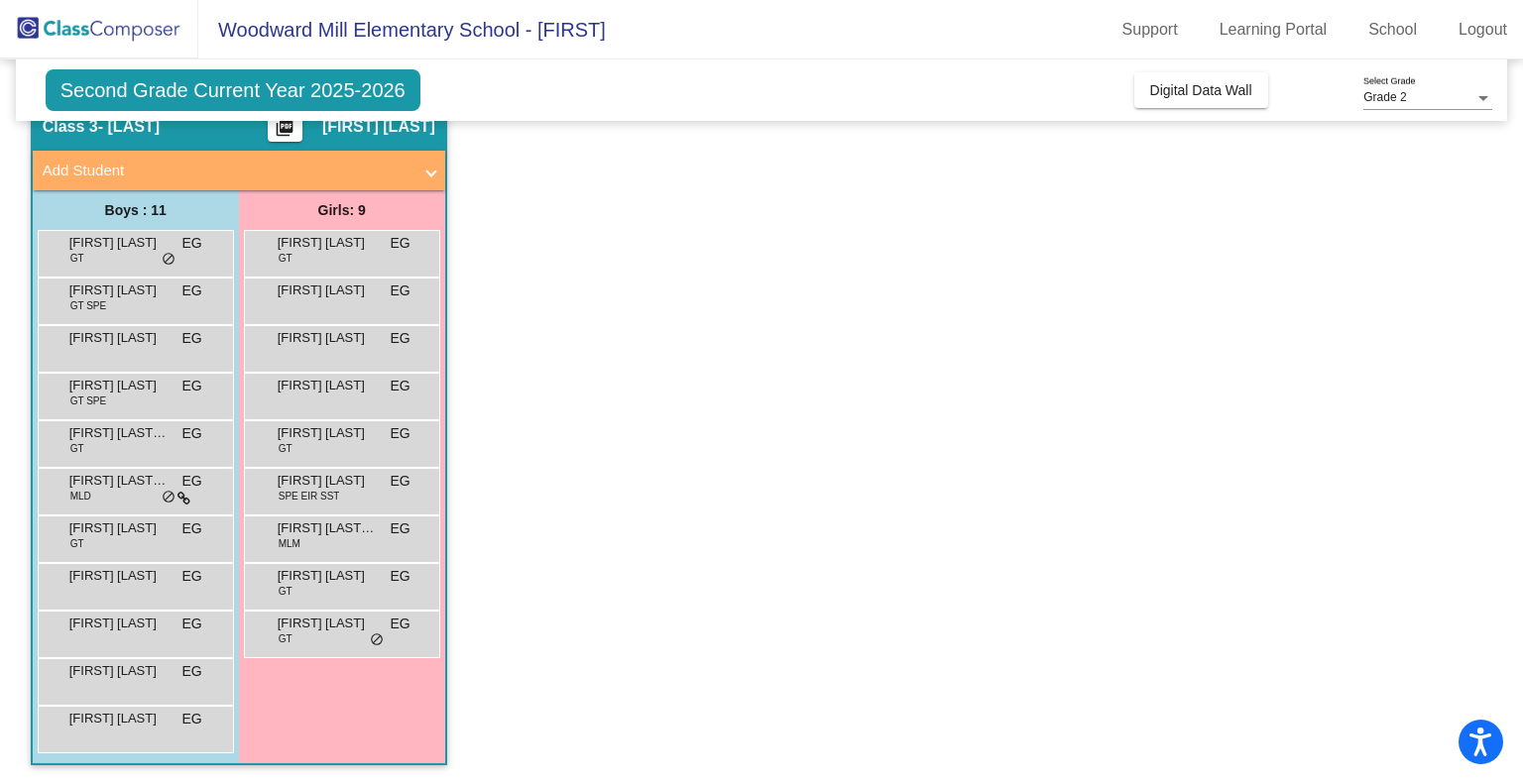 scroll, scrollTop: 0, scrollLeft: 0, axis: both 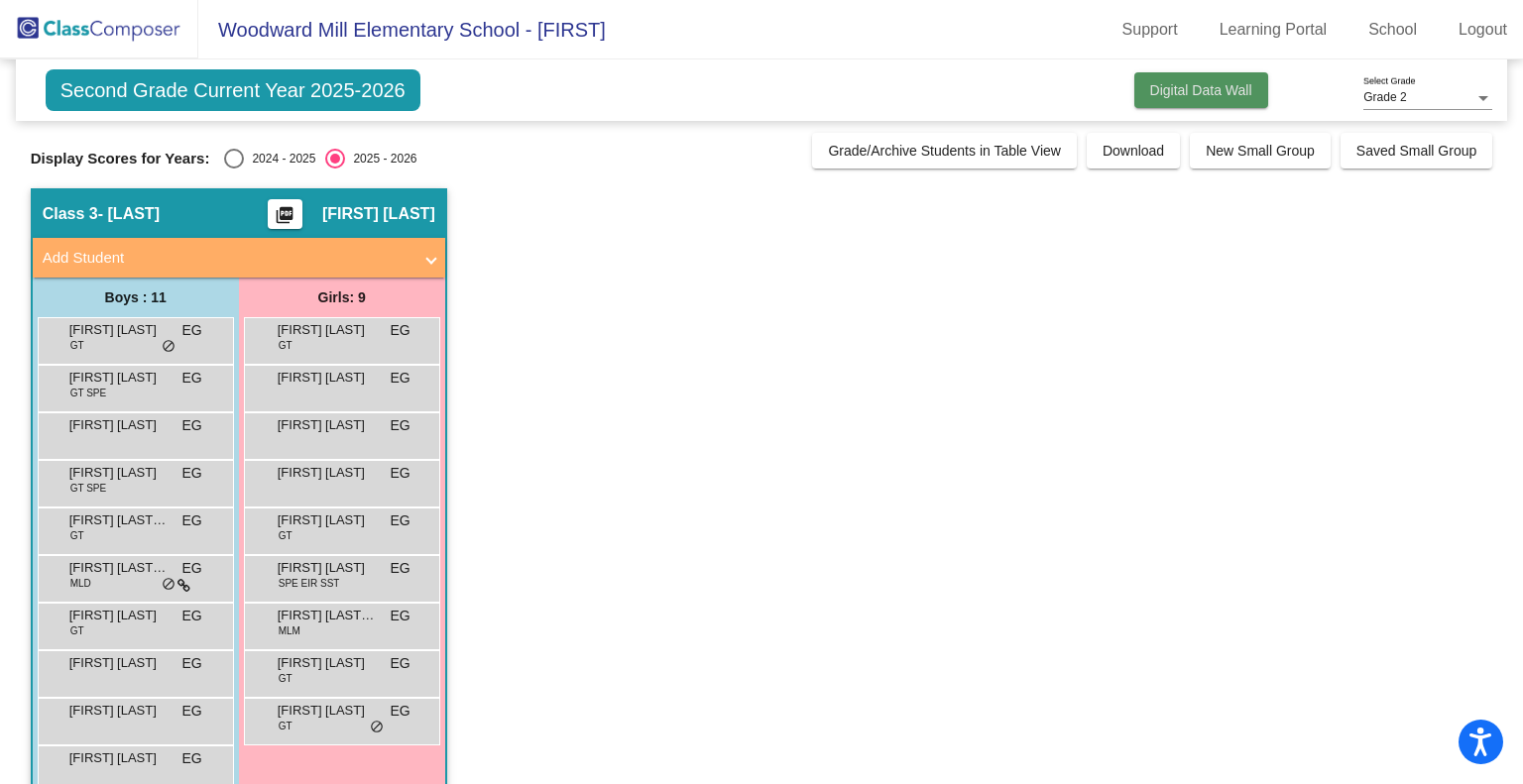 click on "Digital Data Wall" 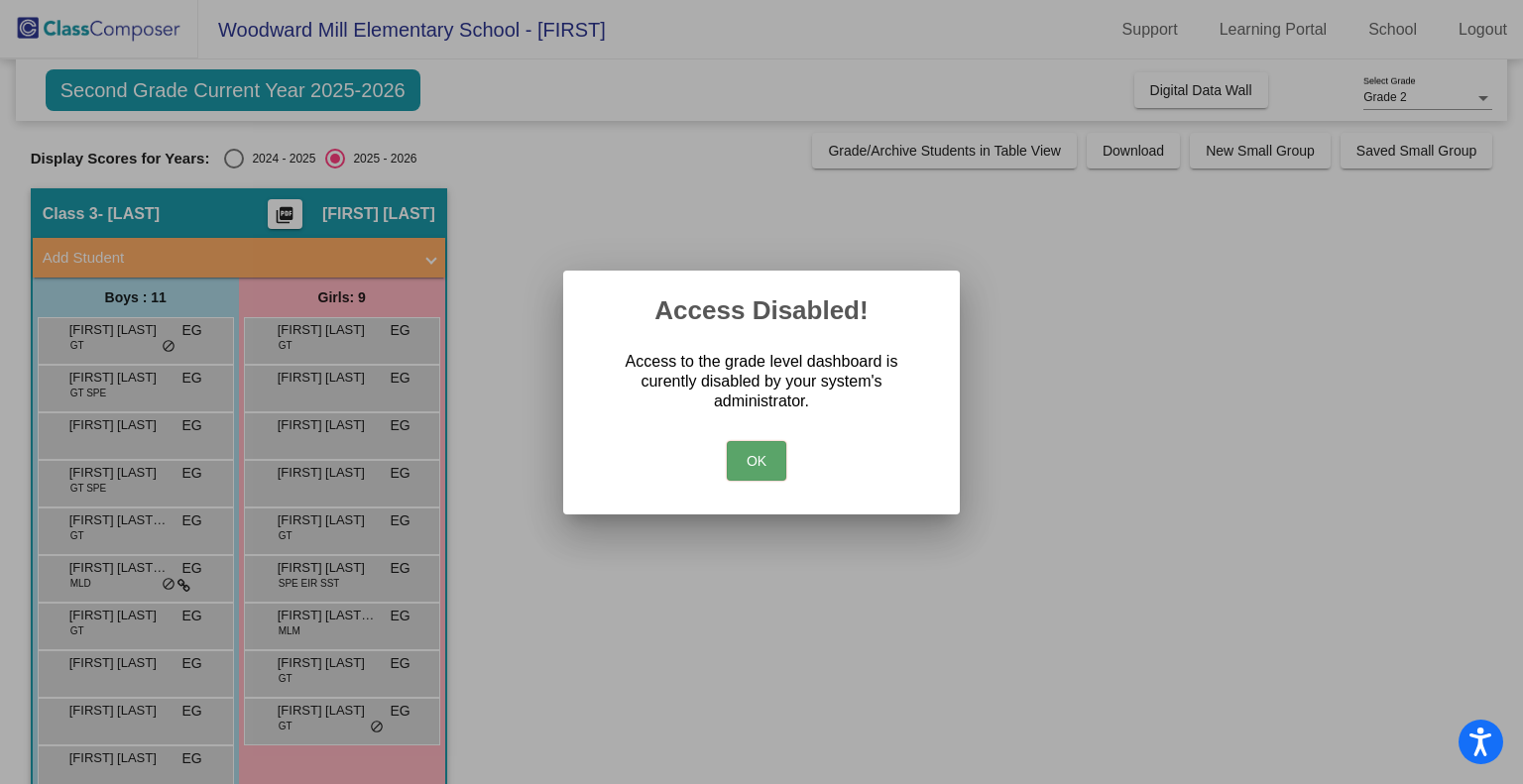 click at bounding box center [762, 392] 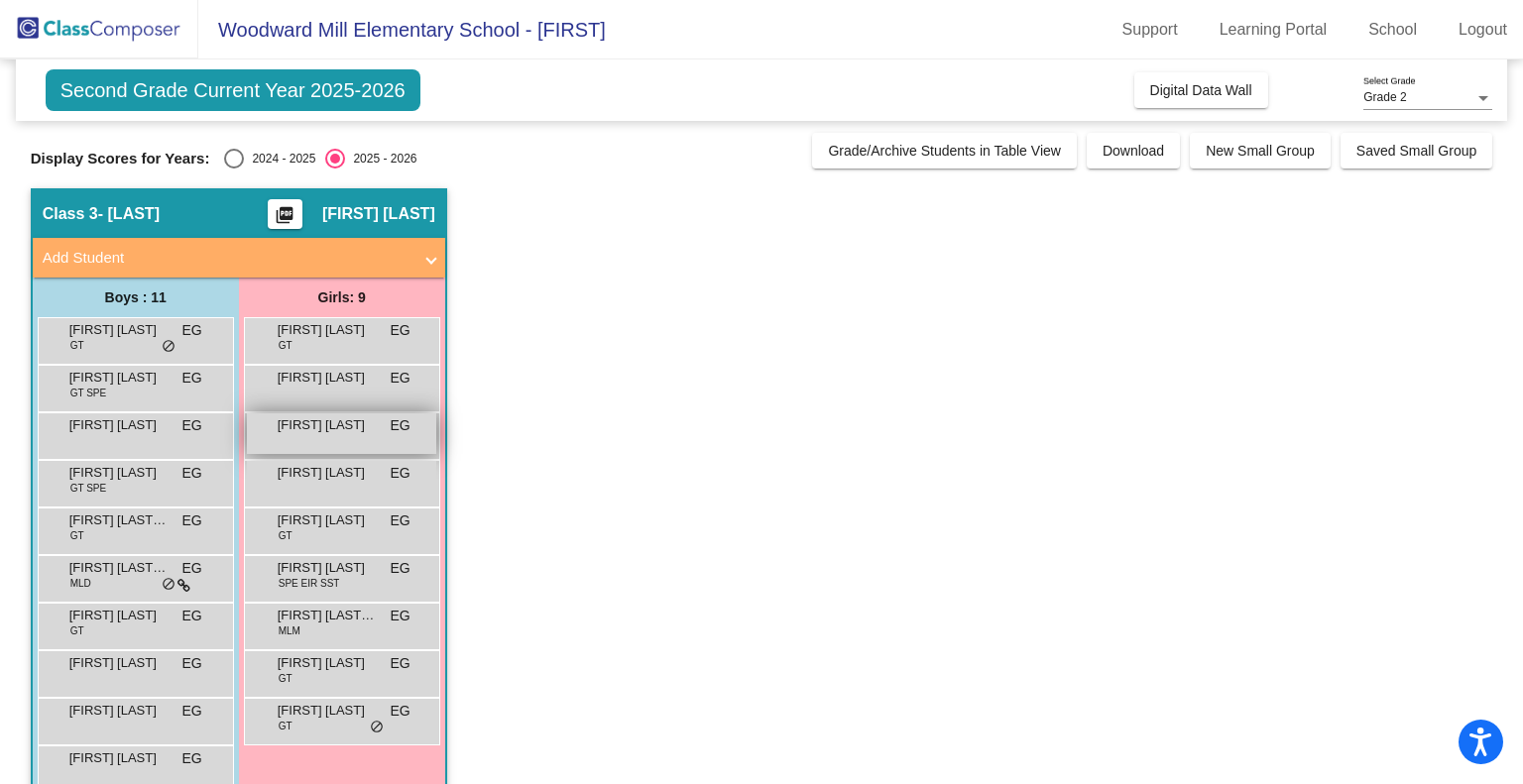 click on "Jahaira Kelley" at bounding box center (327, 425) 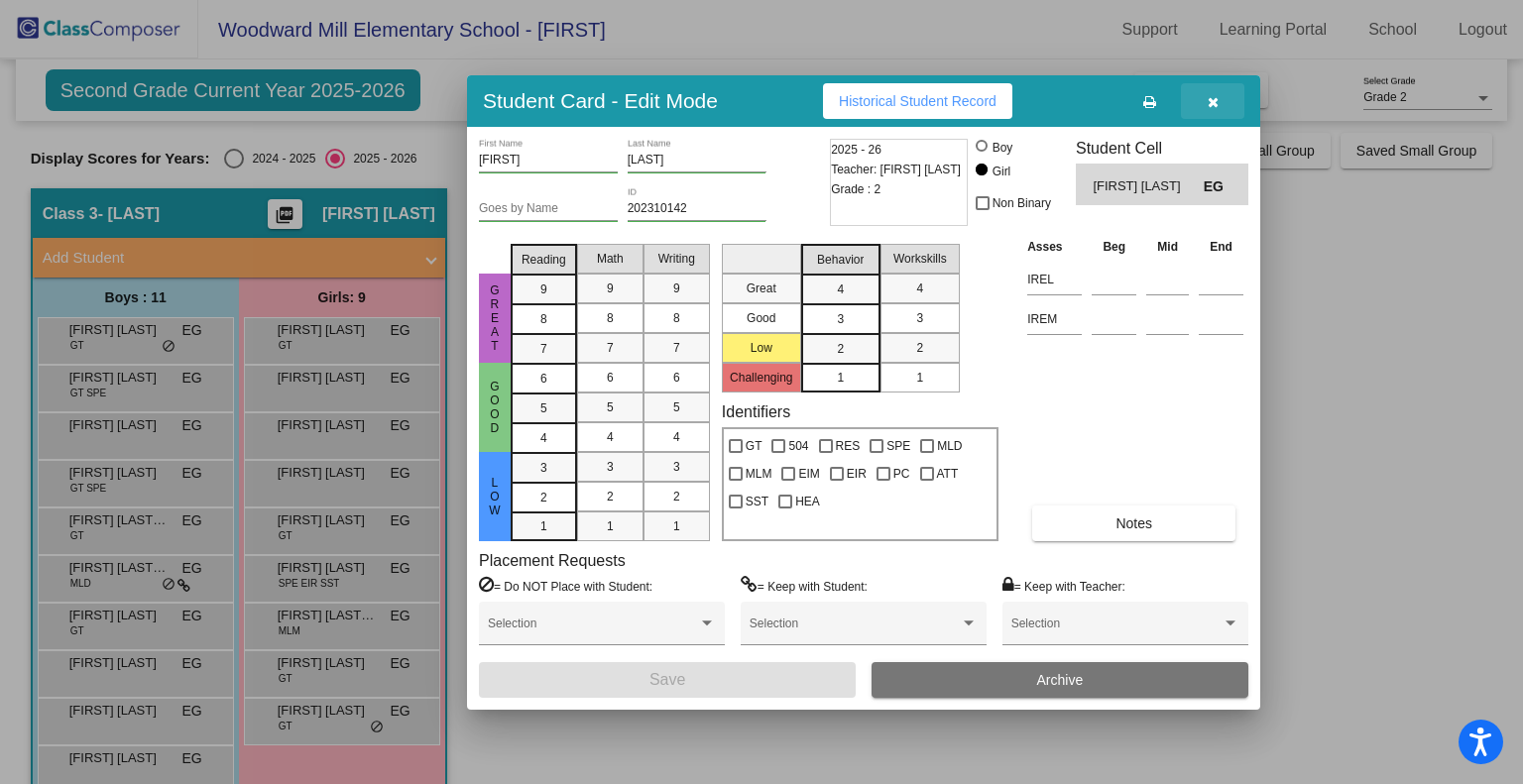click at bounding box center (1213, 102) 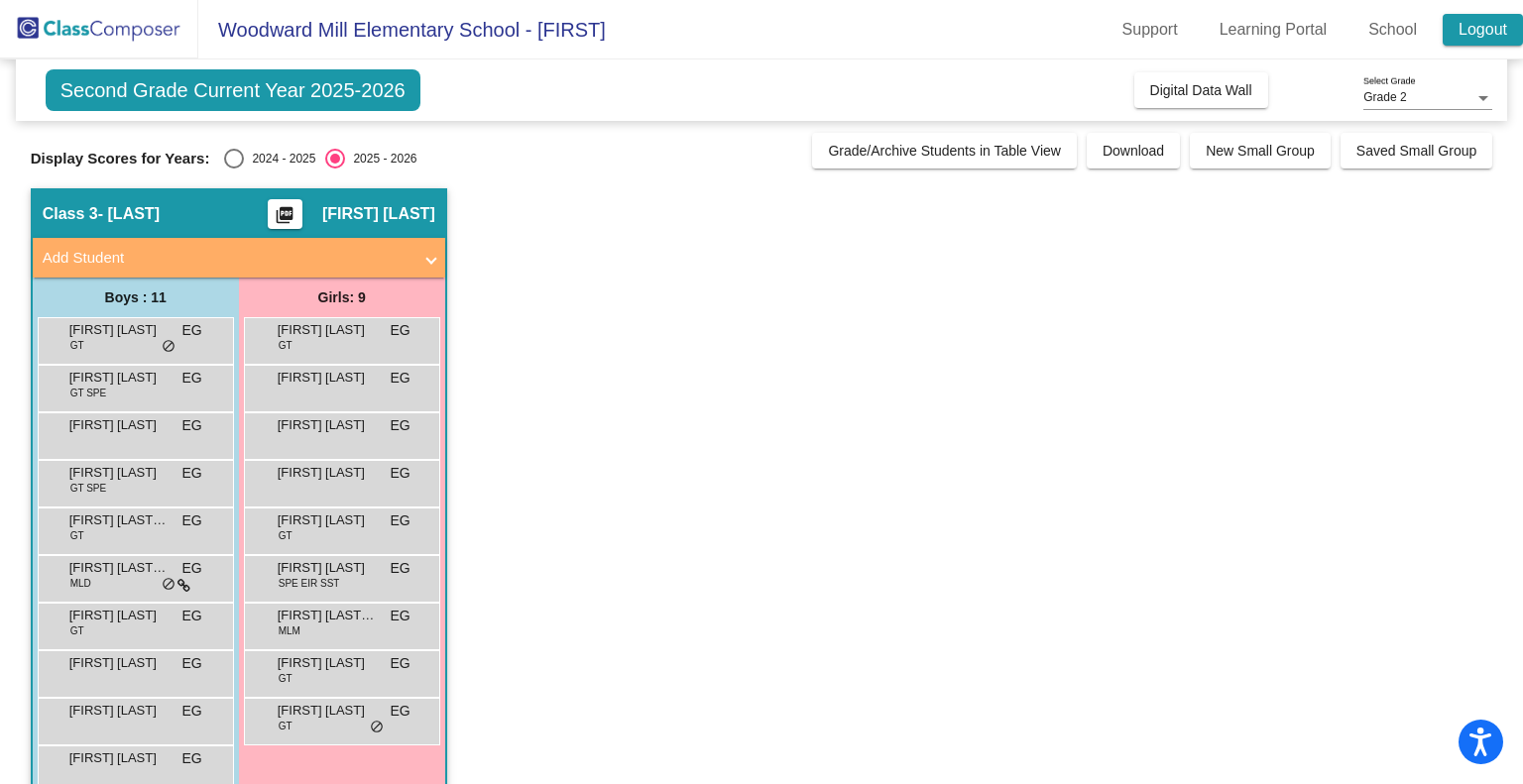 click on "Logout" 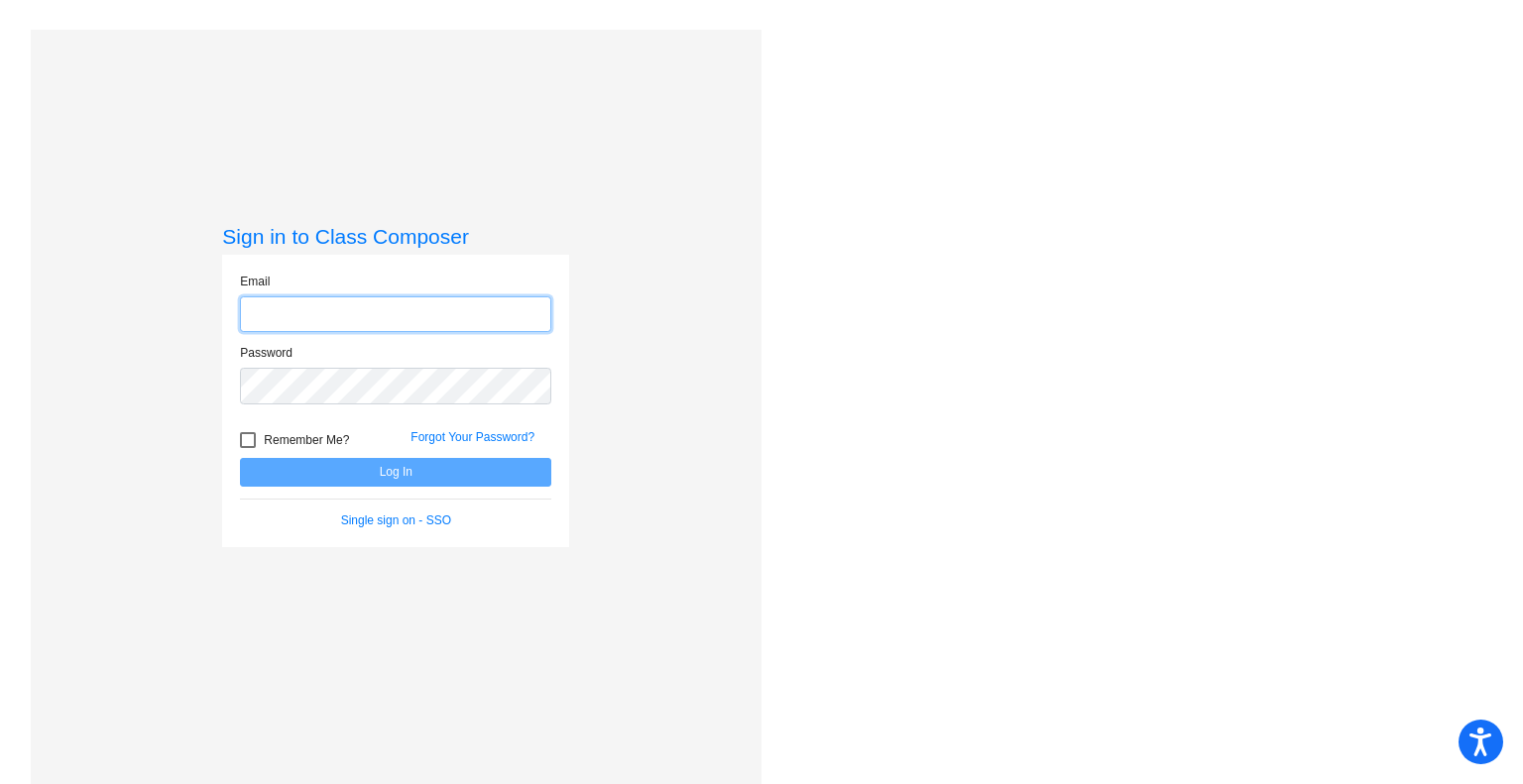 type on "erica.greenwald@gcpsk12.org" 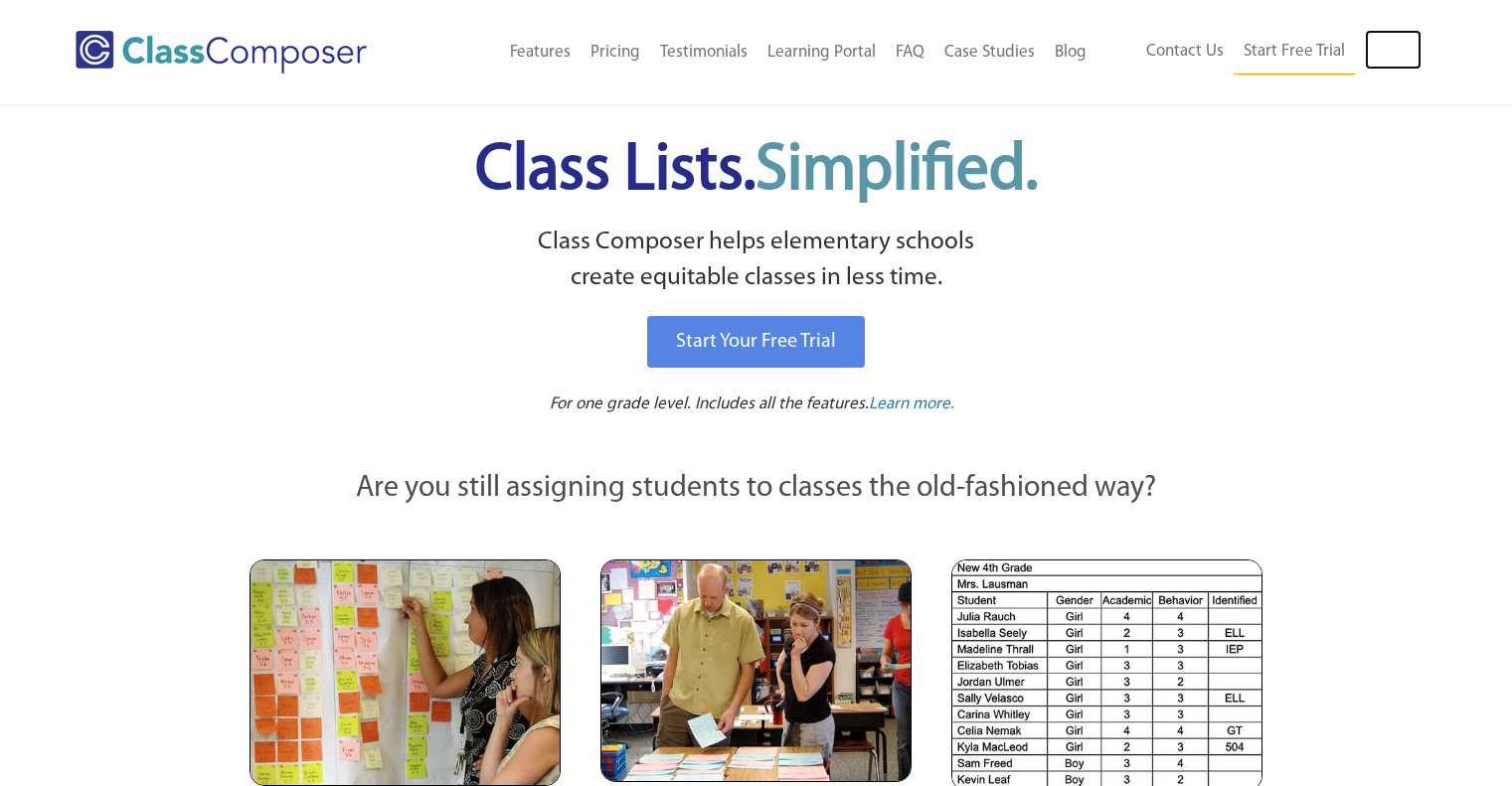 scroll, scrollTop: 0, scrollLeft: 0, axis: both 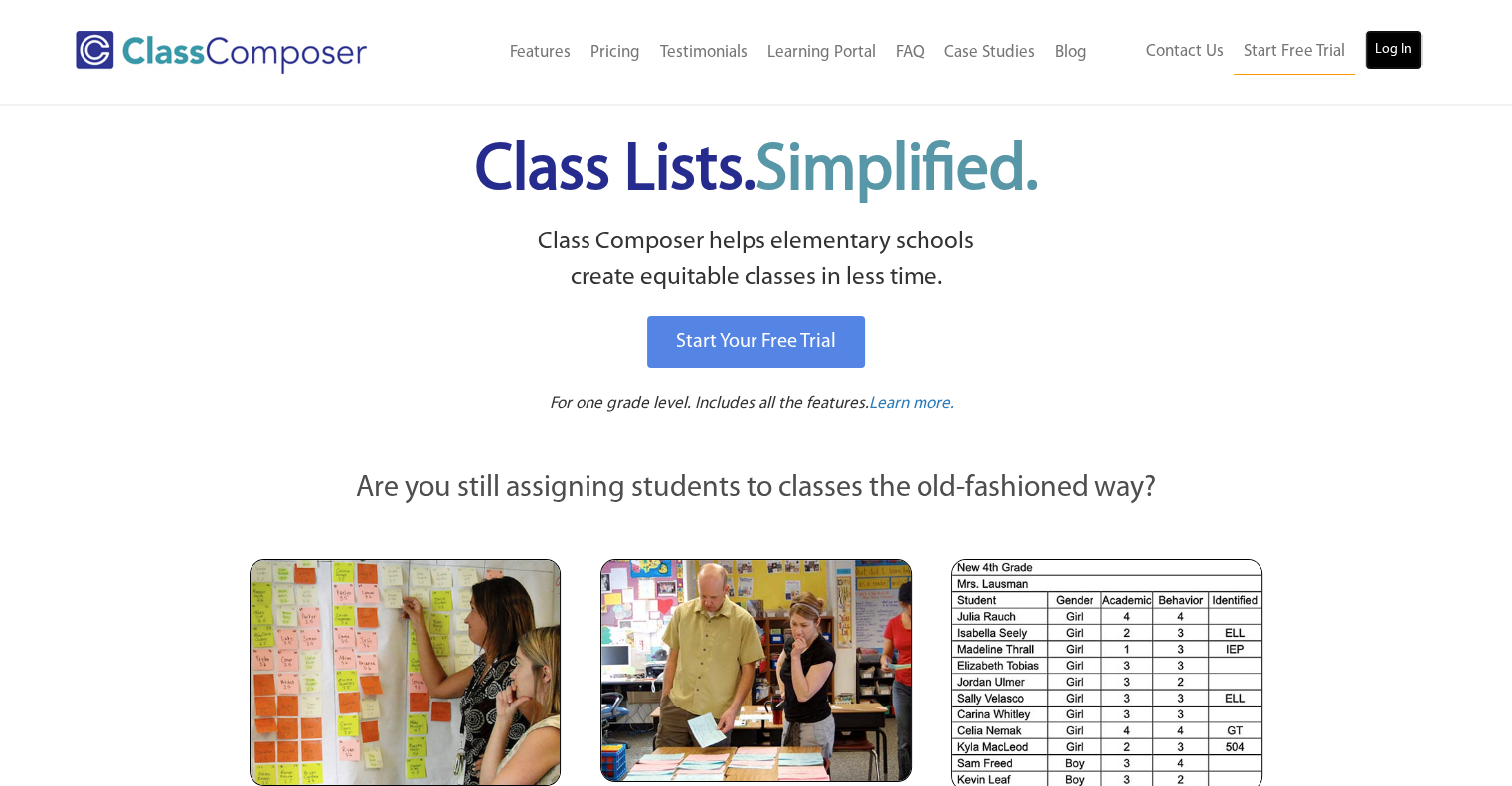 drag, startPoint x: 0, startPoint y: 0, endPoint x: 1397, endPoint y: 51, distance: 1397.9306 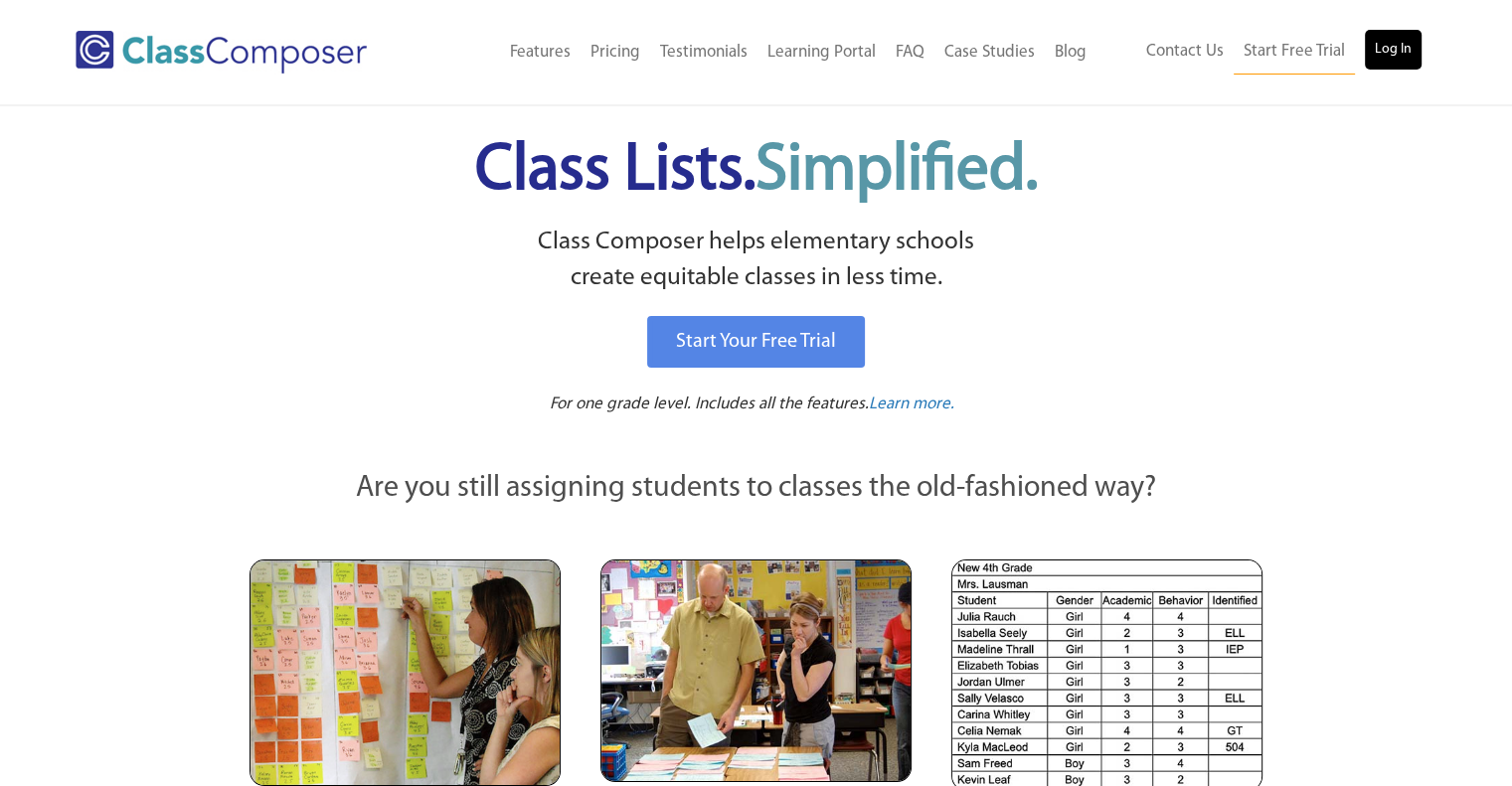 scroll, scrollTop: 0, scrollLeft: 0, axis: both 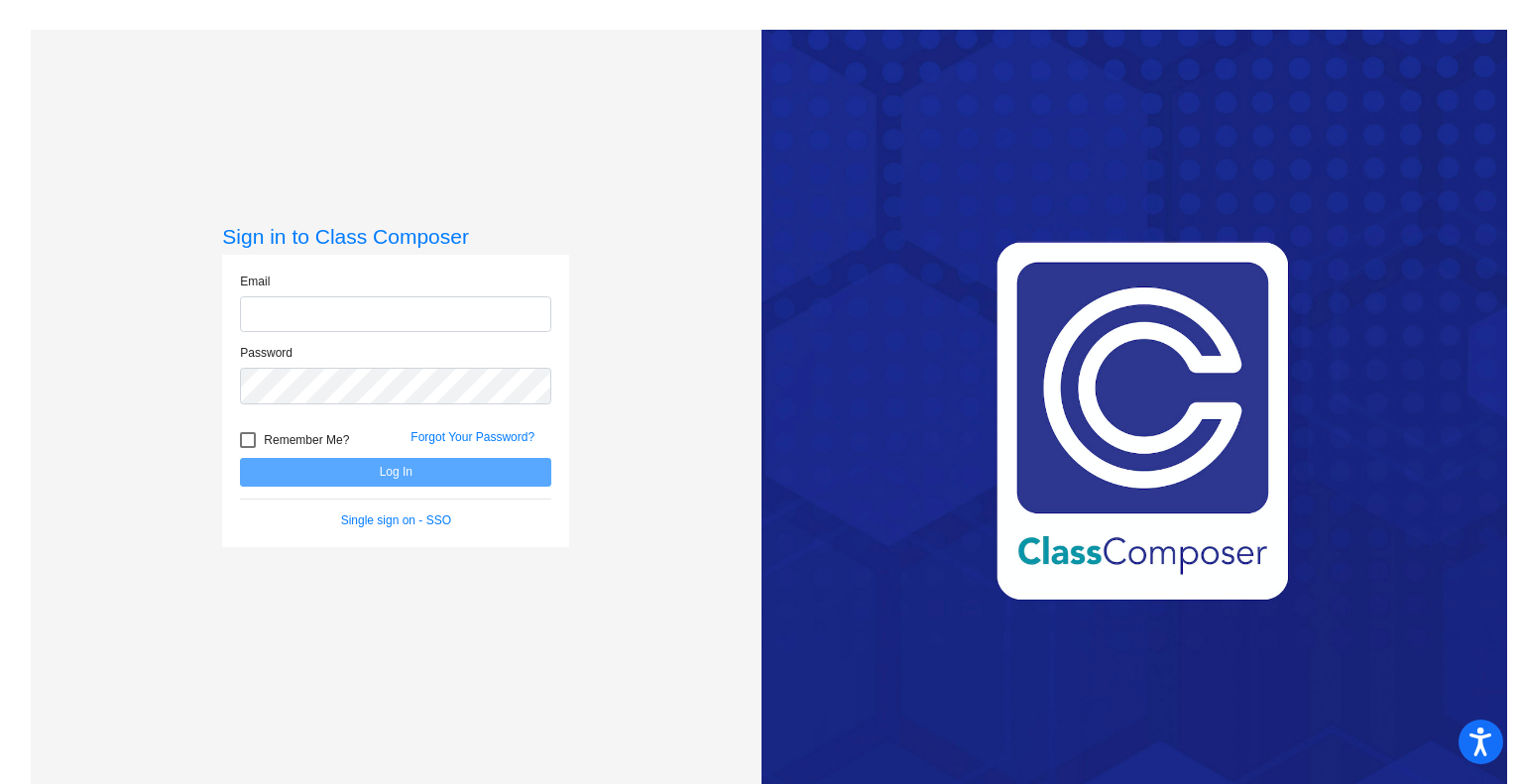 type on "[EMAIL]" 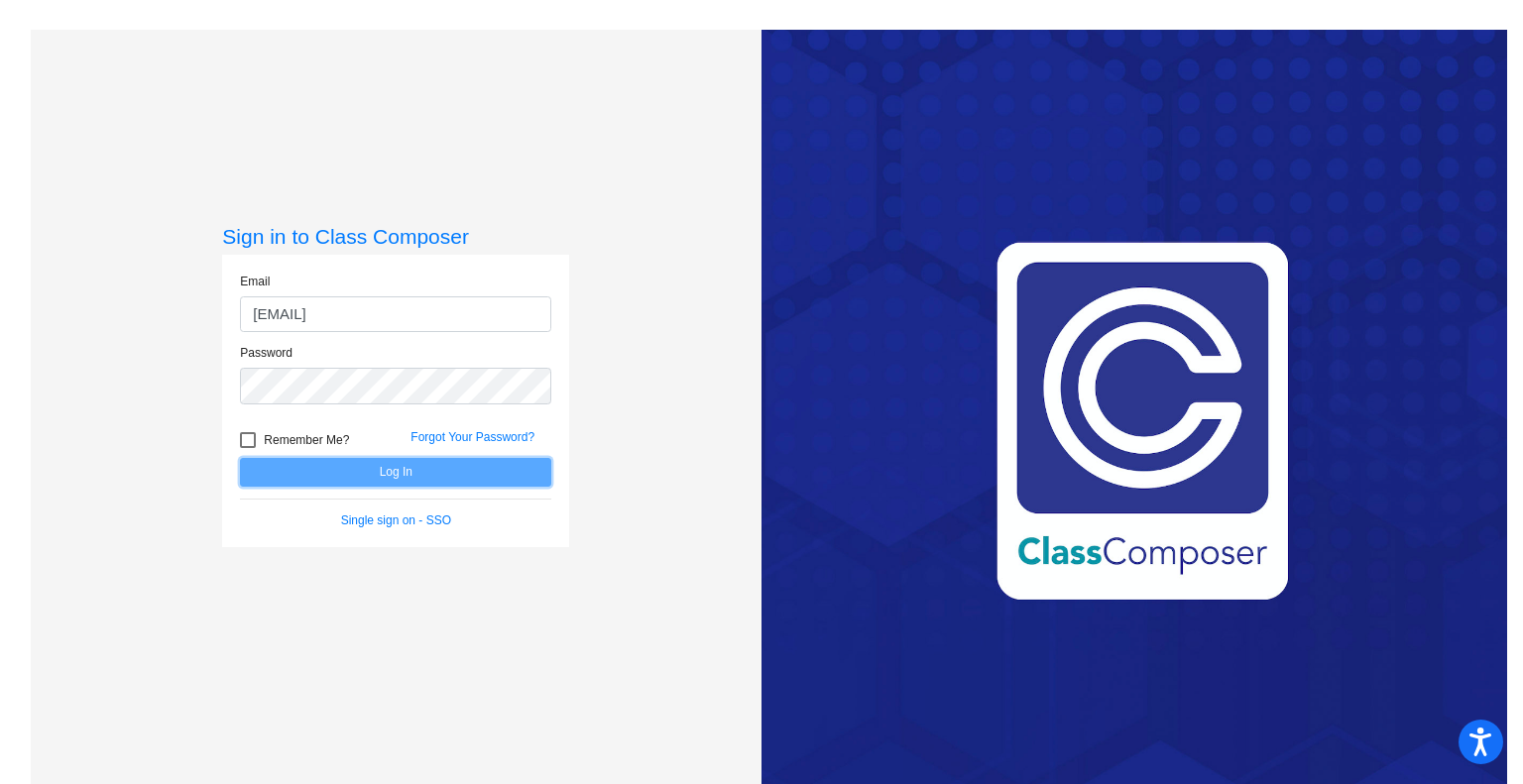click on "Log In" 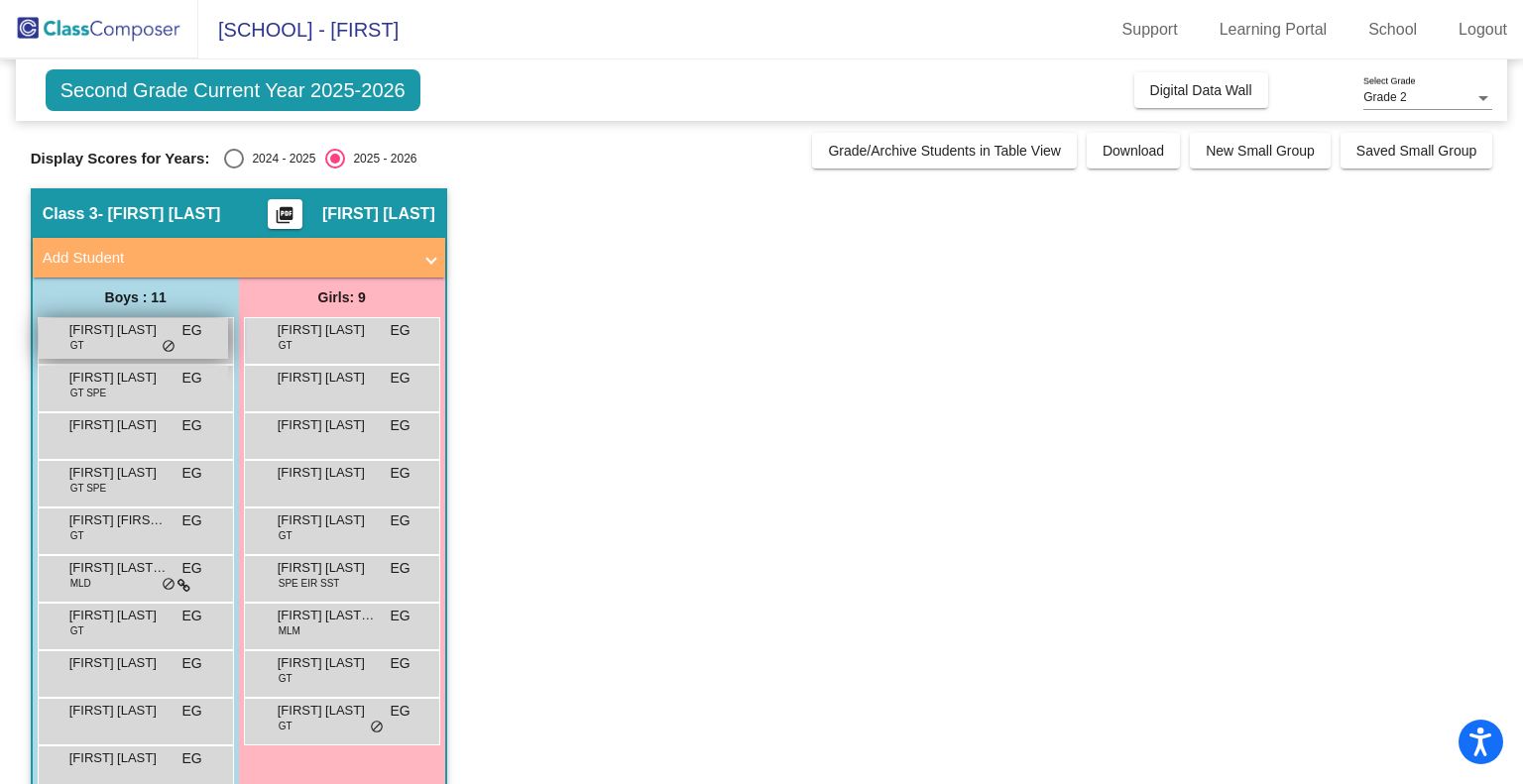 click on "[FIRST] [LAST]" at bounding box center (119, 330) 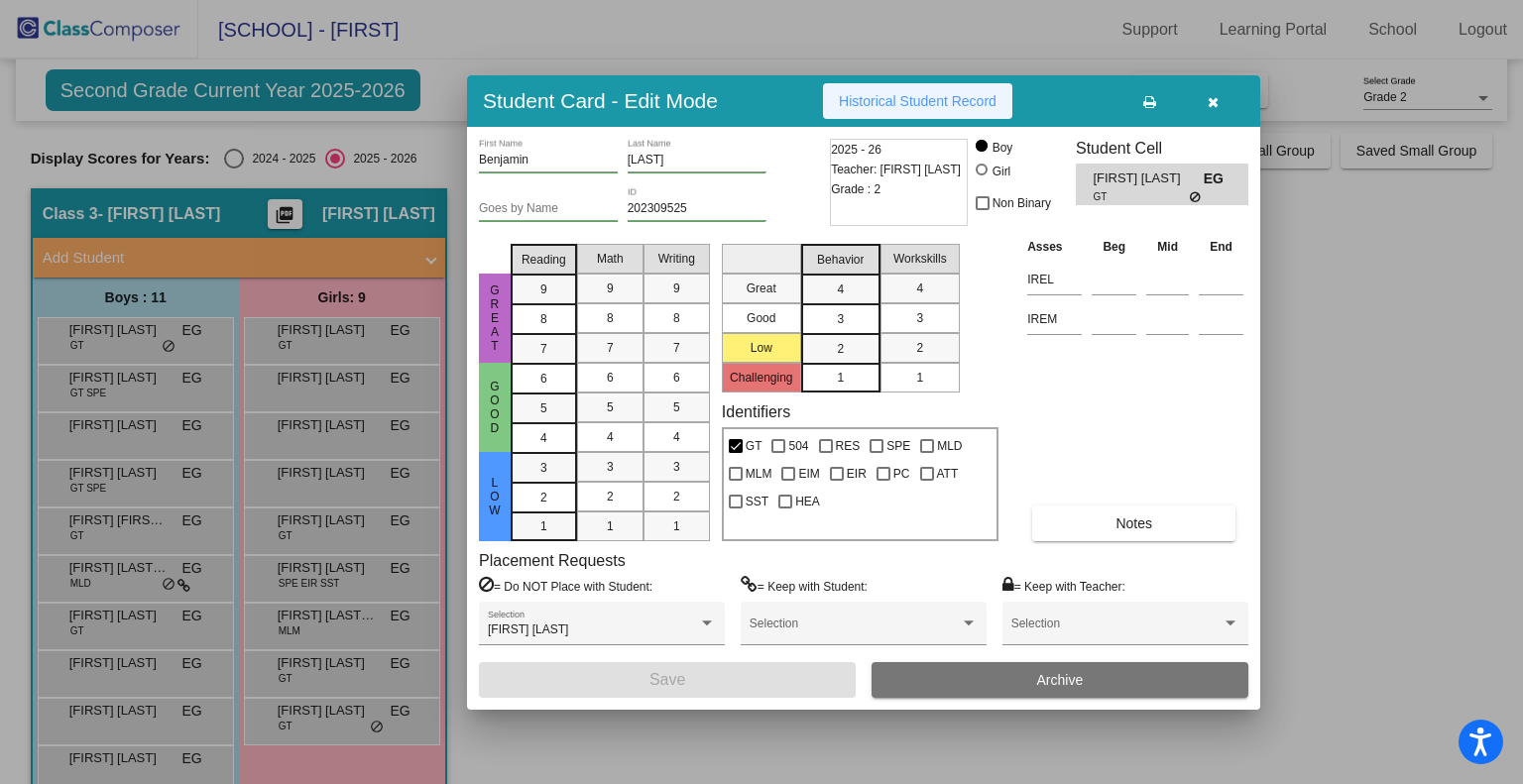click on "Historical Student Record" at bounding box center [917, 101] 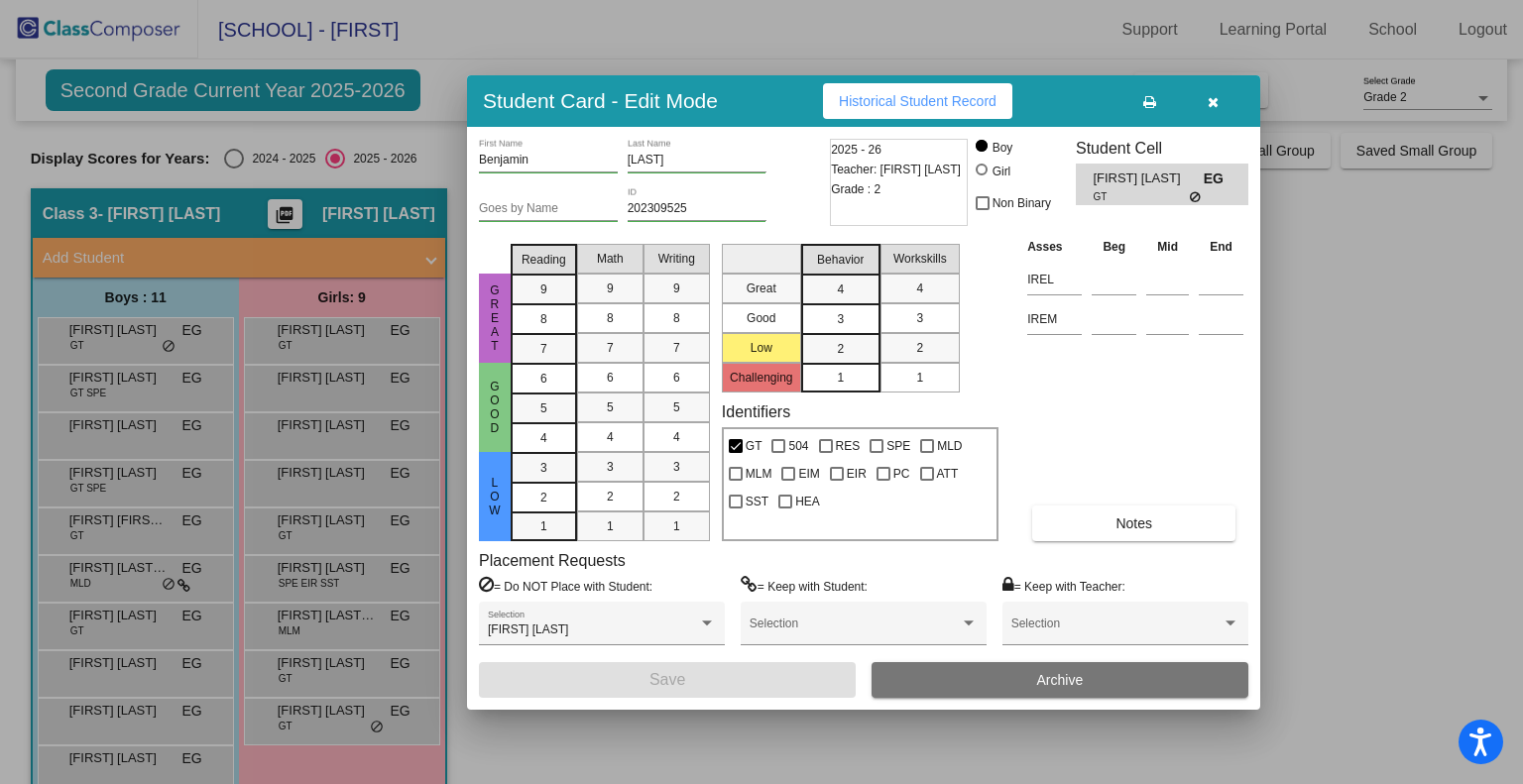 click at bounding box center (1213, 101) 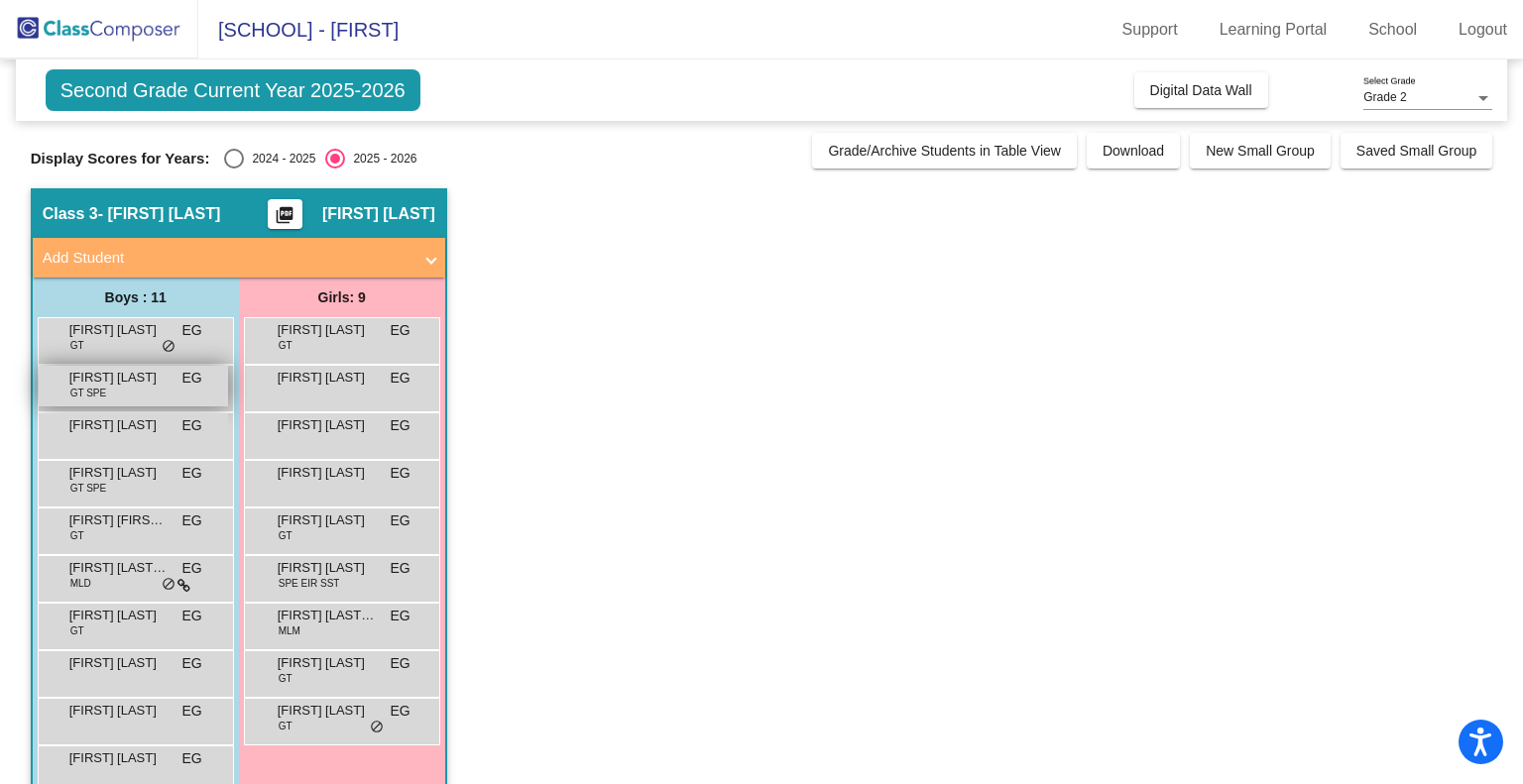 click on "Eliott Kerhardy GT SPE EG lock do_not_disturb_alt" at bounding box center (133, 386) 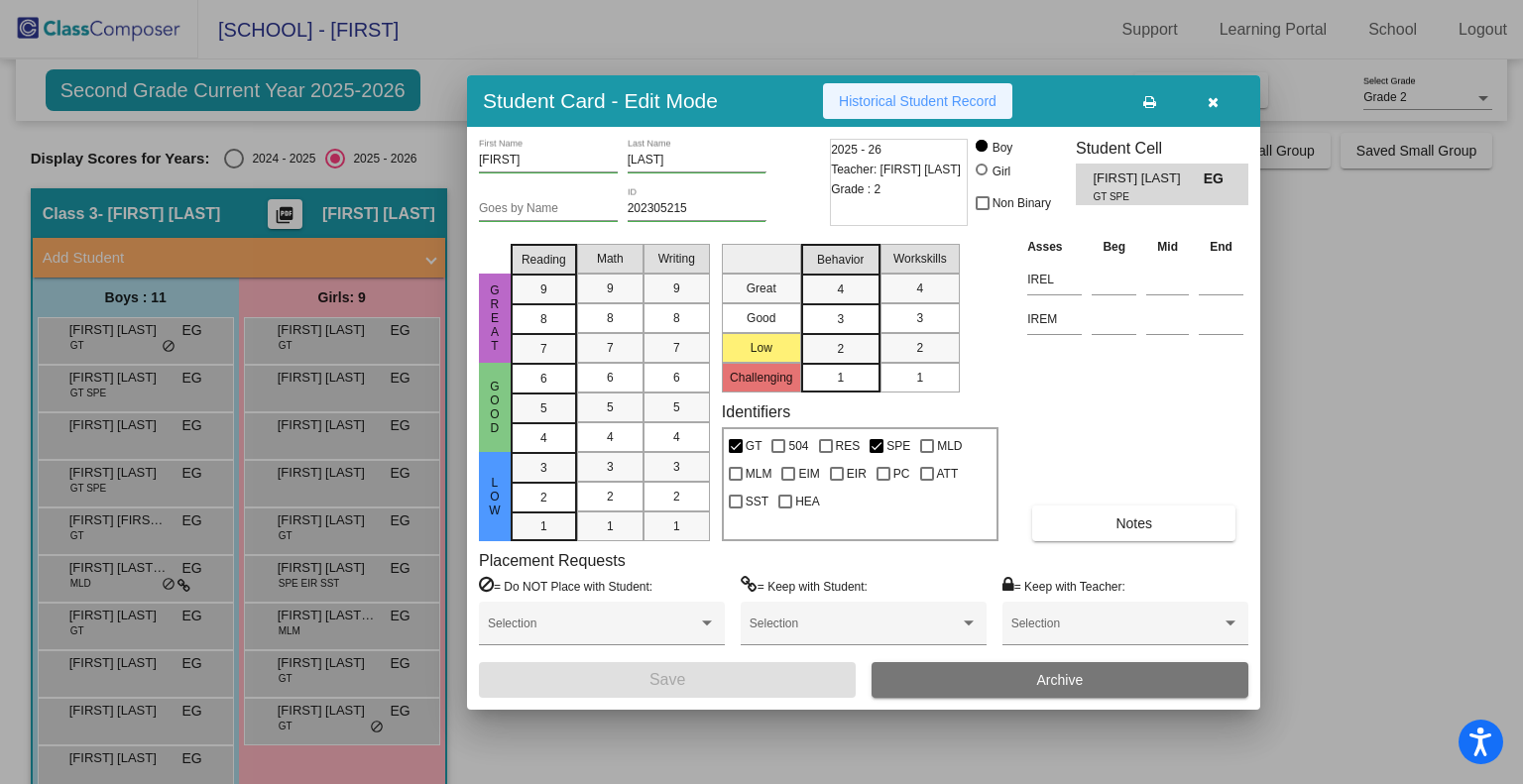 click on "Historical Student Record" at bounding box center (917, 101) 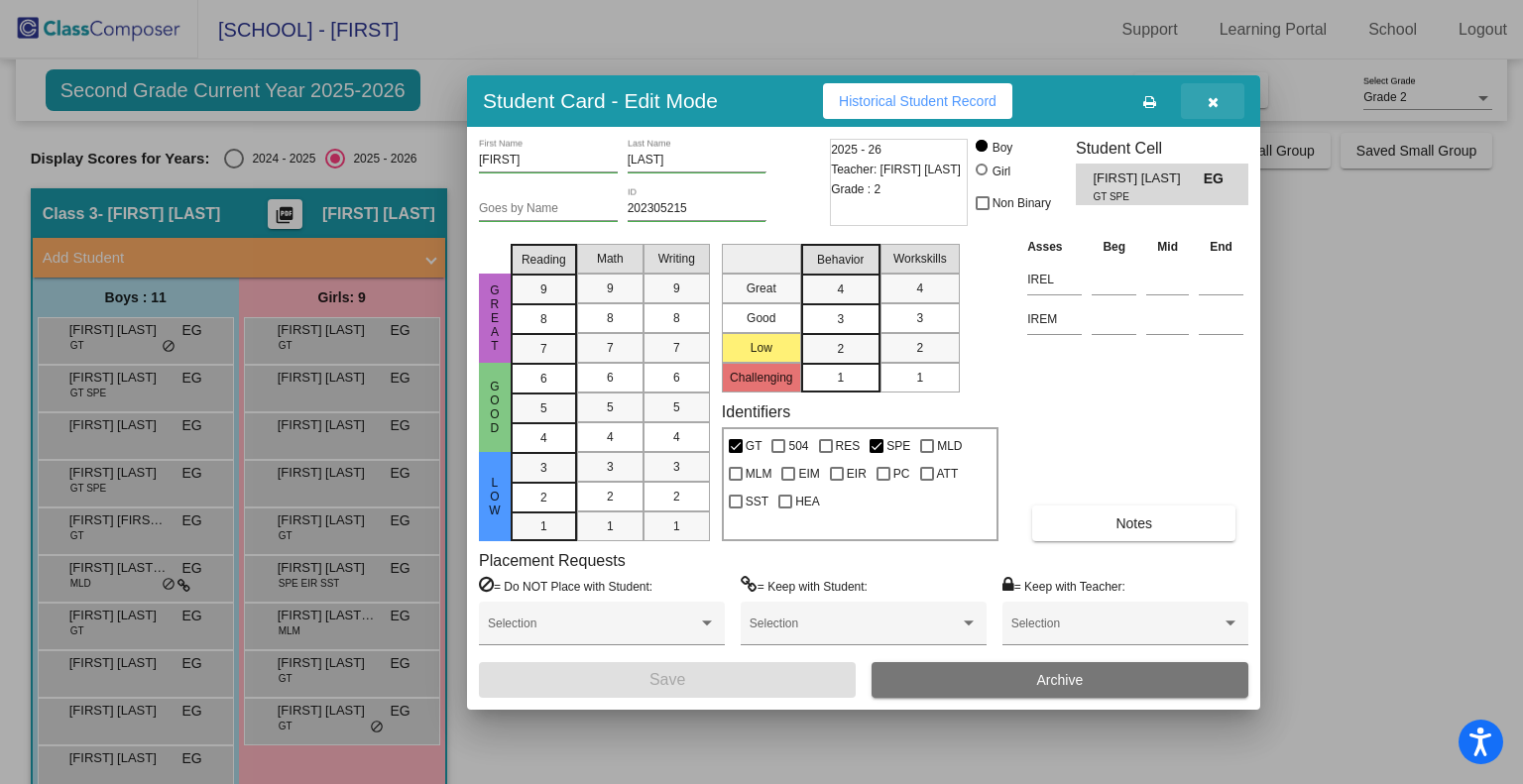 click at bounding box center (1213, 102) 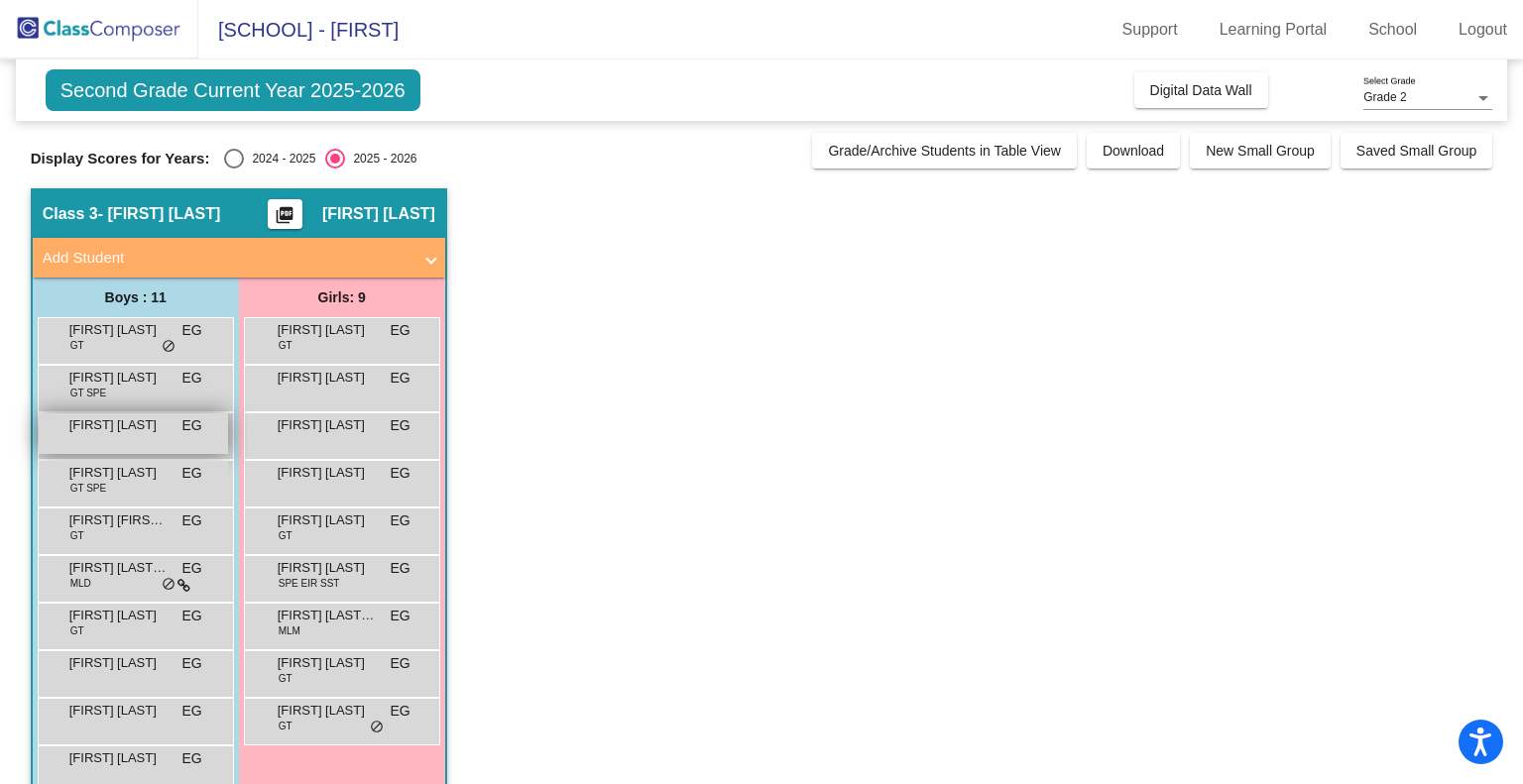click on "Eliziic Eller EG lock do_not_disturb_alt" at bounding box center (133, 433) 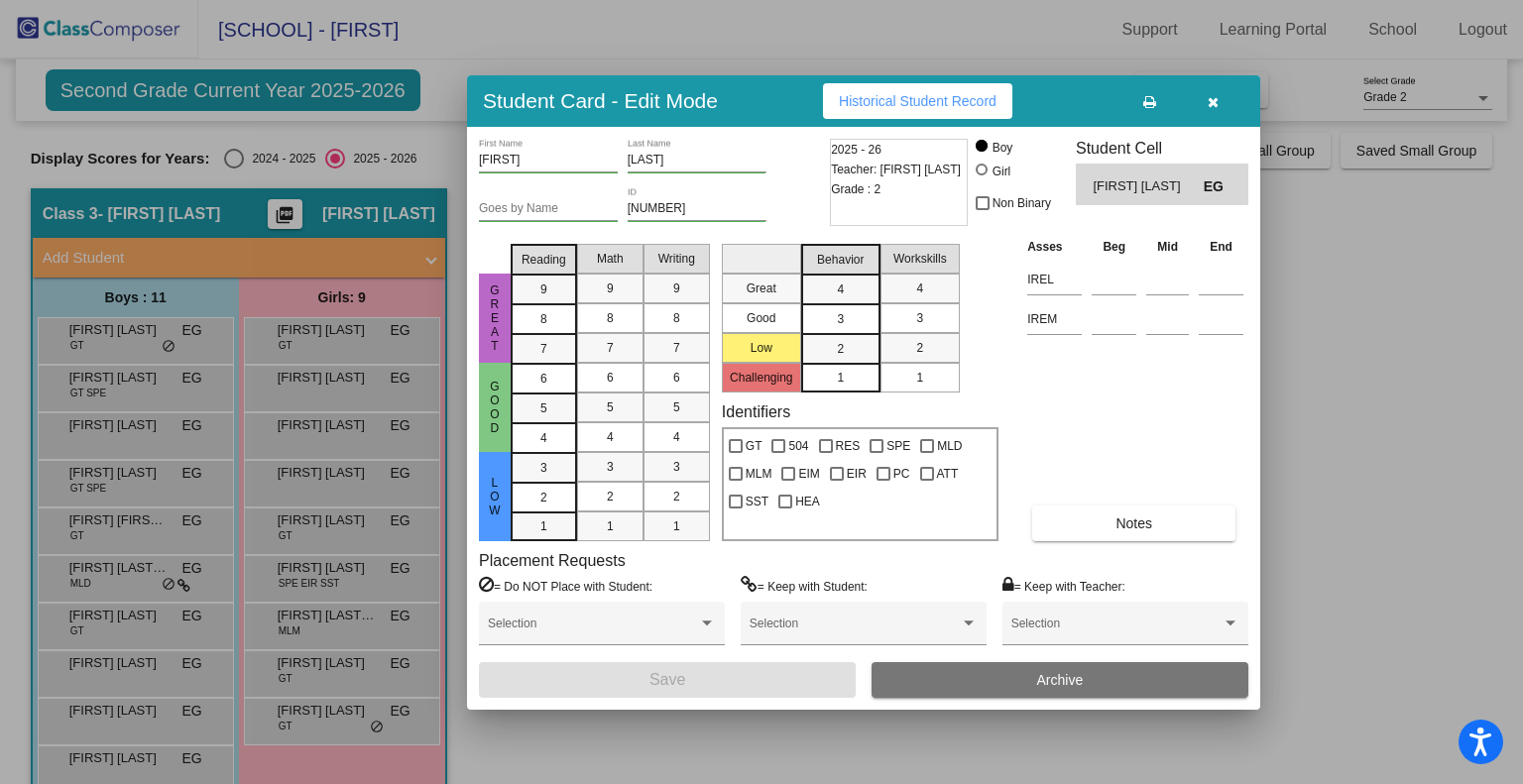 click on "Historical Student Record" at bounding box center [917, 101] 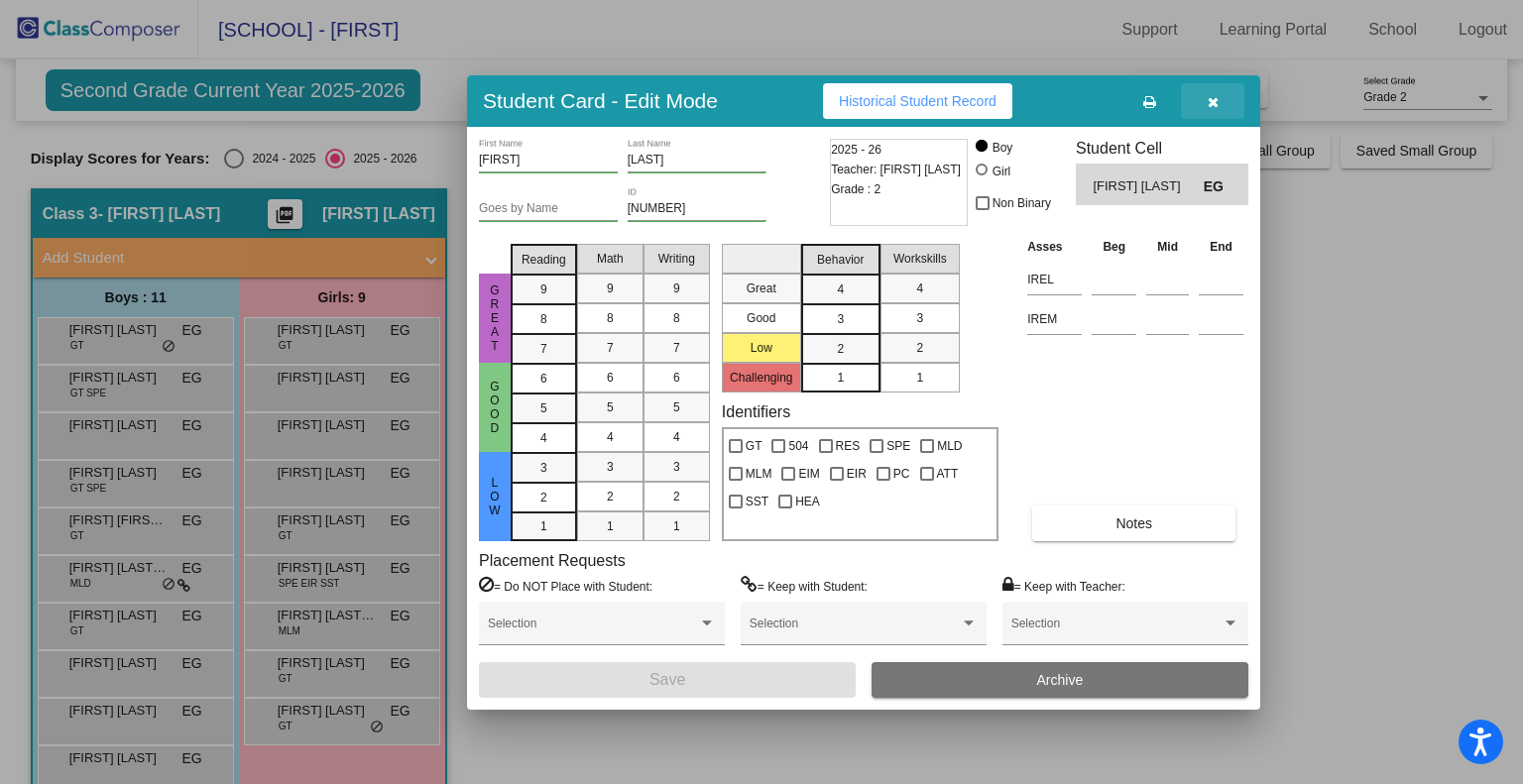 click at bounding box center (1213, 102) 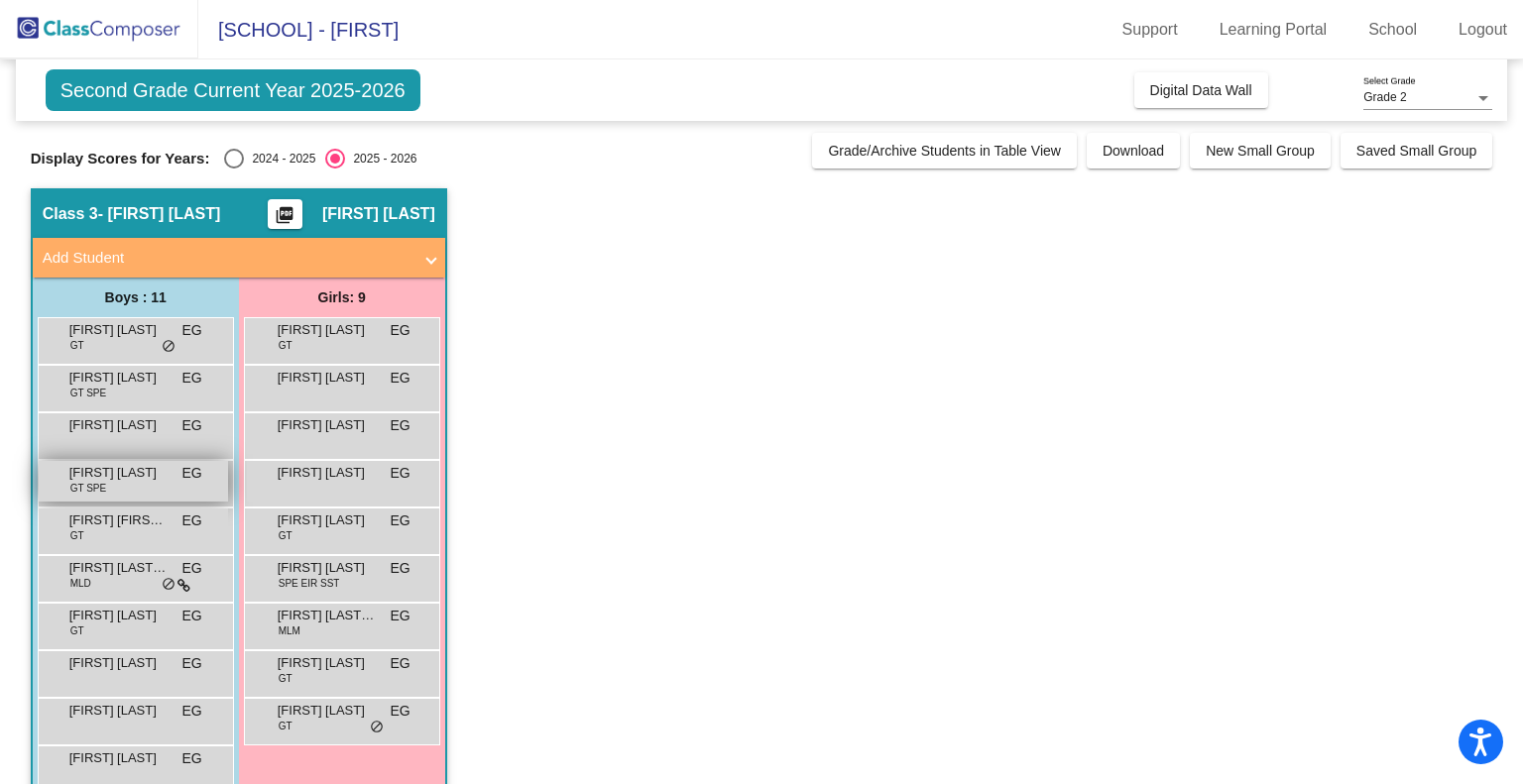 click on "GT SPE" at bounding box center [88, 488] 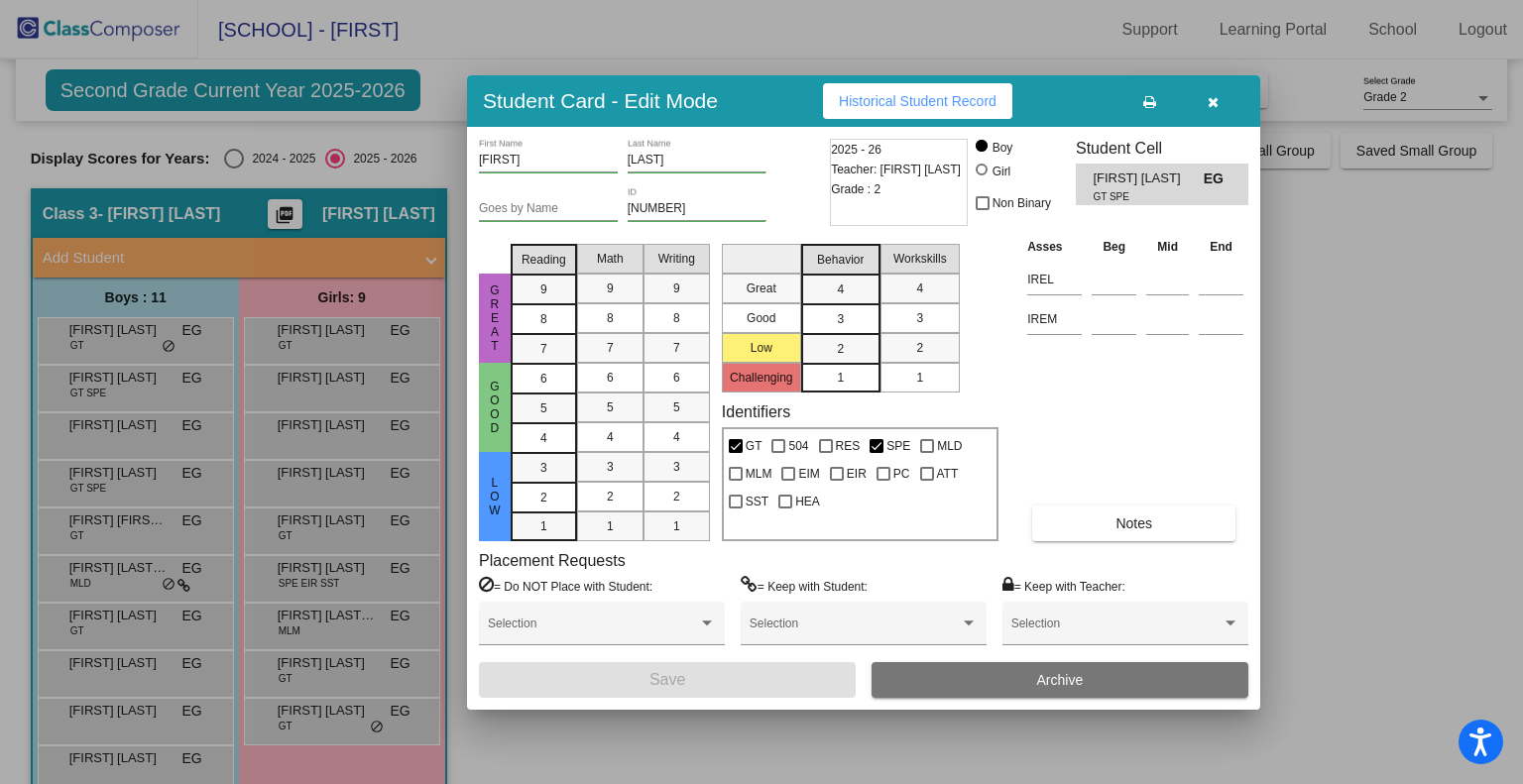 click on "Historical Student Record" at bounding box center (917, 101) 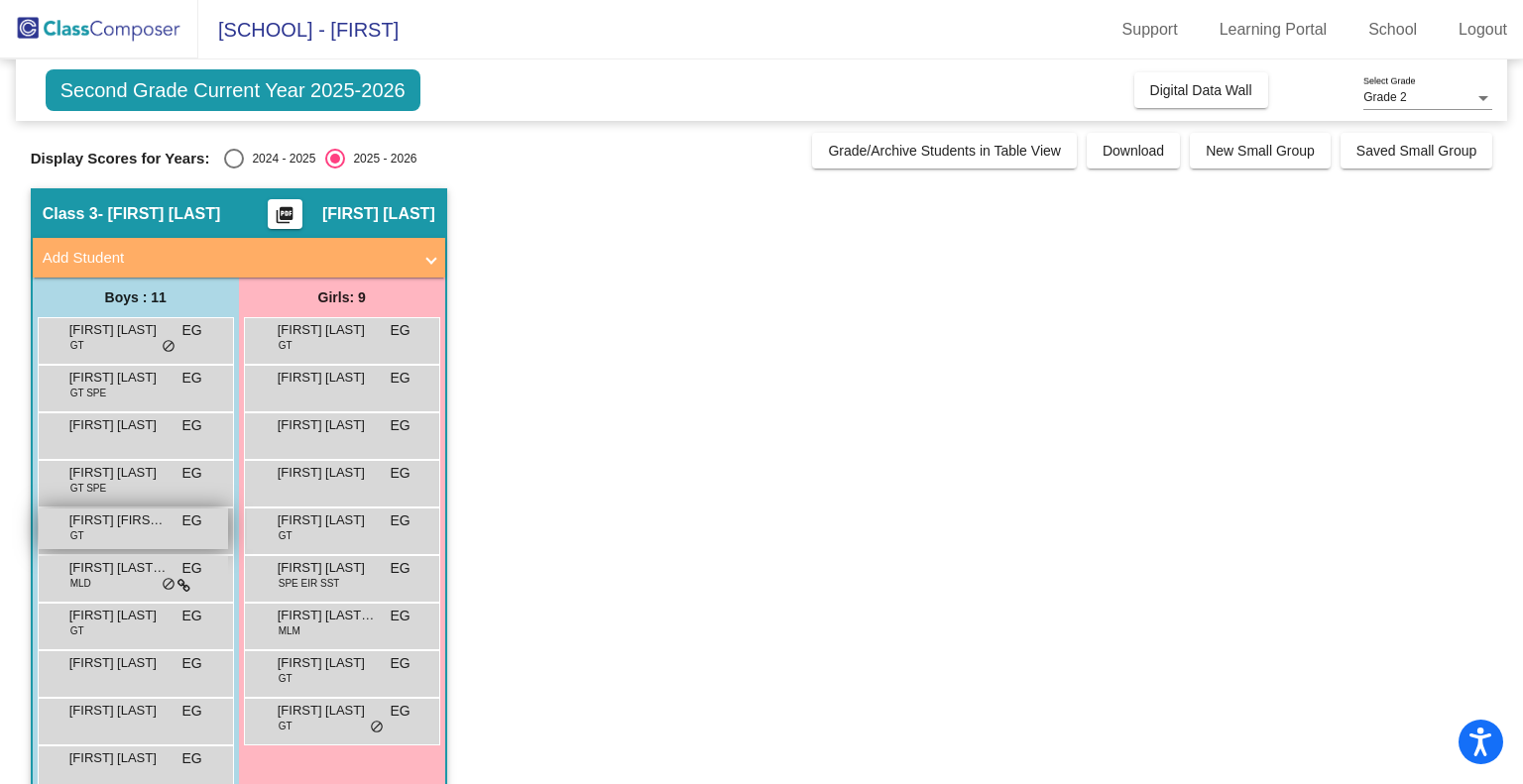 click on "Fabien Jean-Pierre GT EG lock do_not_disturb_alt" at bounding box center (133, 528) 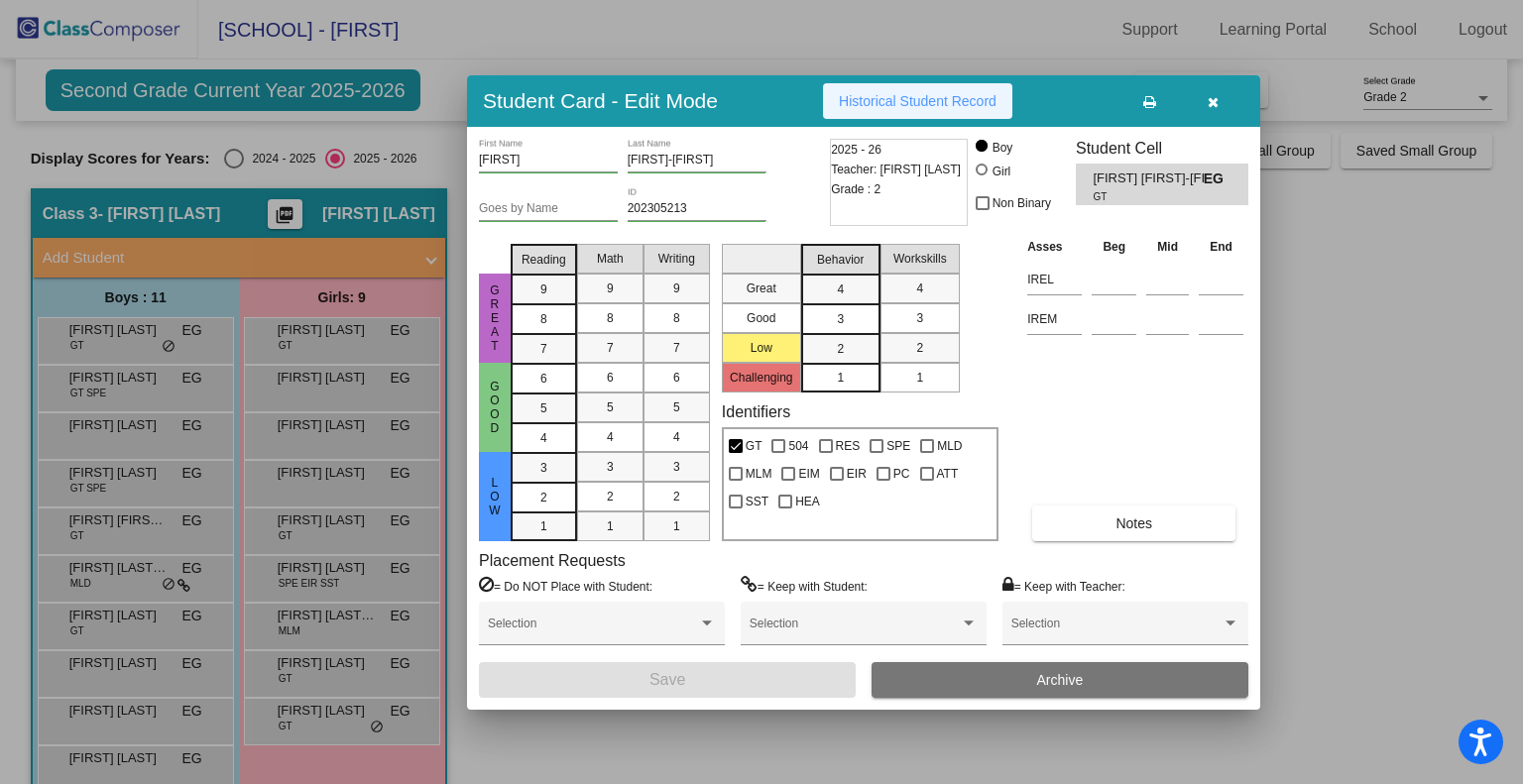 click on "Historical Student Record" at bounding box center [917, 101] 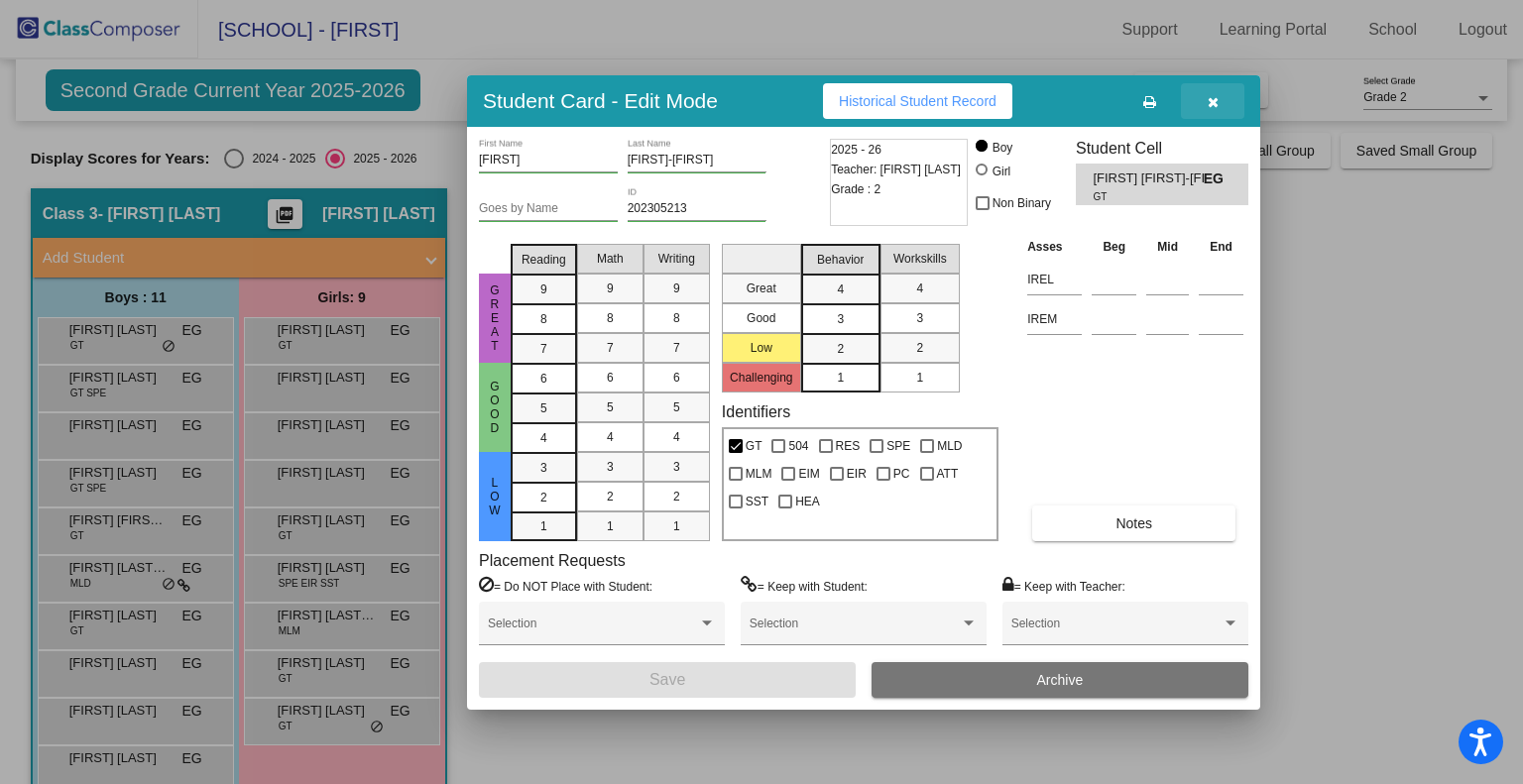 click at bounding box center (1213, 102) 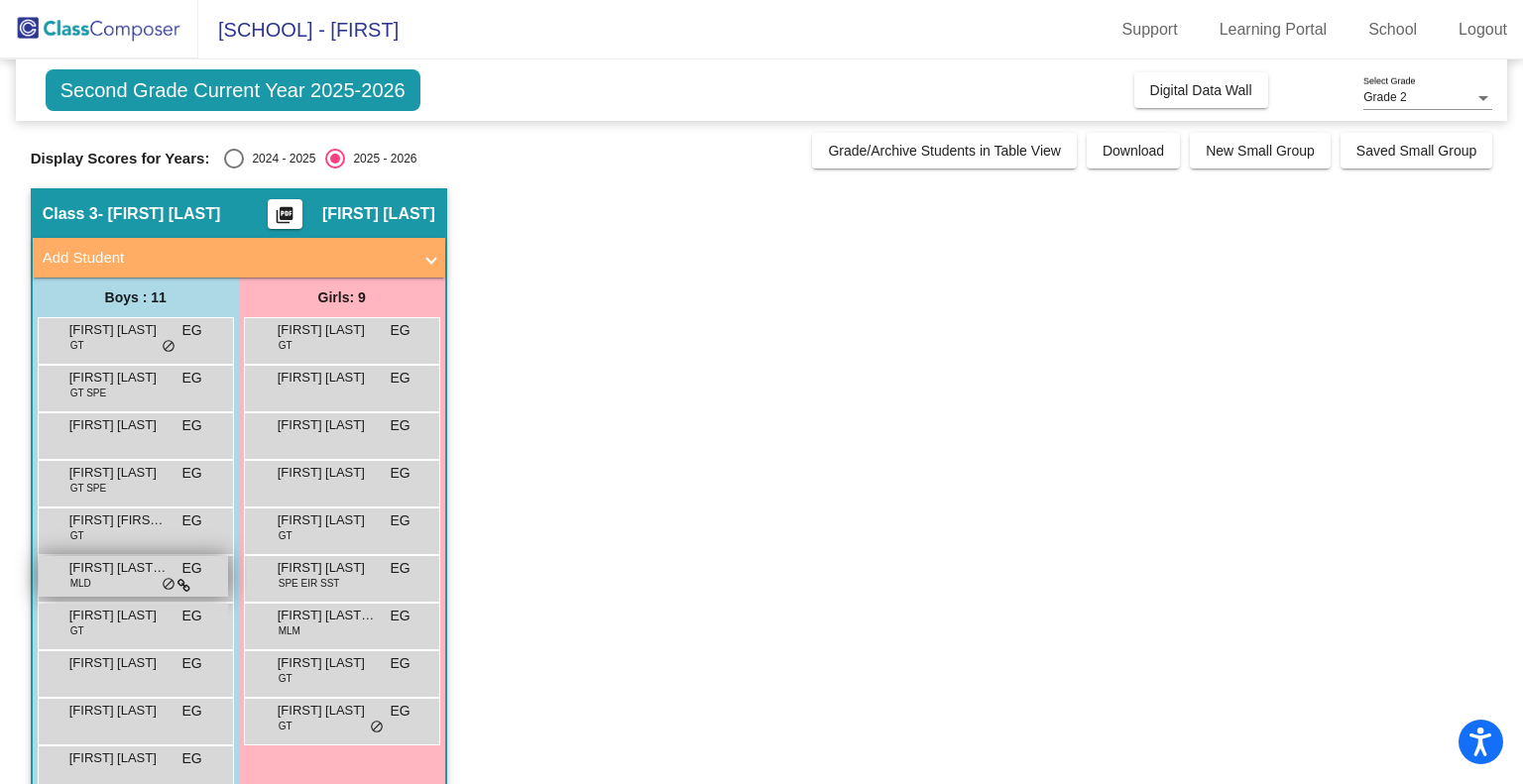 click on "Iker Chirinos Carrasquel" at bounding box center (119, 568) 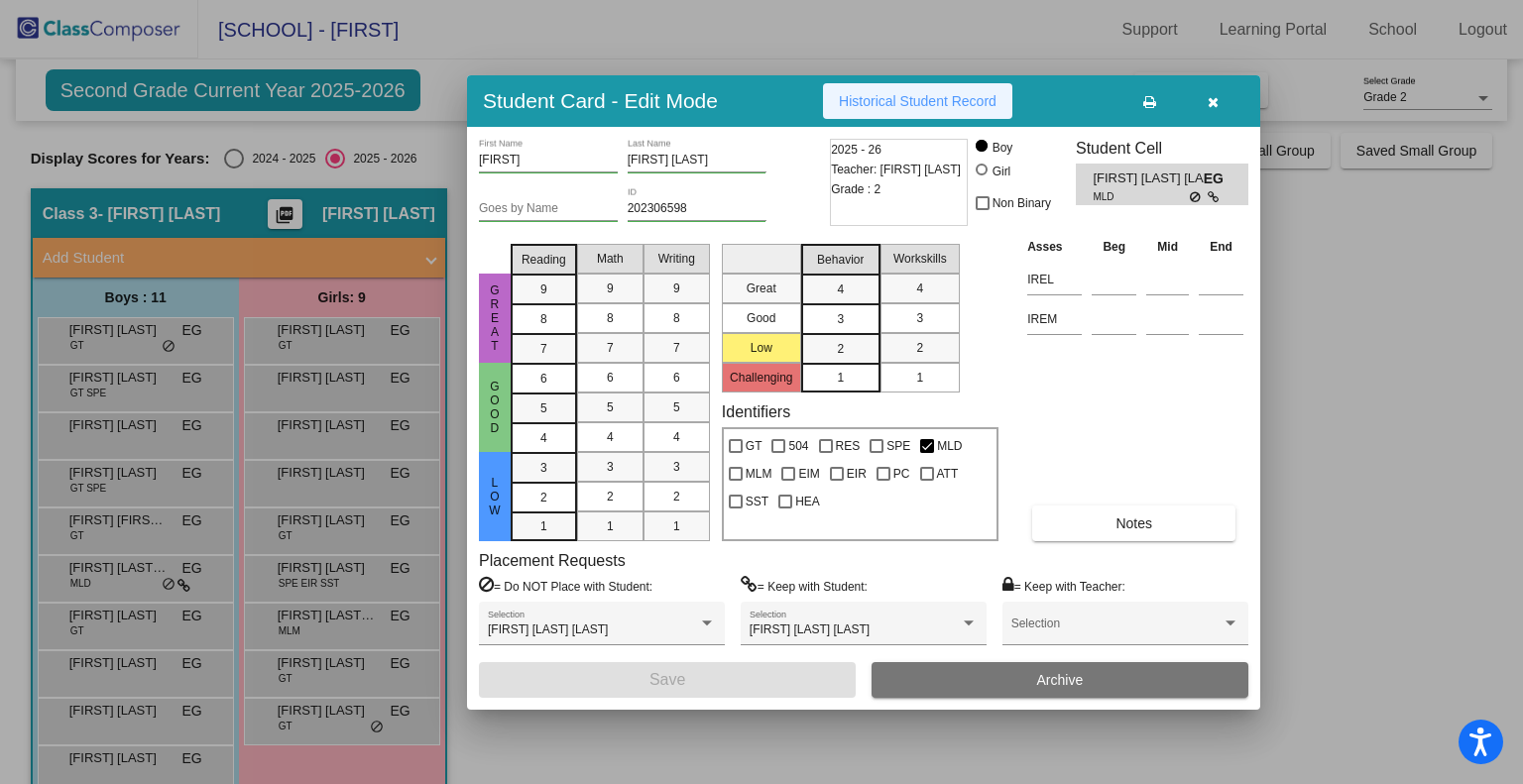 click on "Historical Student Record" at bounding box center (917, 101) 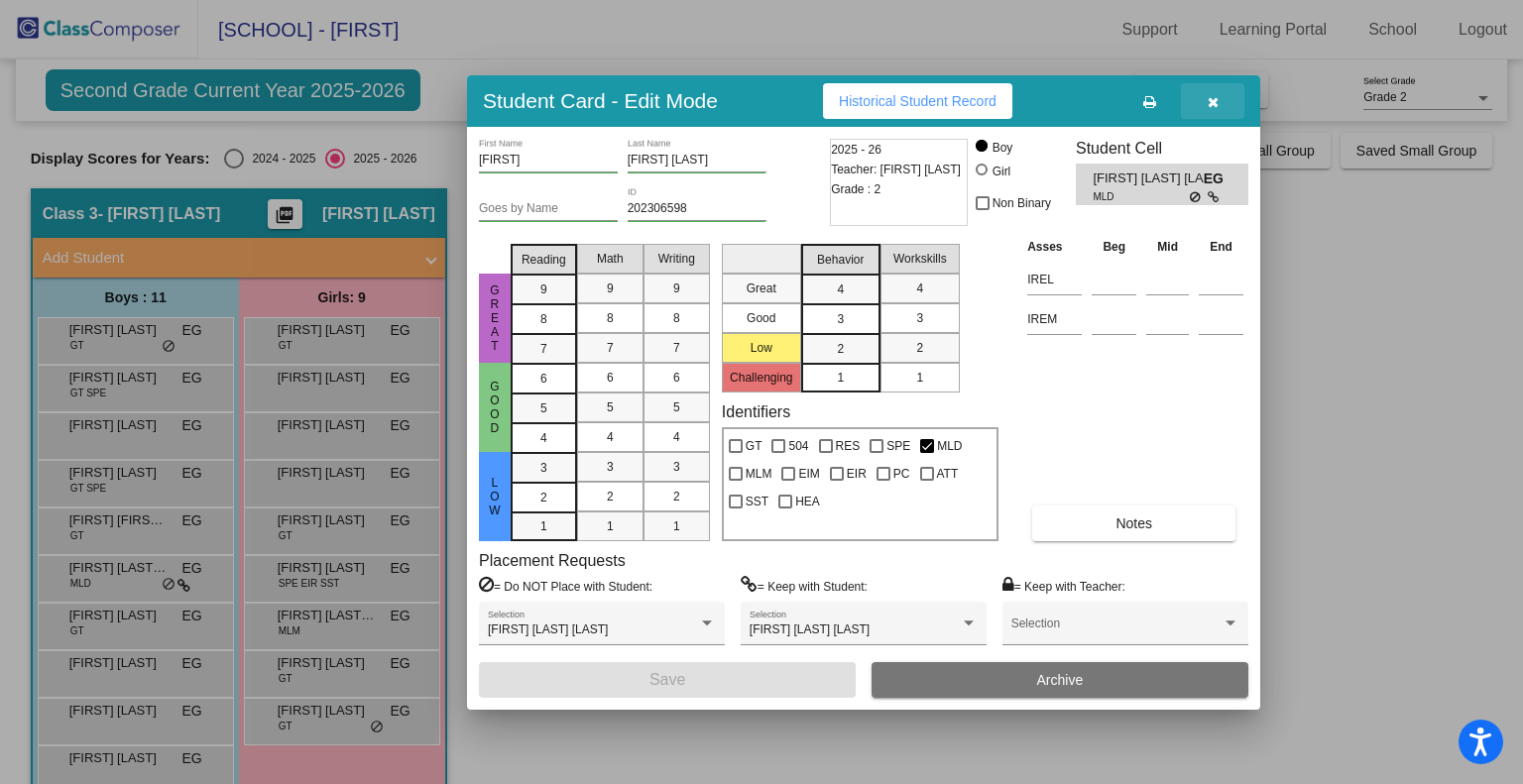 click at bounding box center (1213, 102) 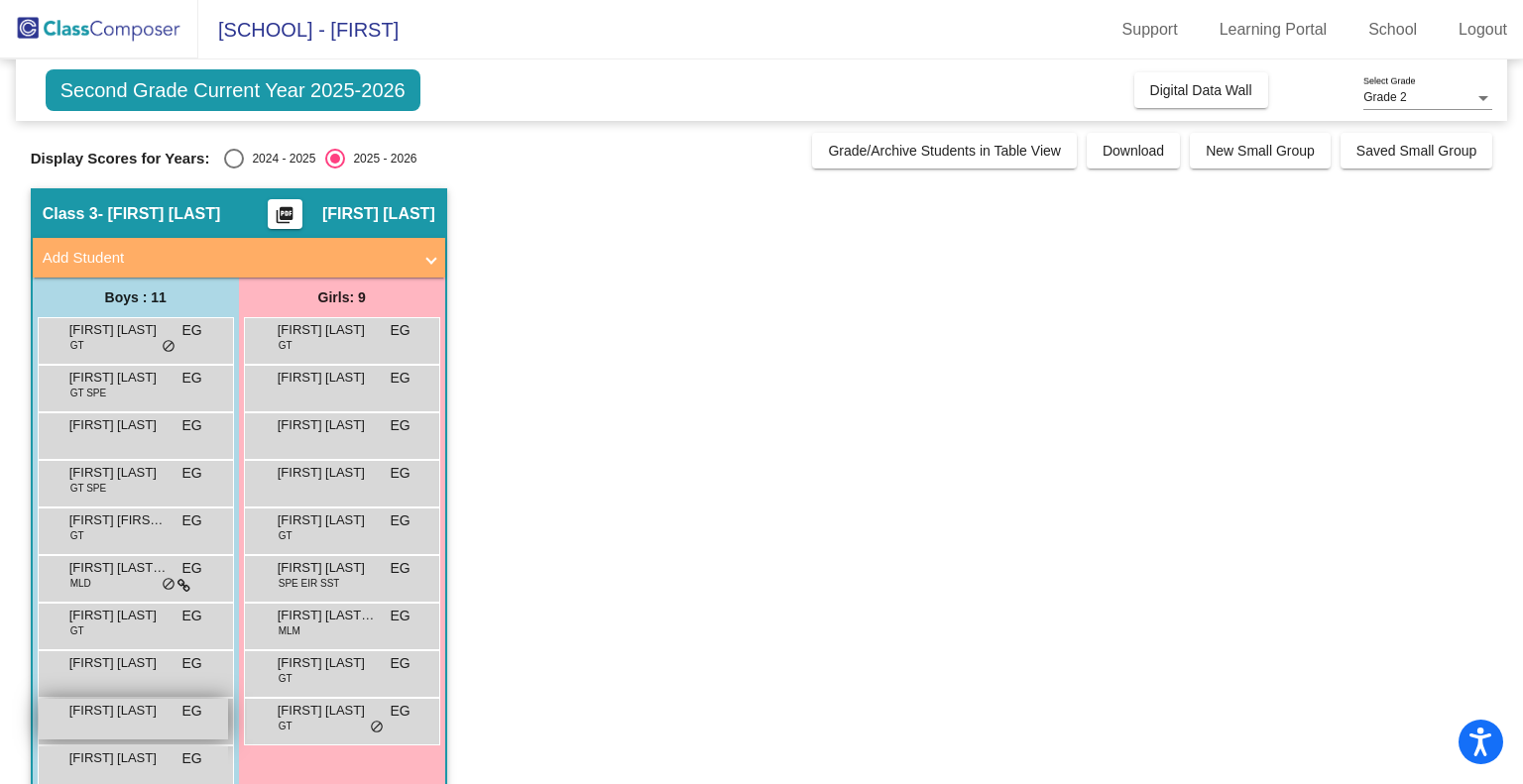 scroll, scrollTop: 87, scrollLeft: 0, axis: vertical 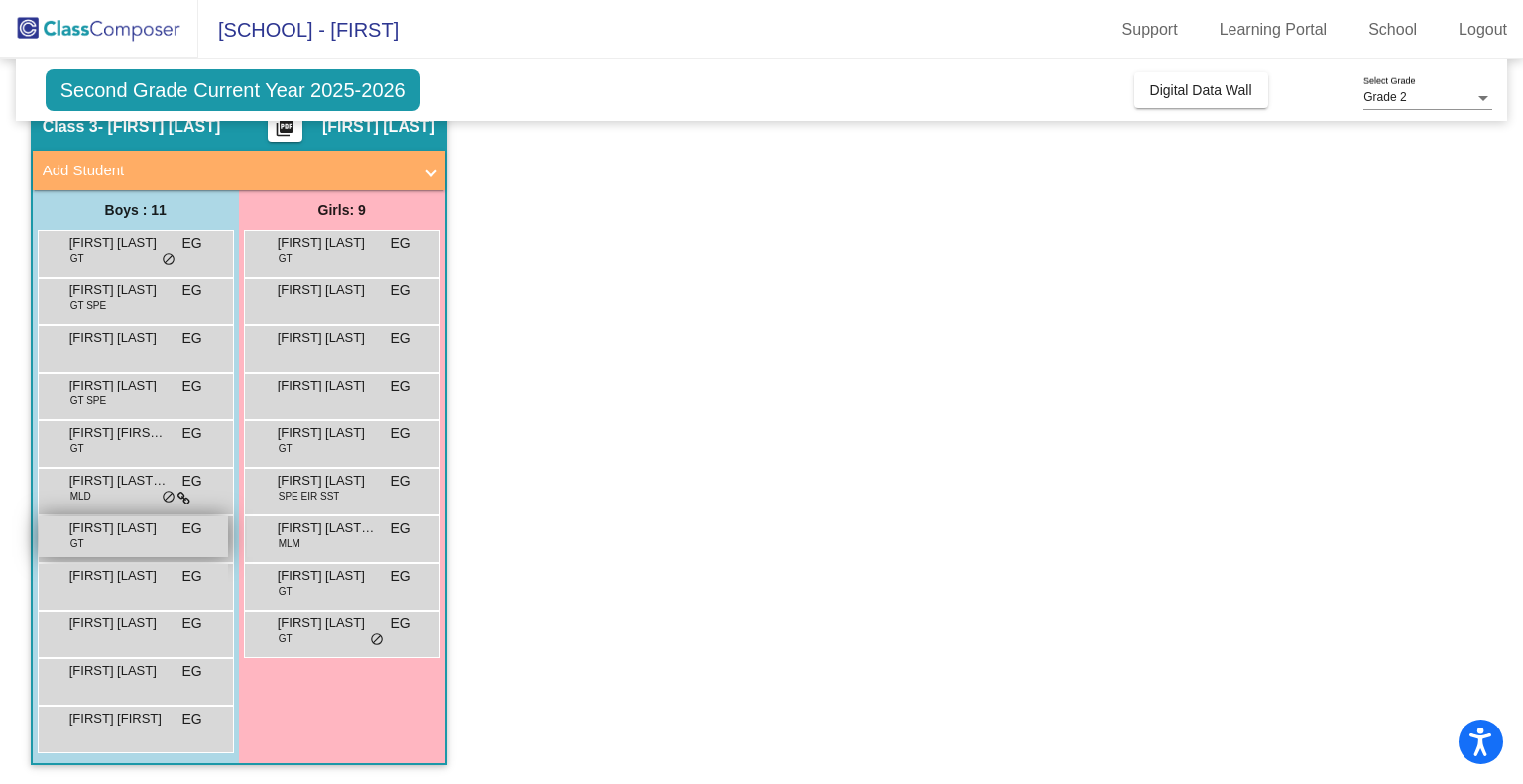click on "Lincoln Davidson GT EG lock do_not_disturb_alt" at bounding box center [133, 536] 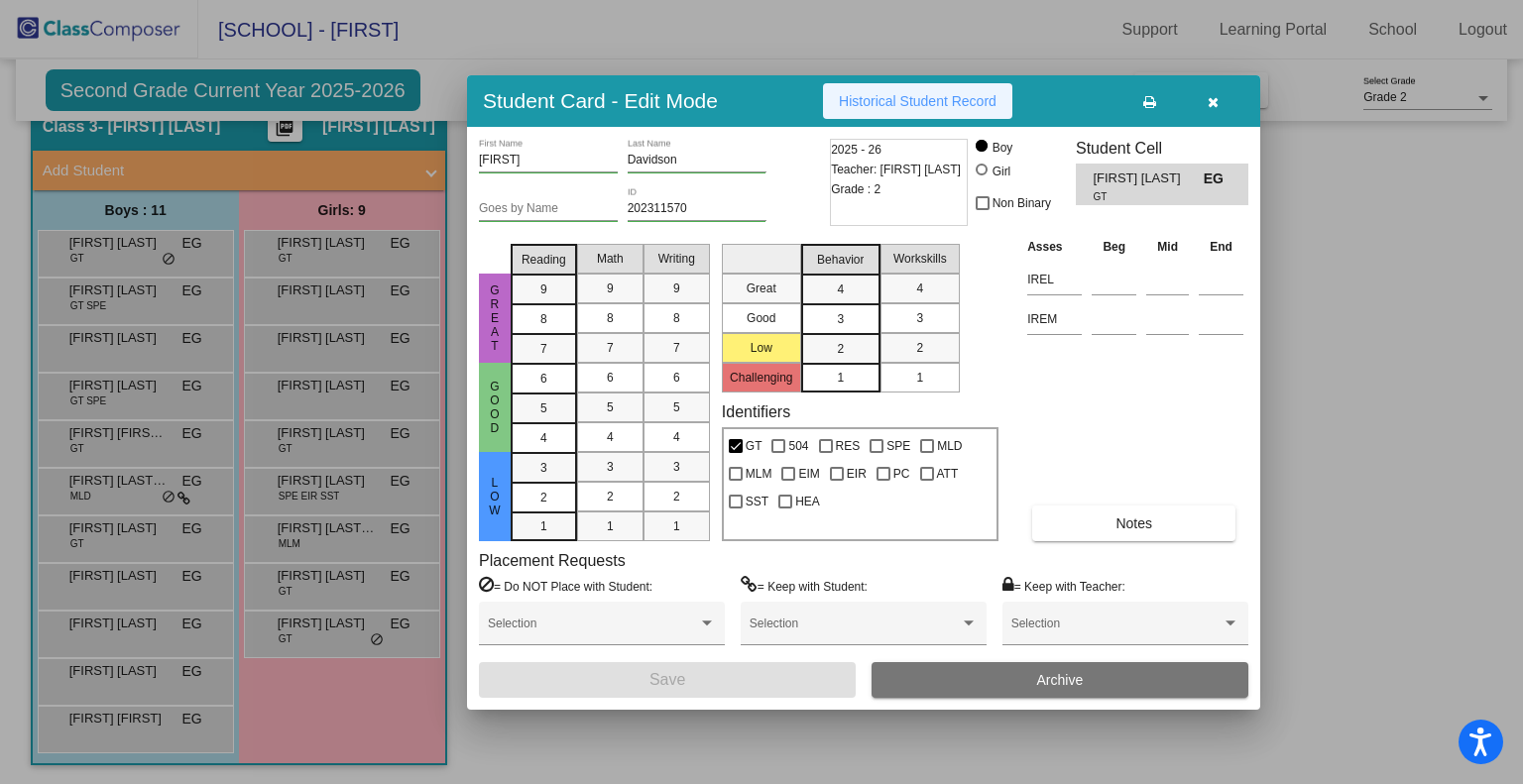 click on "Historical Student Record" at bounding box center [917, 101] 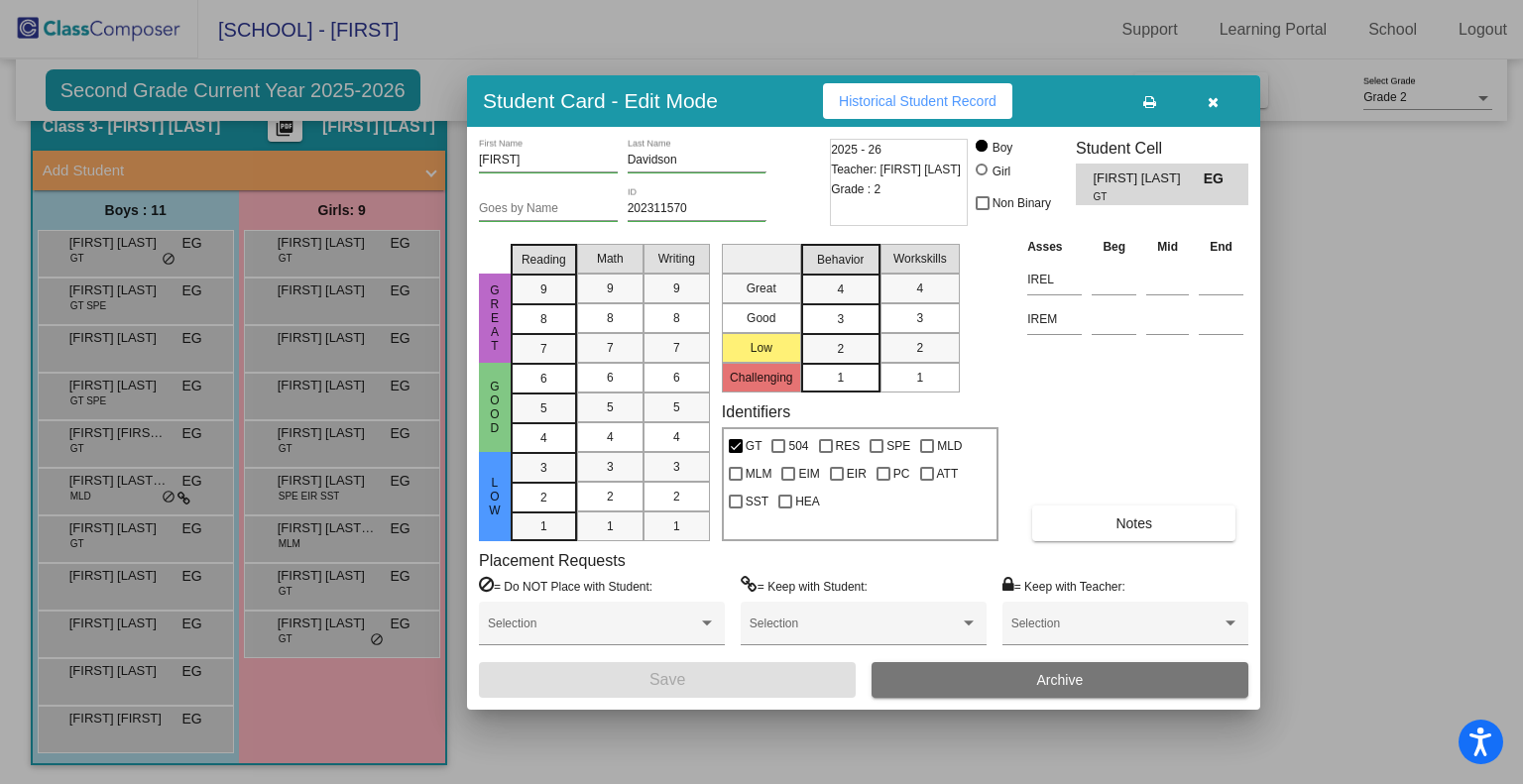 click at bounding box center [762, 392] 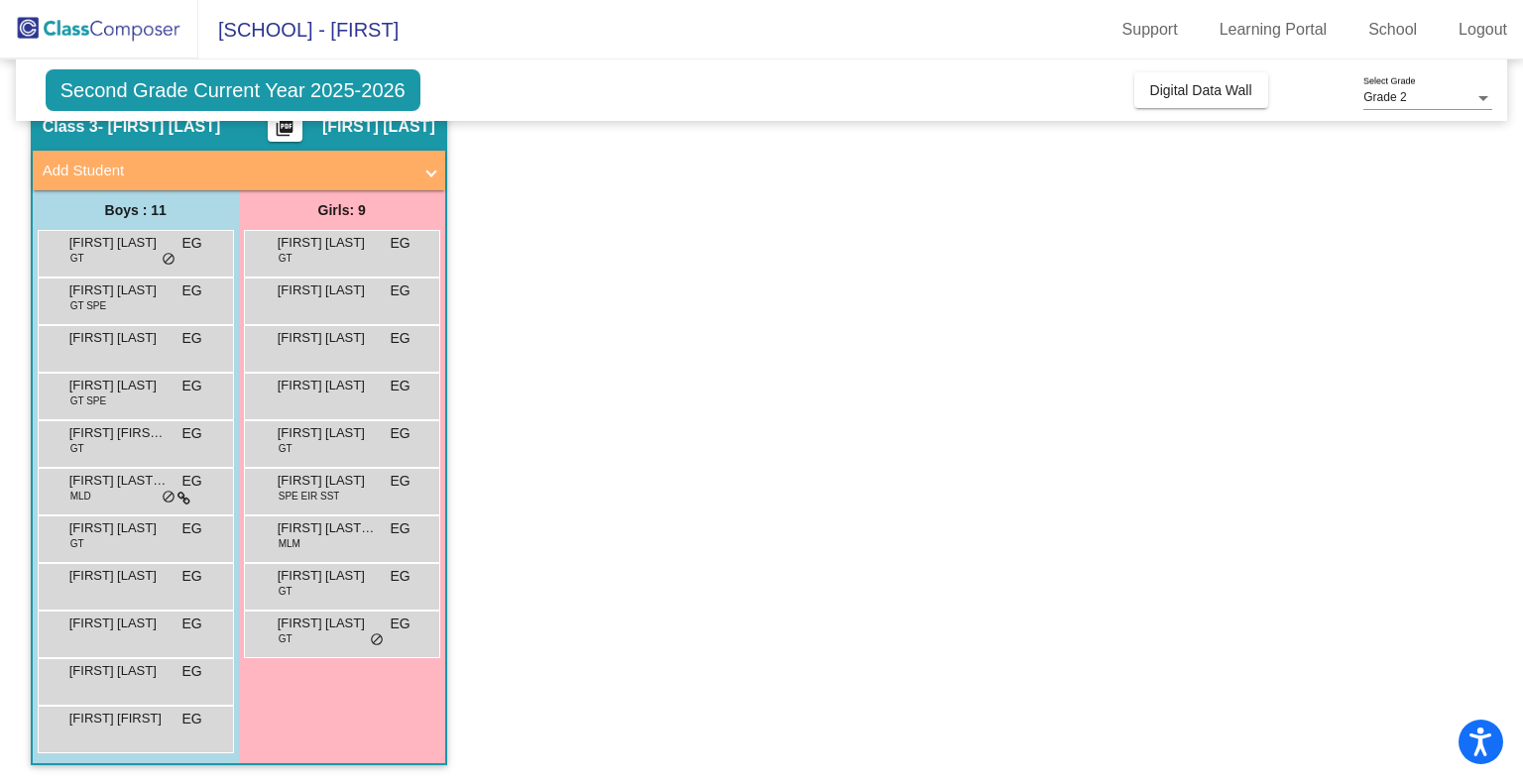 click on "Manraj Rooprail EG lock do_not_disturb_alt" at bounding box center [133, 584] 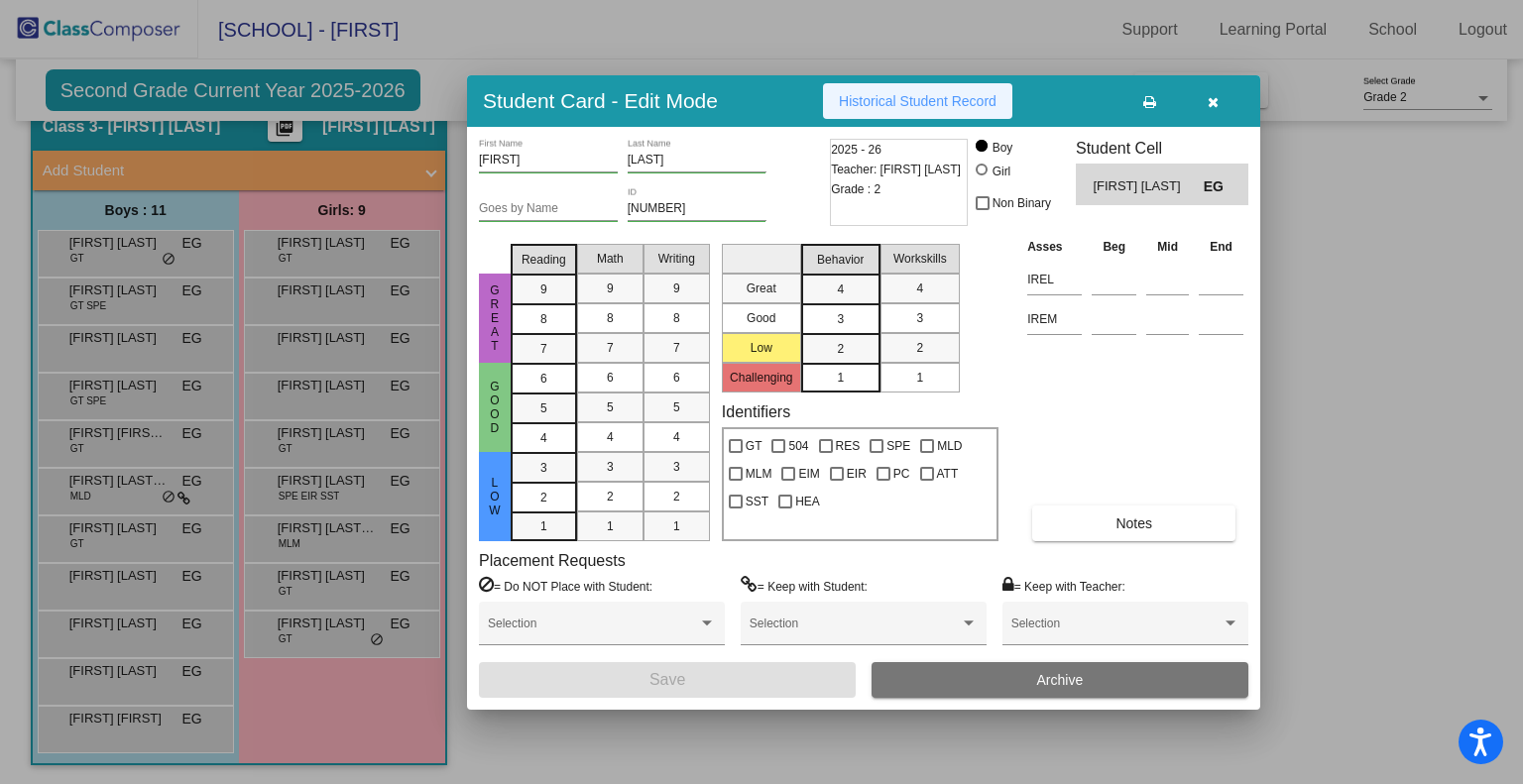 click on "Historical Student Record" at bounding box center [917, 101] 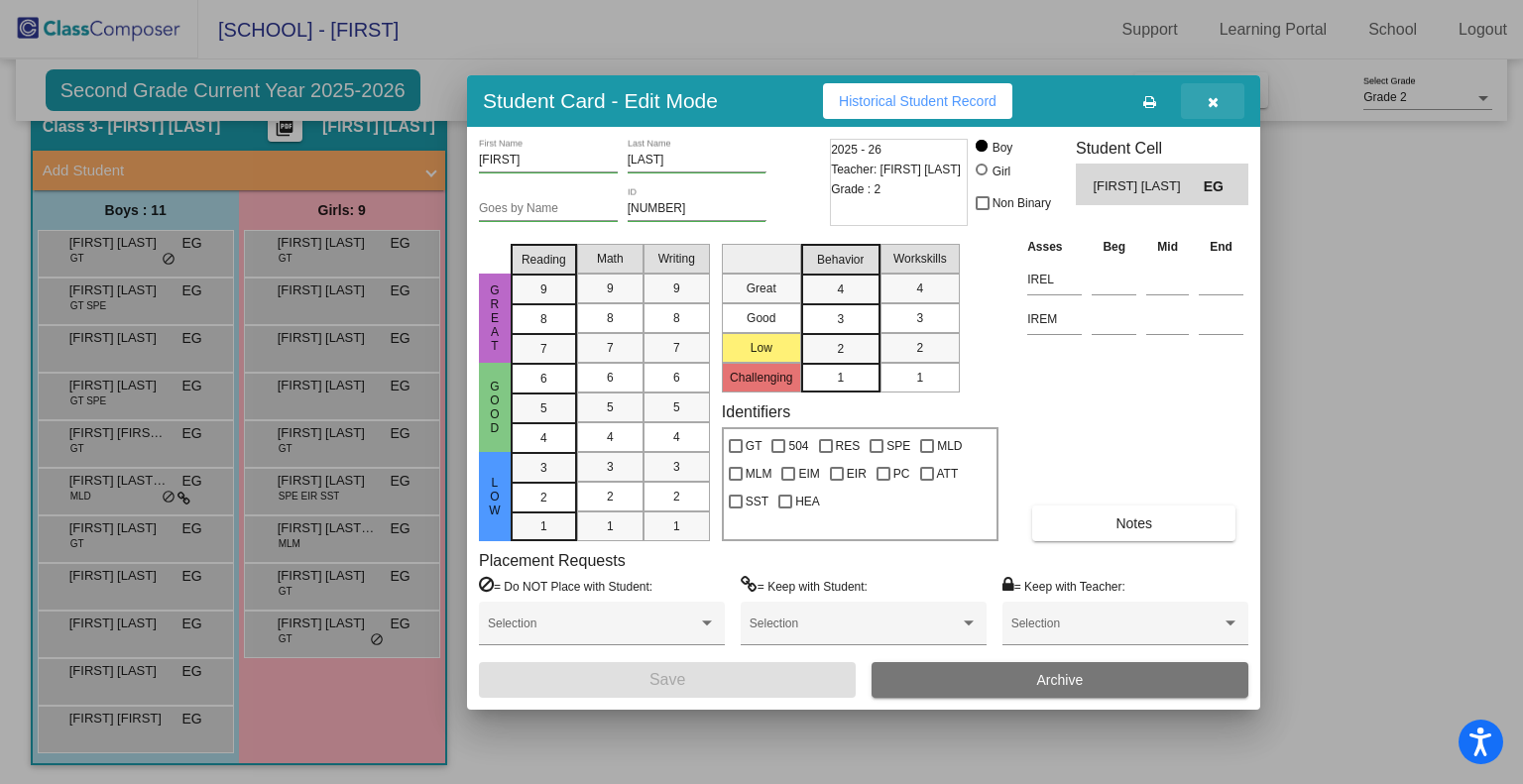 click at bounding box center (1213, 102) 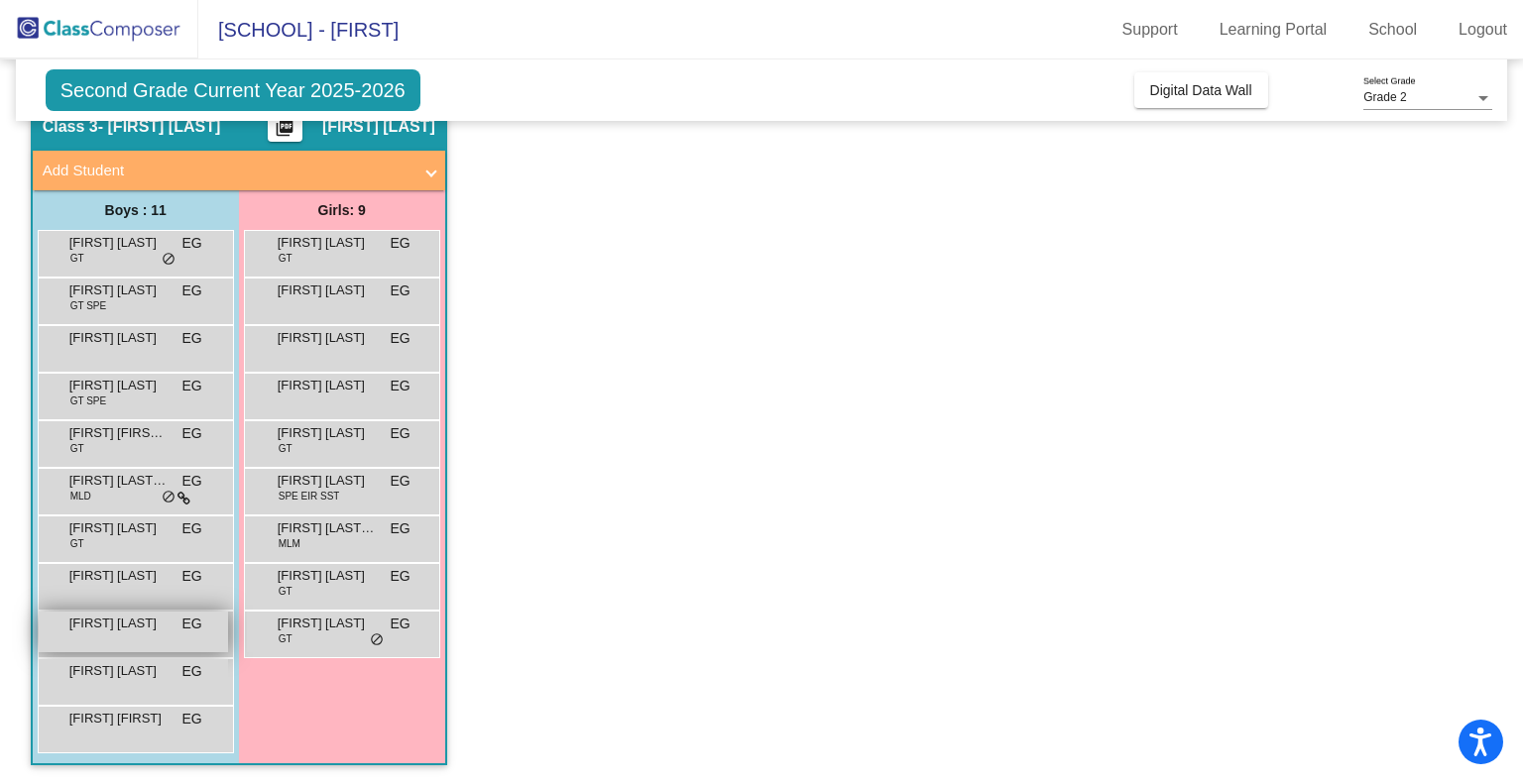 click on "Ryan Luong EG lock do_not_disturb_alt" at bounding box center [133, 631] 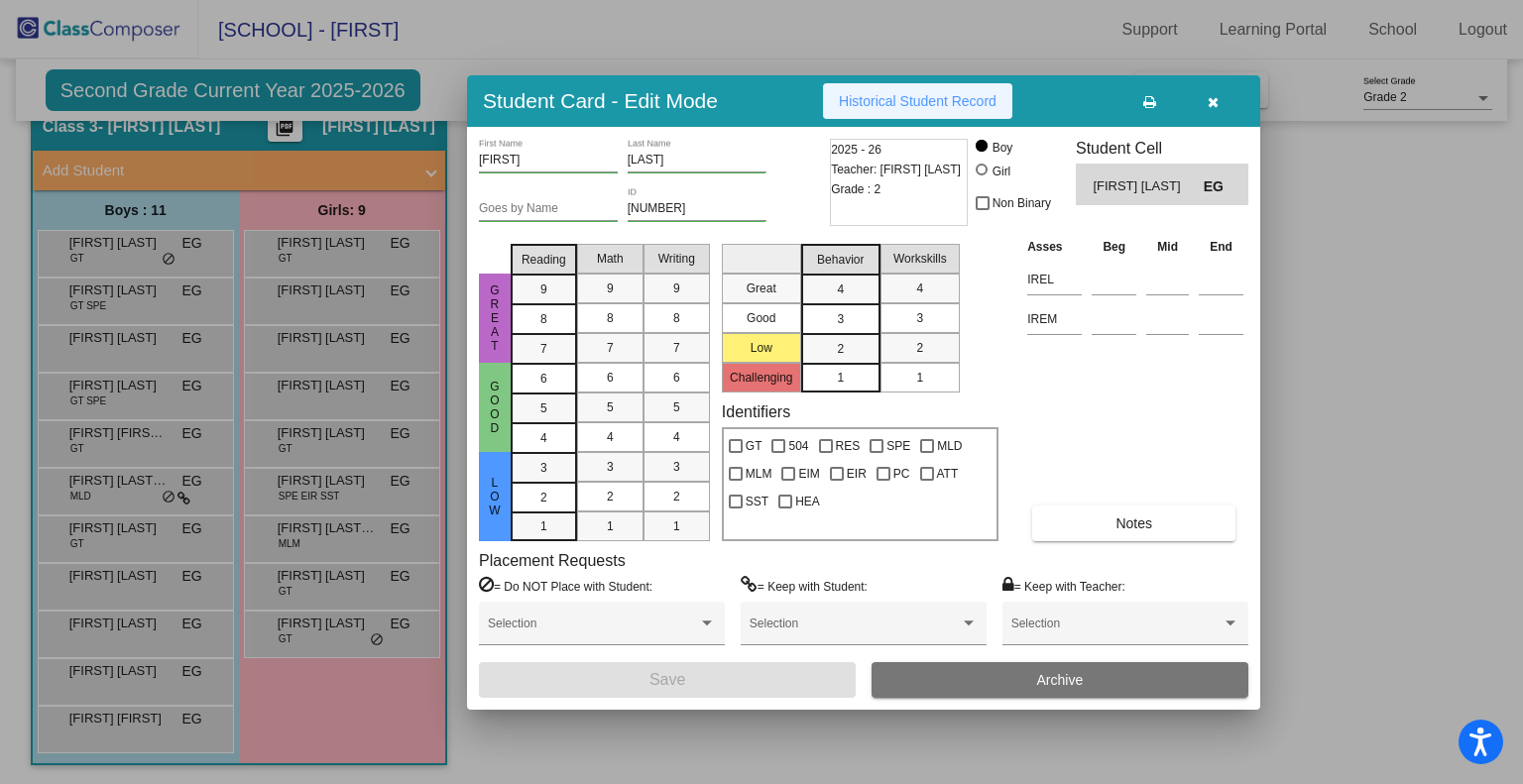 click on "Historical Student Record" at bounding box center (917, 101) 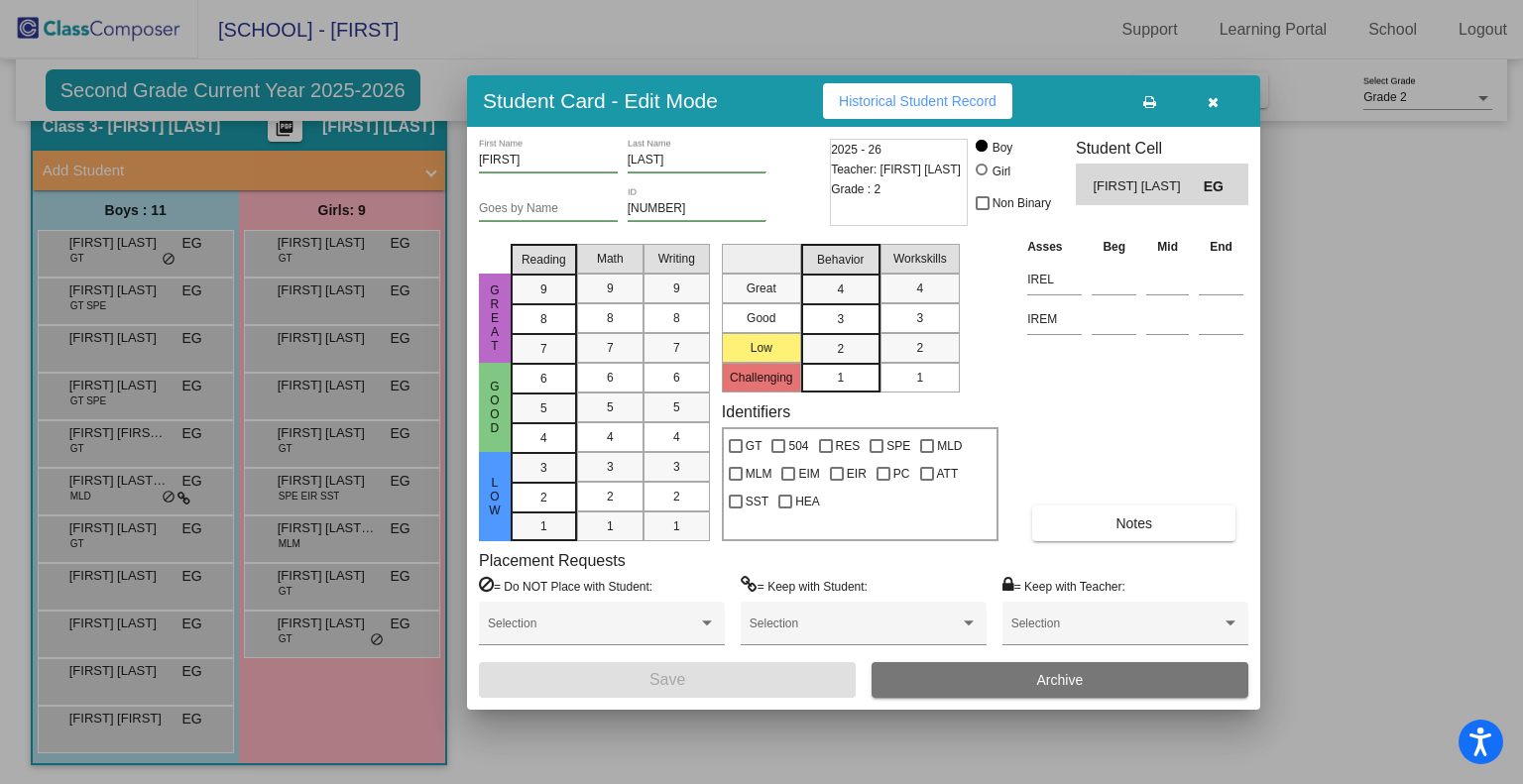 click at bounding box center [762, 392] 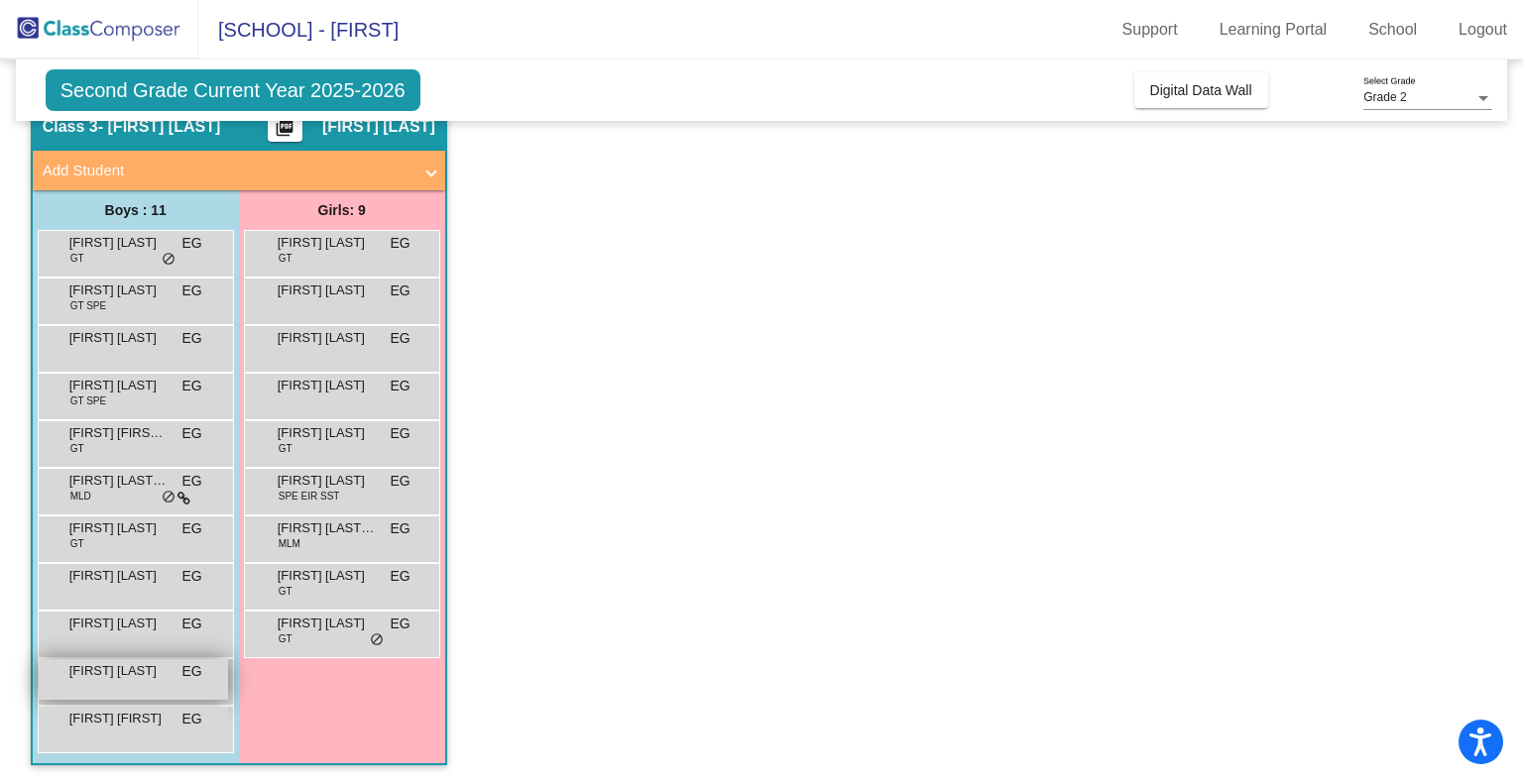click on "Veer Thakkar EG lock do_not_disturb_alt" at bounding box center [133, 679] 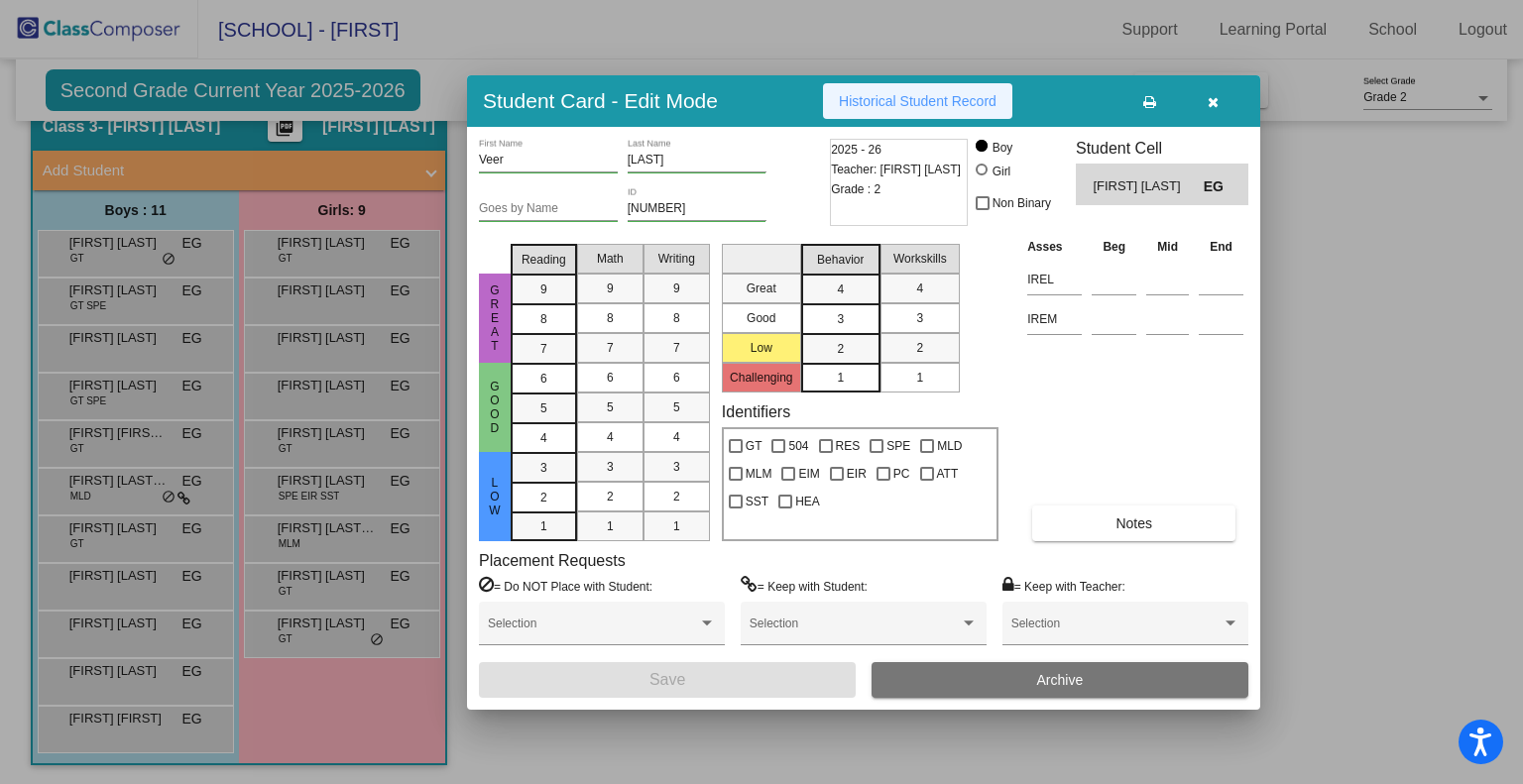 click on "Historical Student Record" at bounding box center (917, 101) 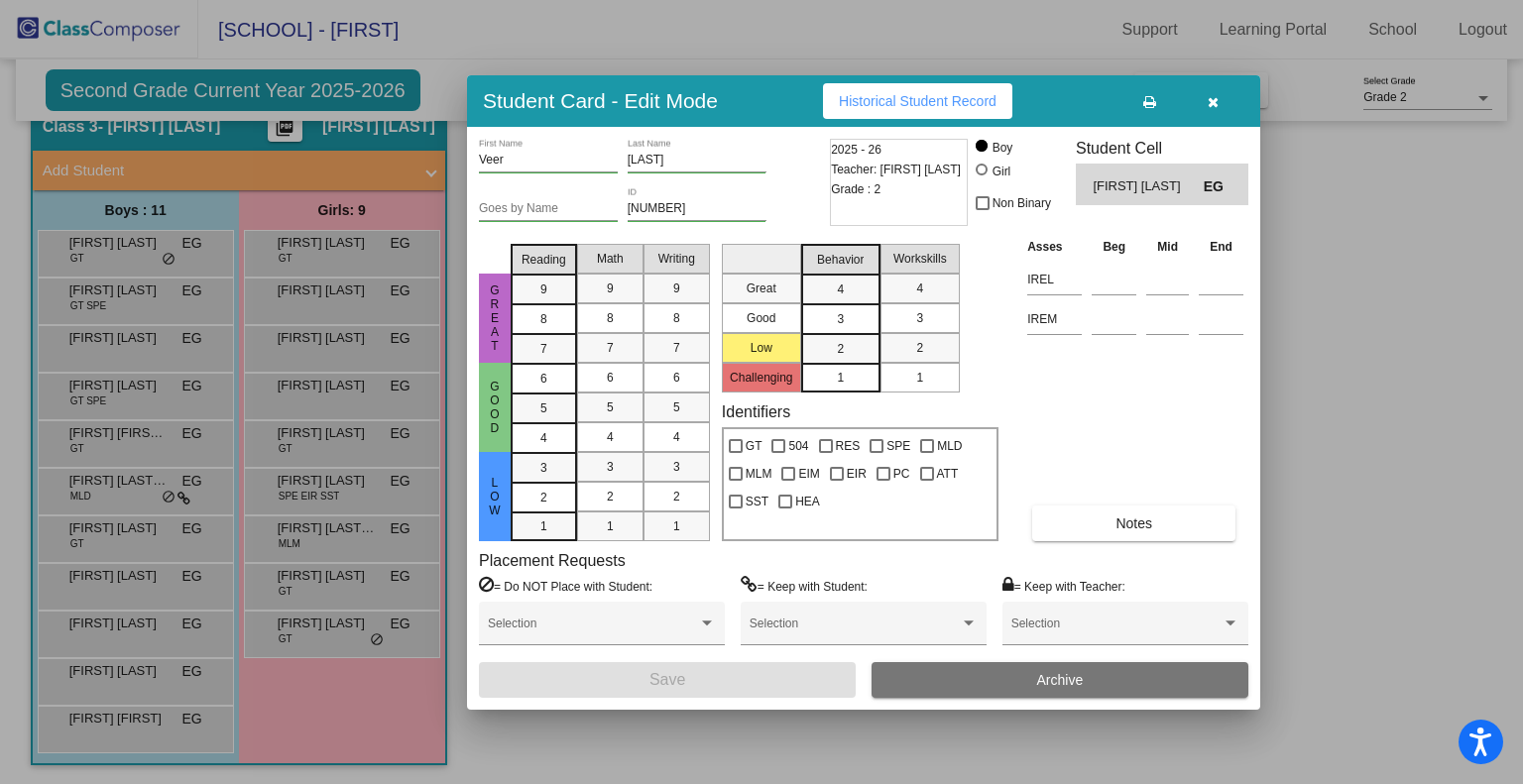 click at bounding box center [762, 392] 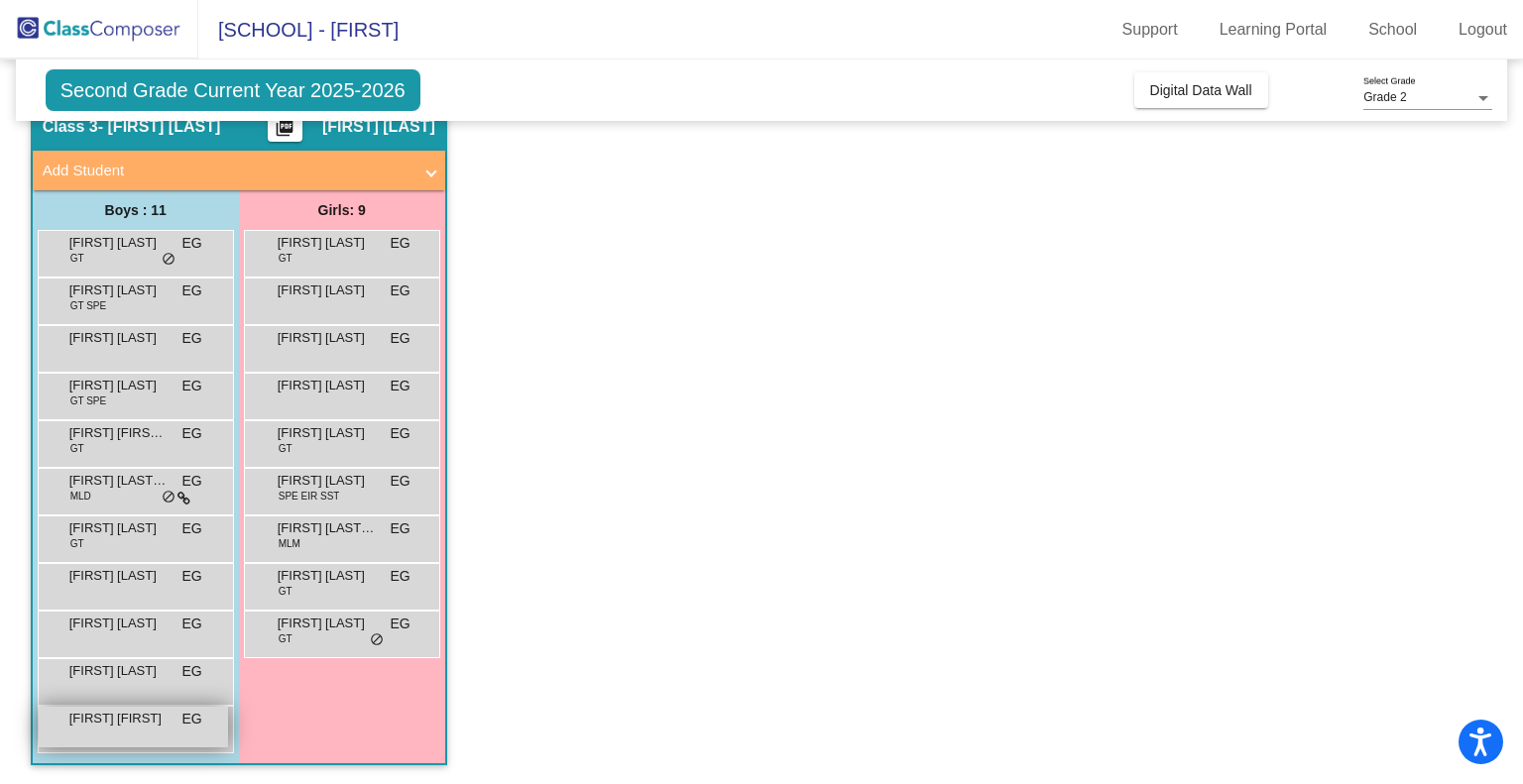 click on "Vihaan Sangeeth" at bounding box center [119, 719] 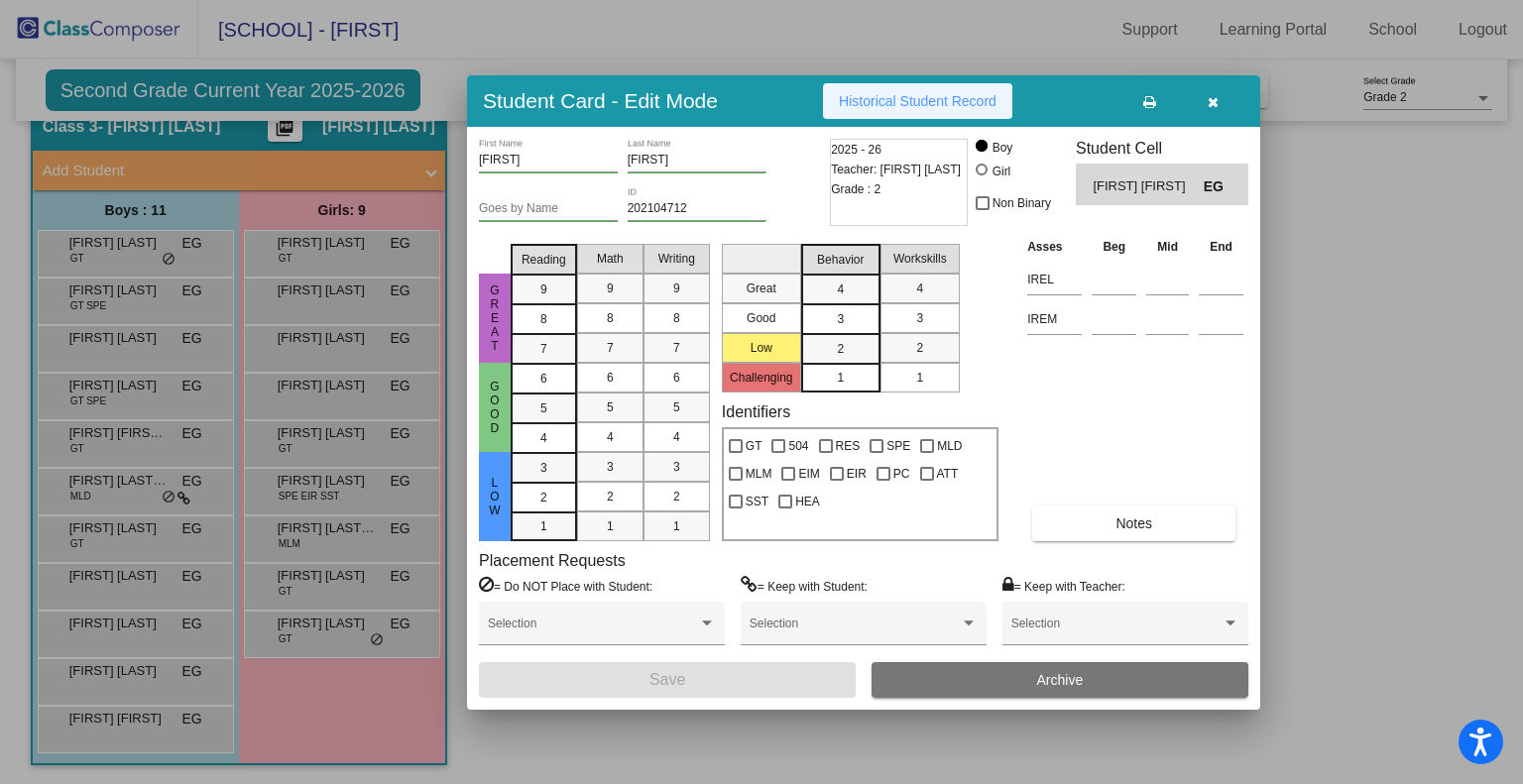 click on "Historical Student Record" at bounding box center [917, 101] 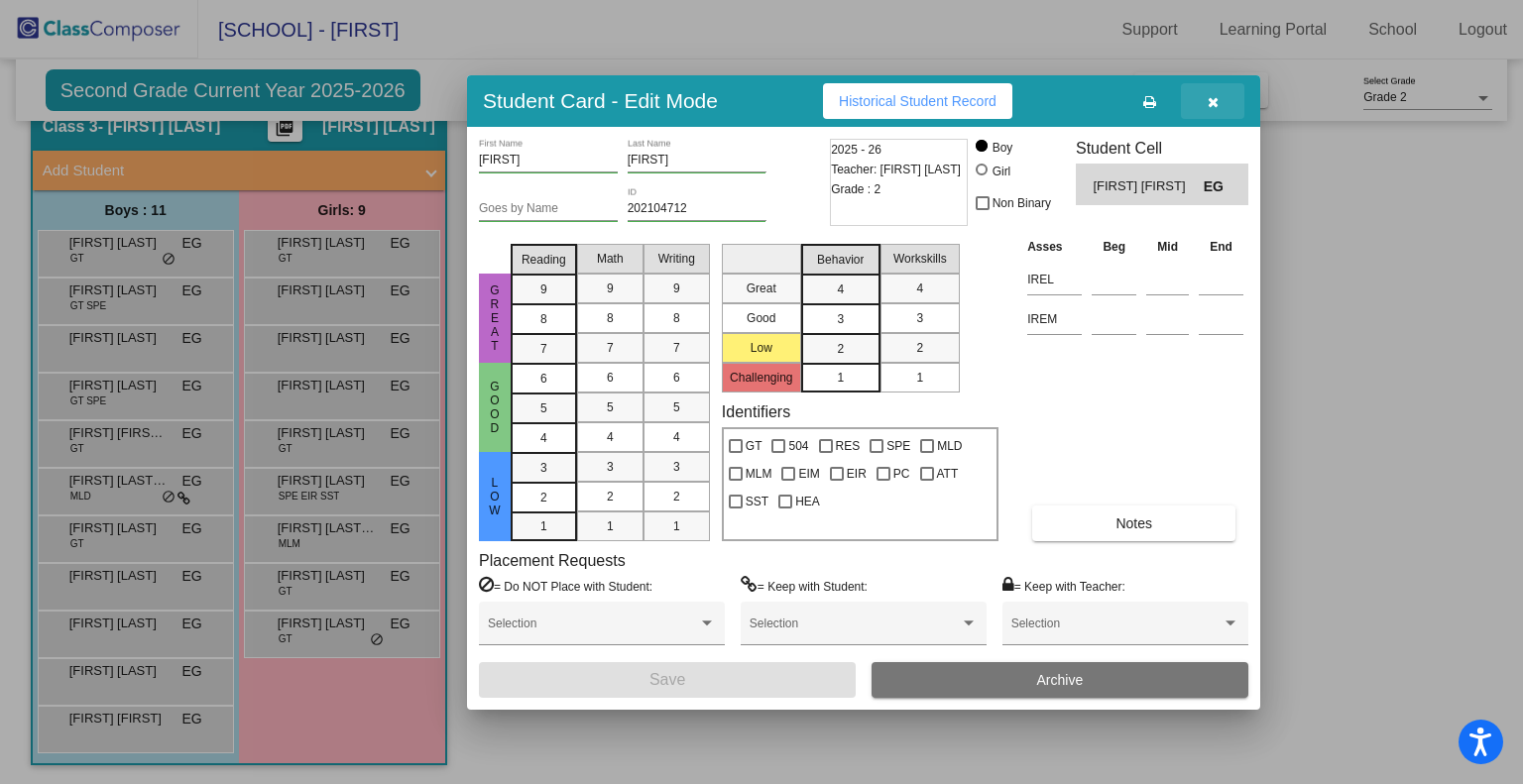 click at bounding box center [1213, 102] 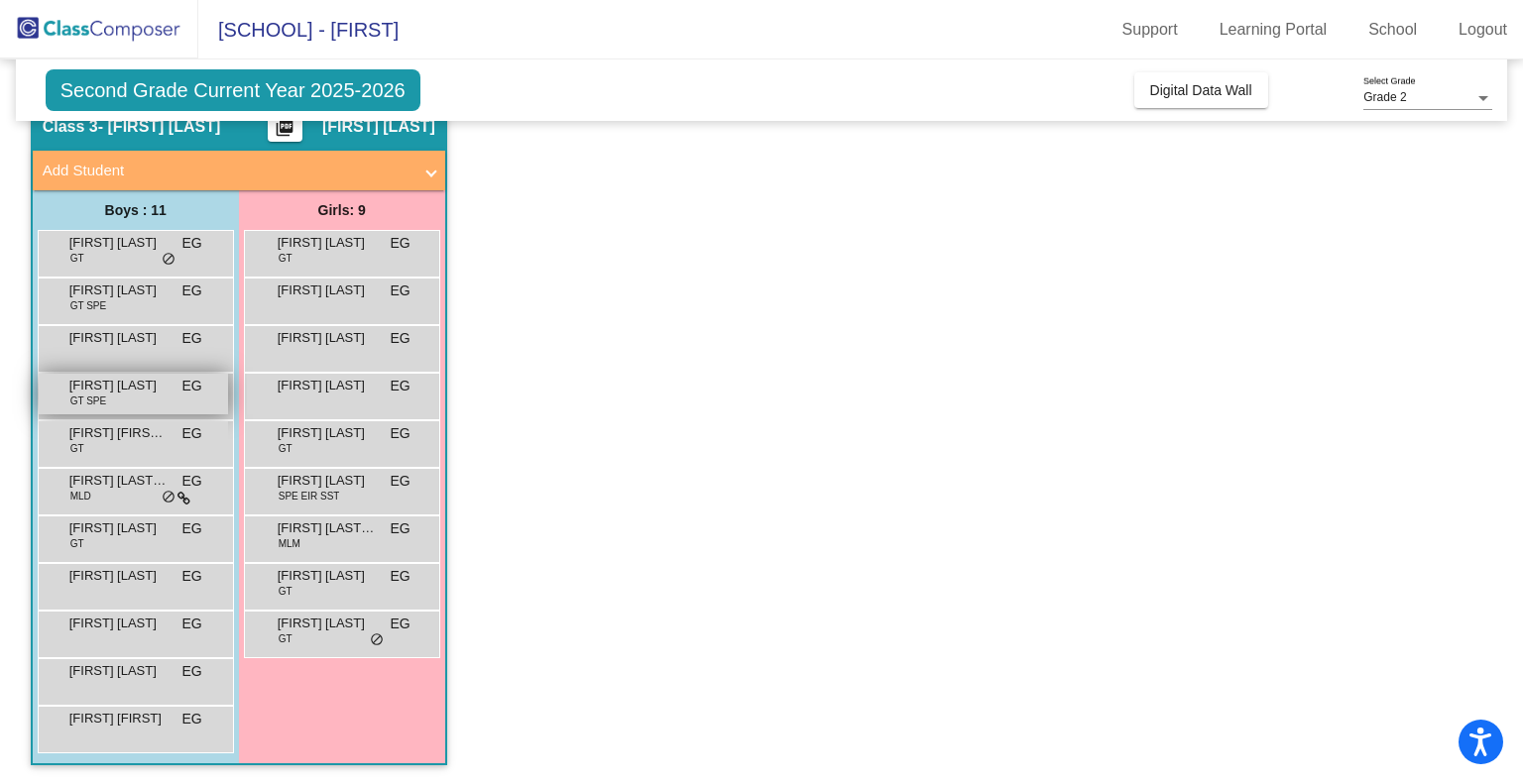 click on "GT SPE" at bounding box center [88, 400] 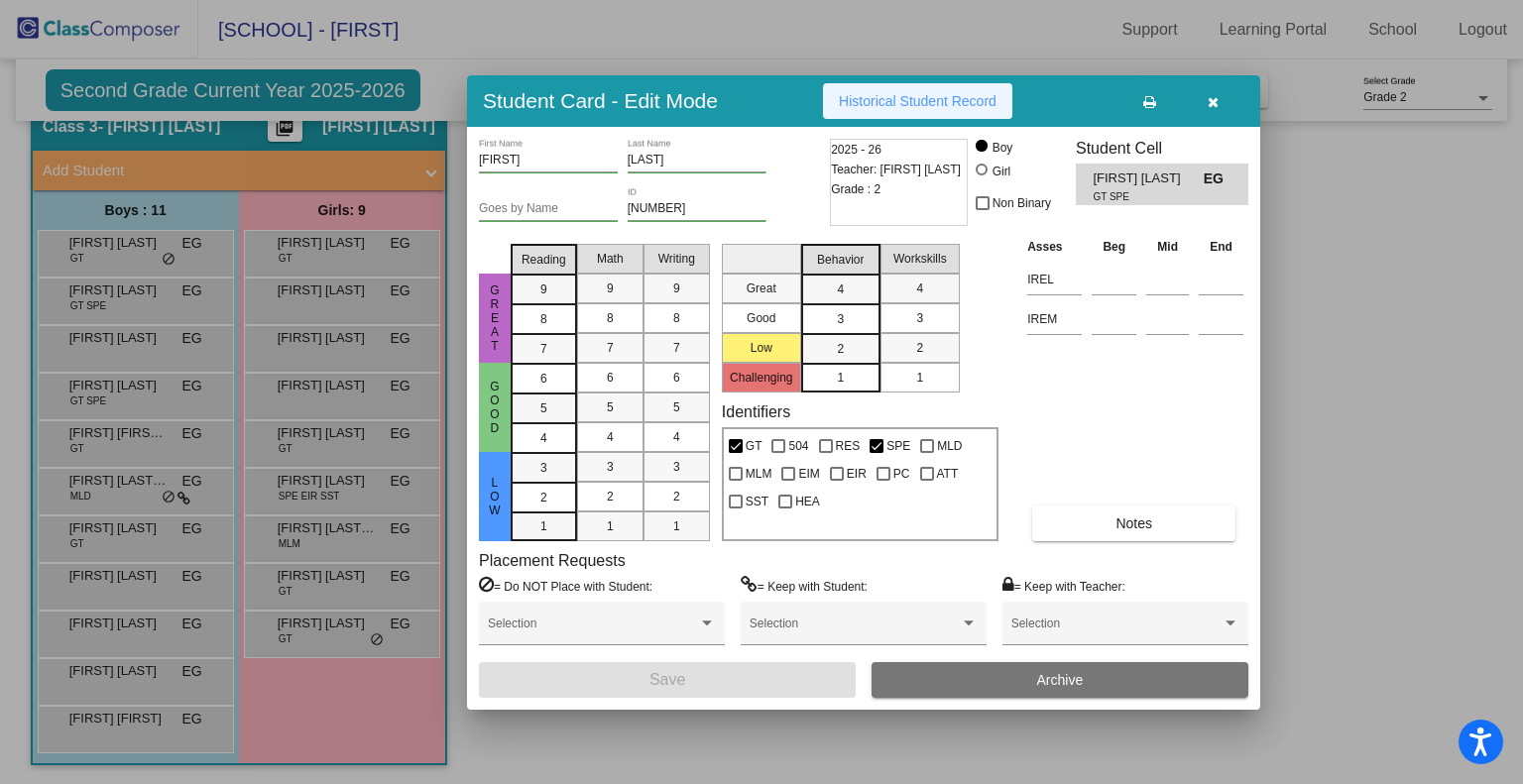click on "Historical Student Record" at bounding box center [917, 101] 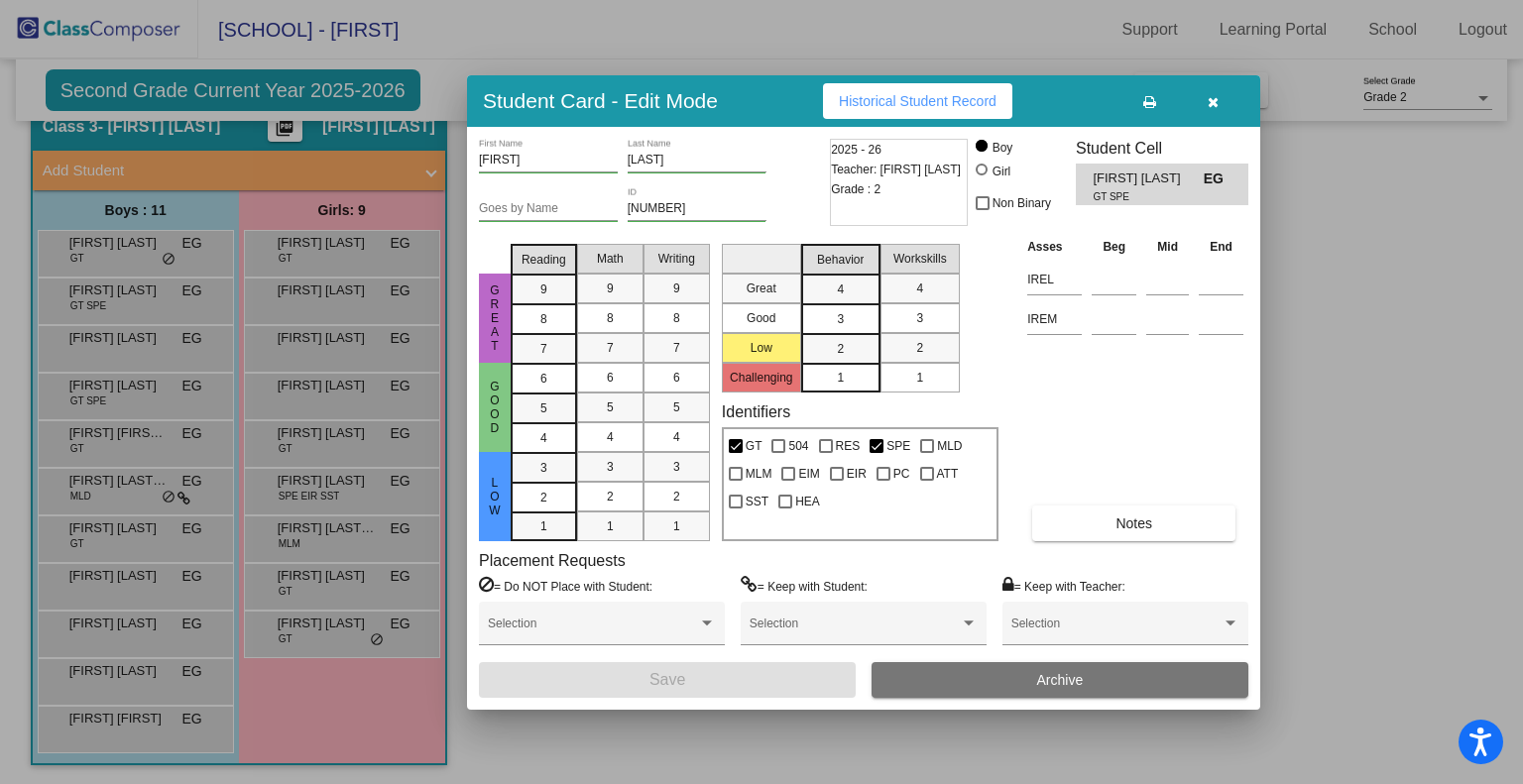 click at bounding box center [762, 392] 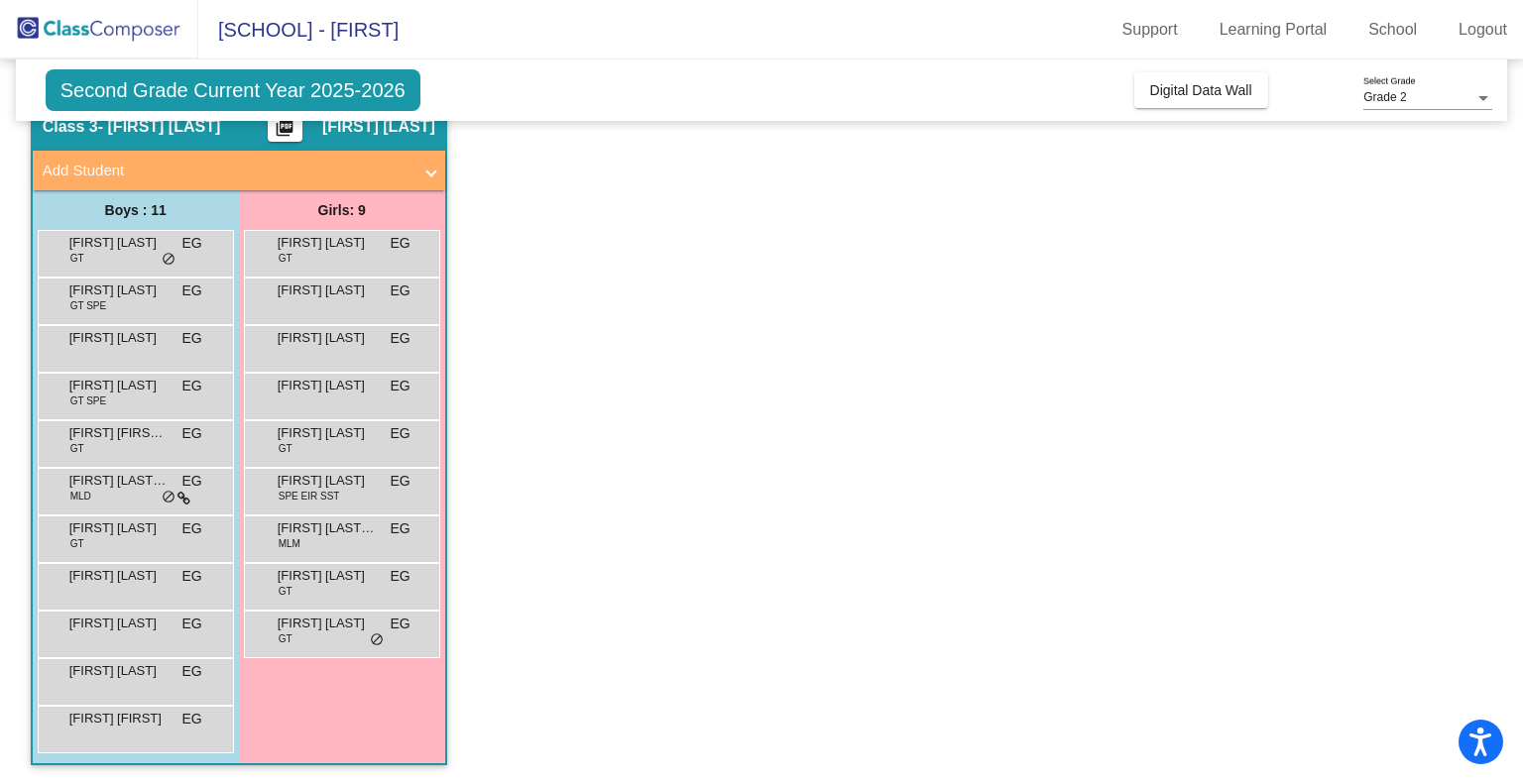click on "Fabien Jean-Pierre" at bounding box center [119, 433] 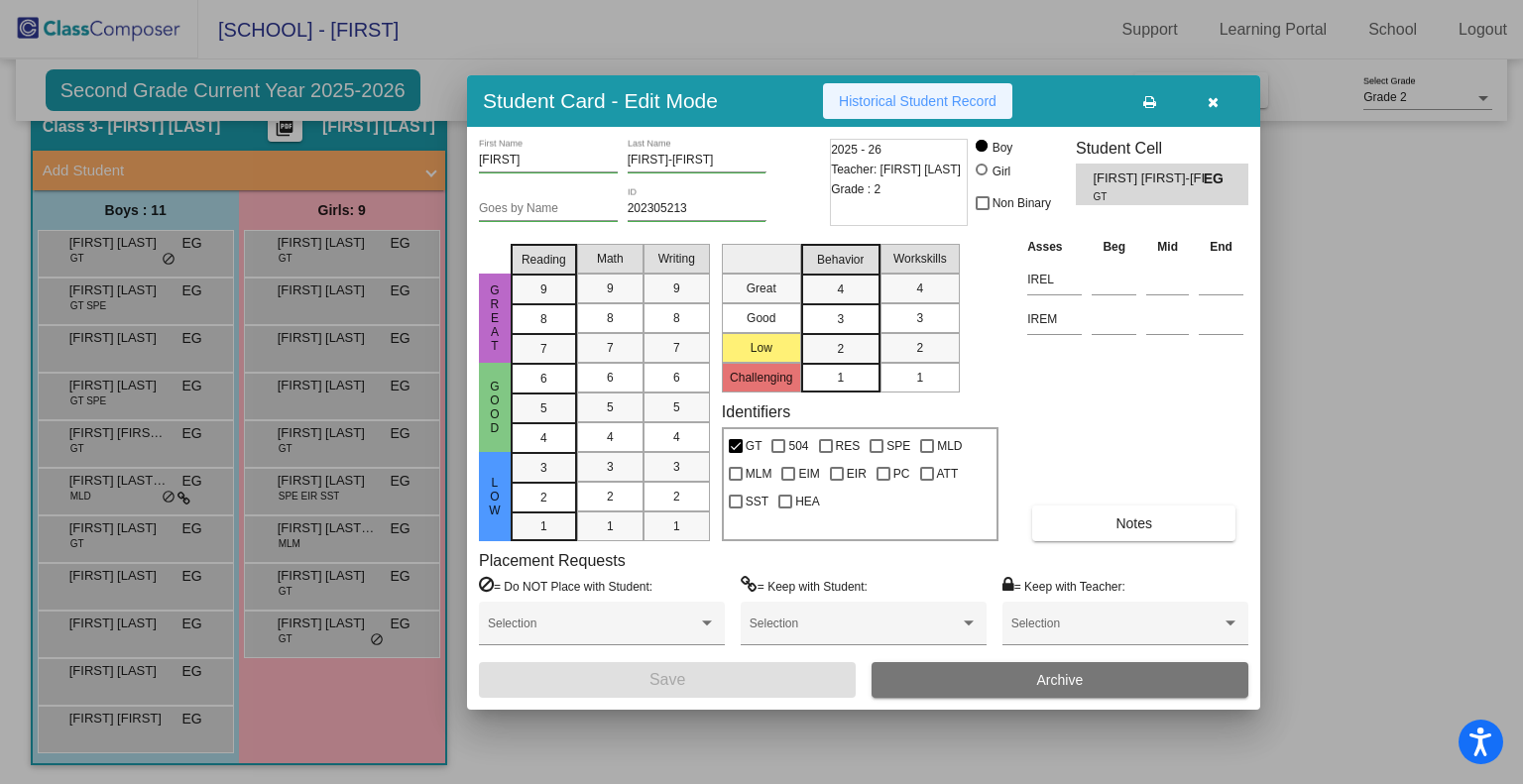 click on "Historical Student Record" at bounding box center (917, 101) 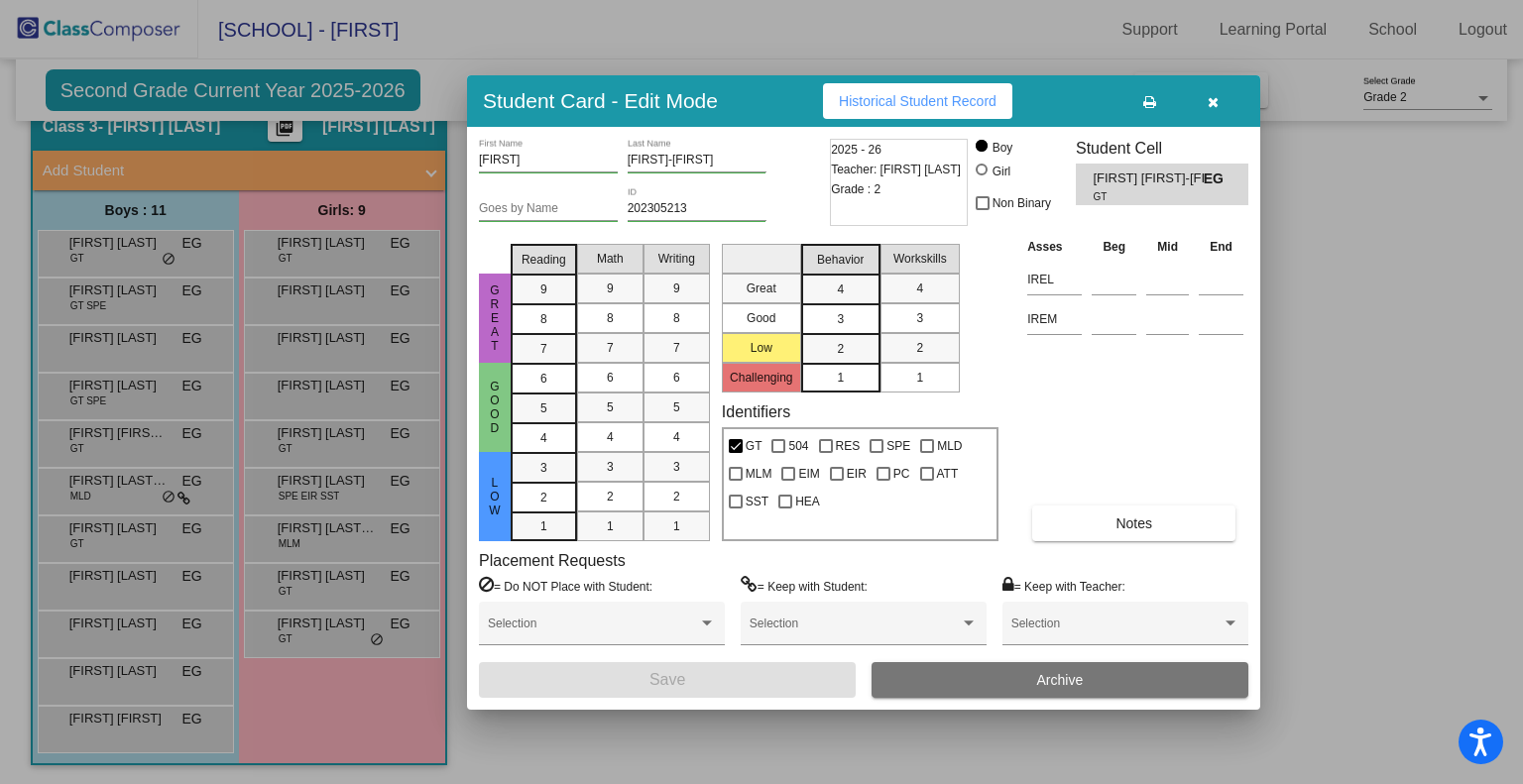 click at bounding box center [1213, 102] 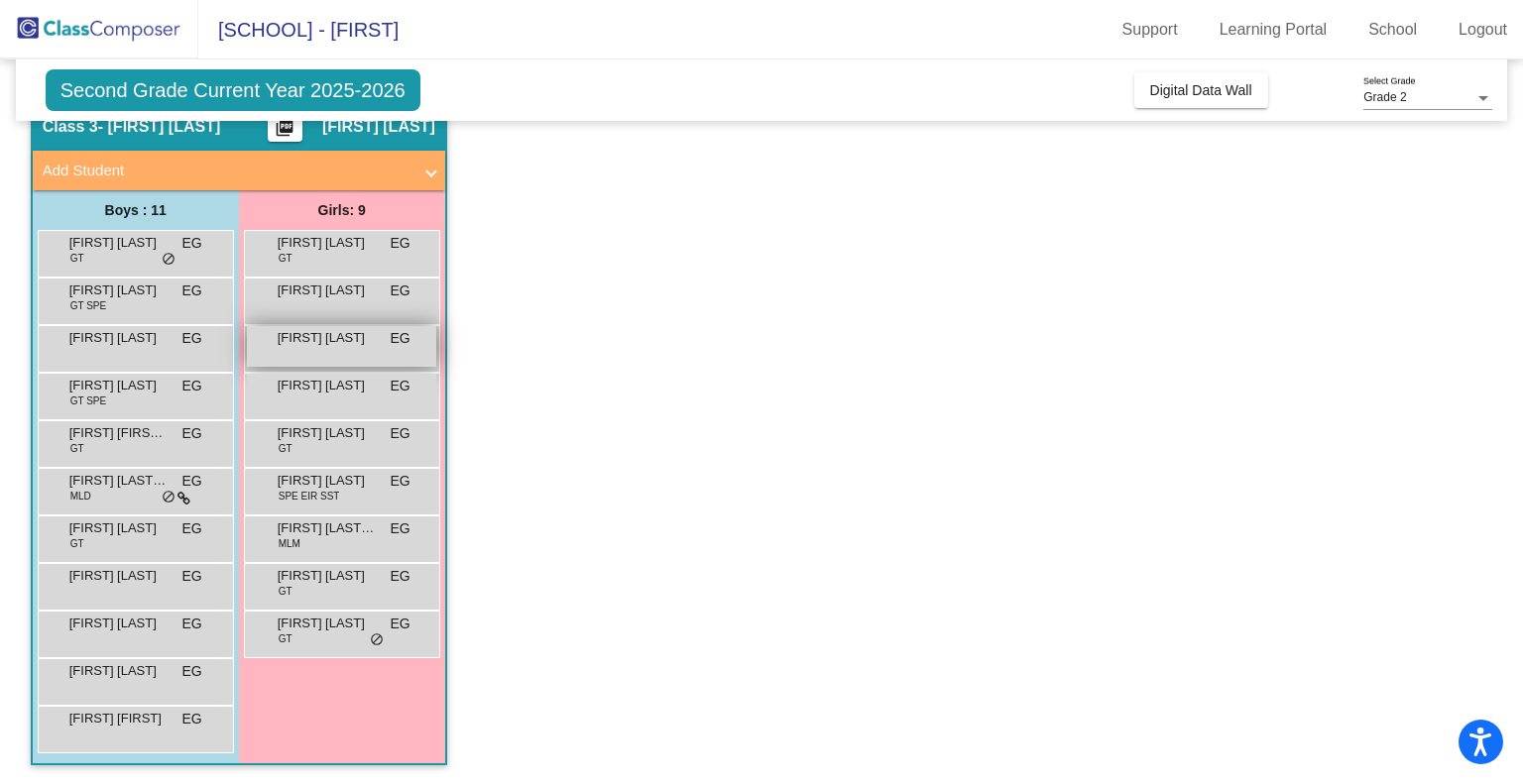 click on "Jahaira Kelley" at bounding box center (327, 338) 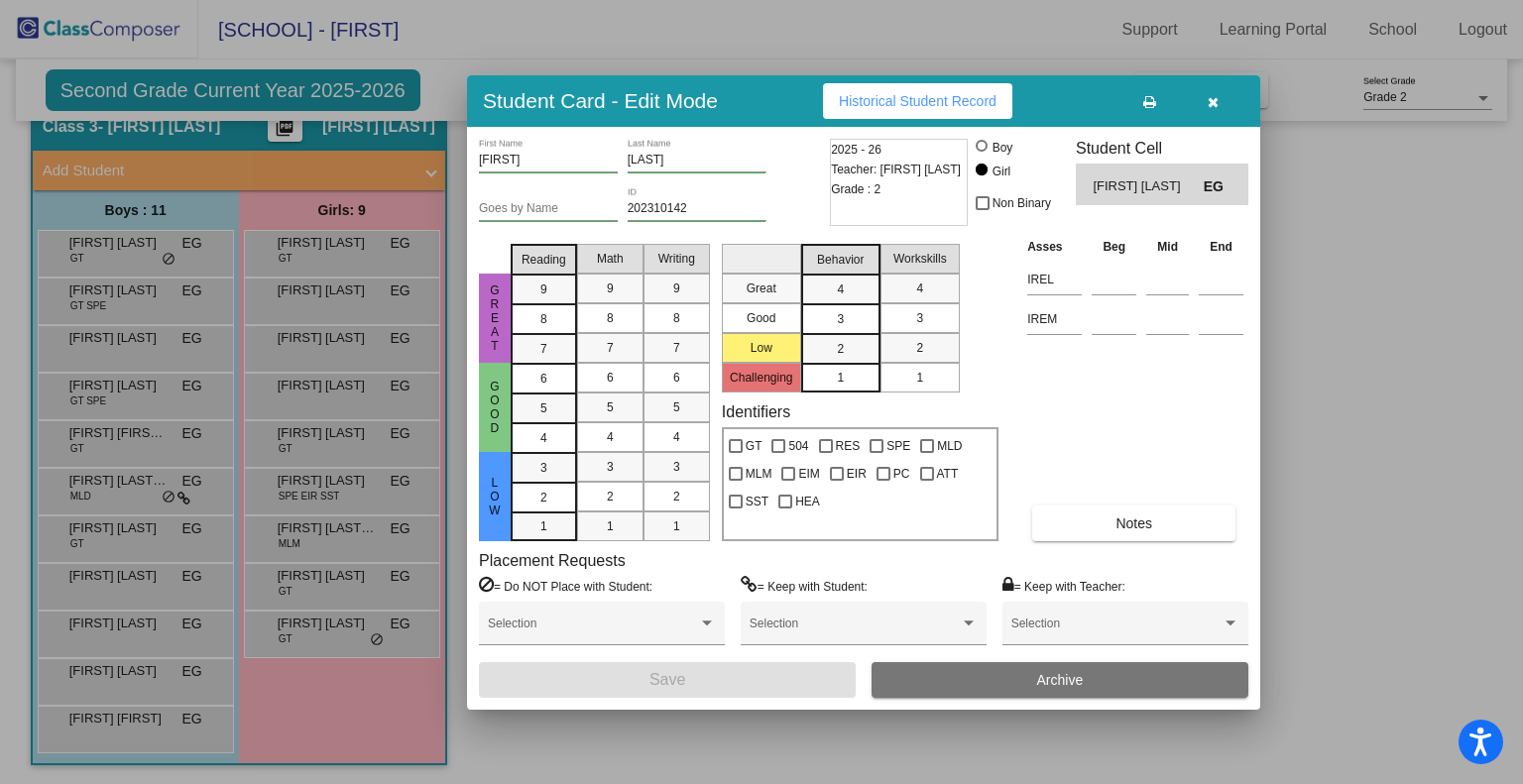 click on "Historical Student Record" at bounding box center (917, 101) 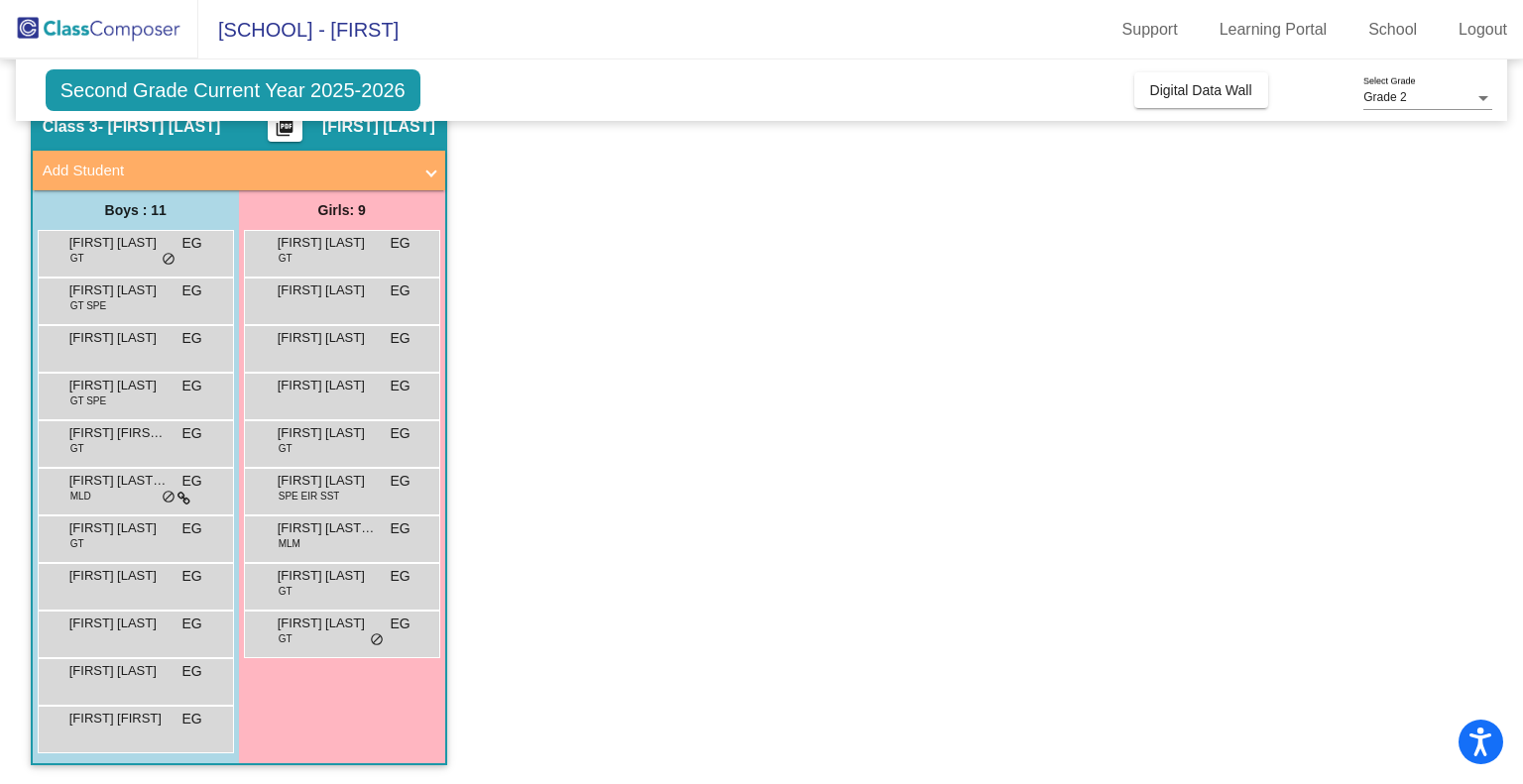 click on "Zona Pearson" at bounding box center (327, 623) 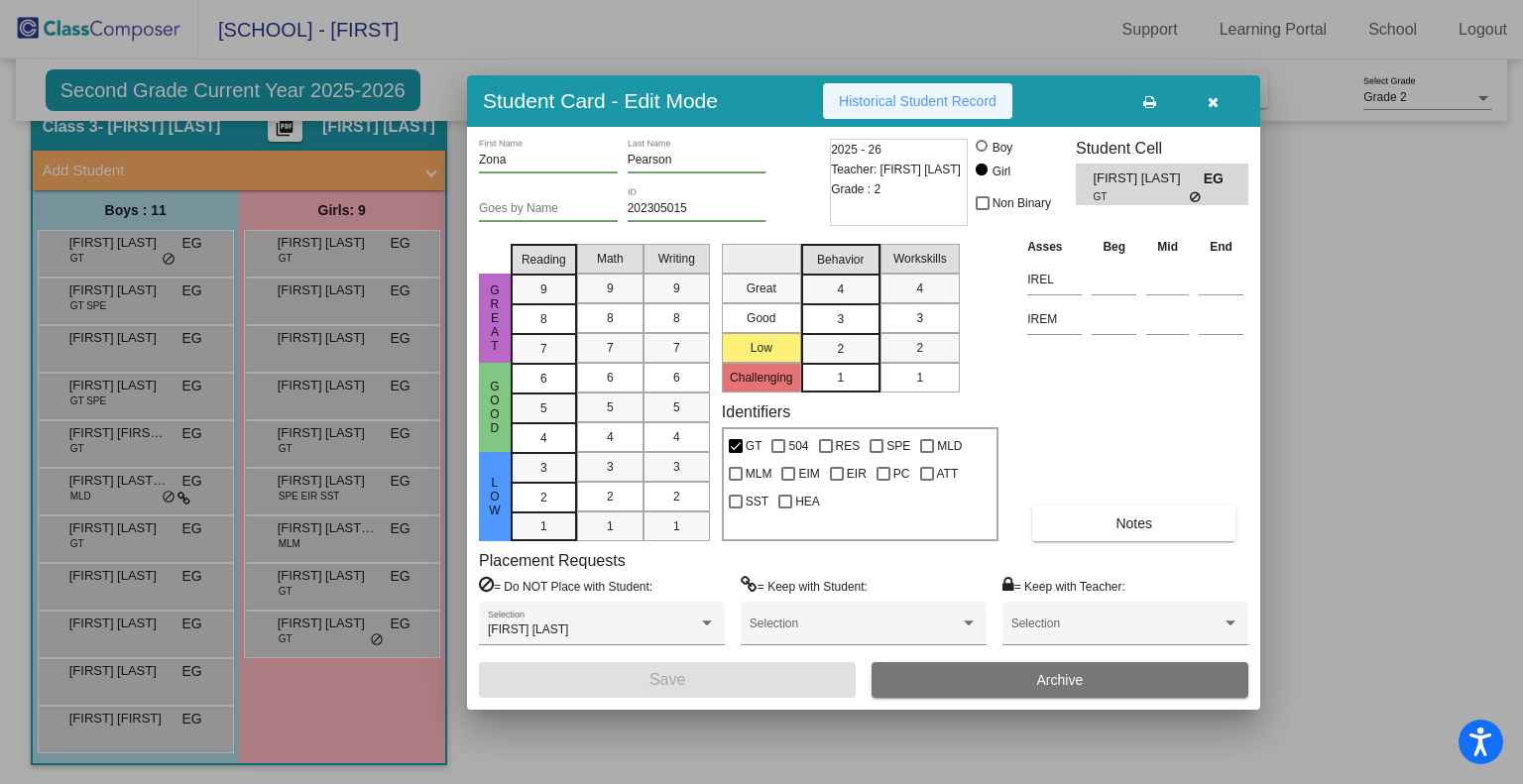 click on "Historical Student Record" at bounding box center [917, 101] 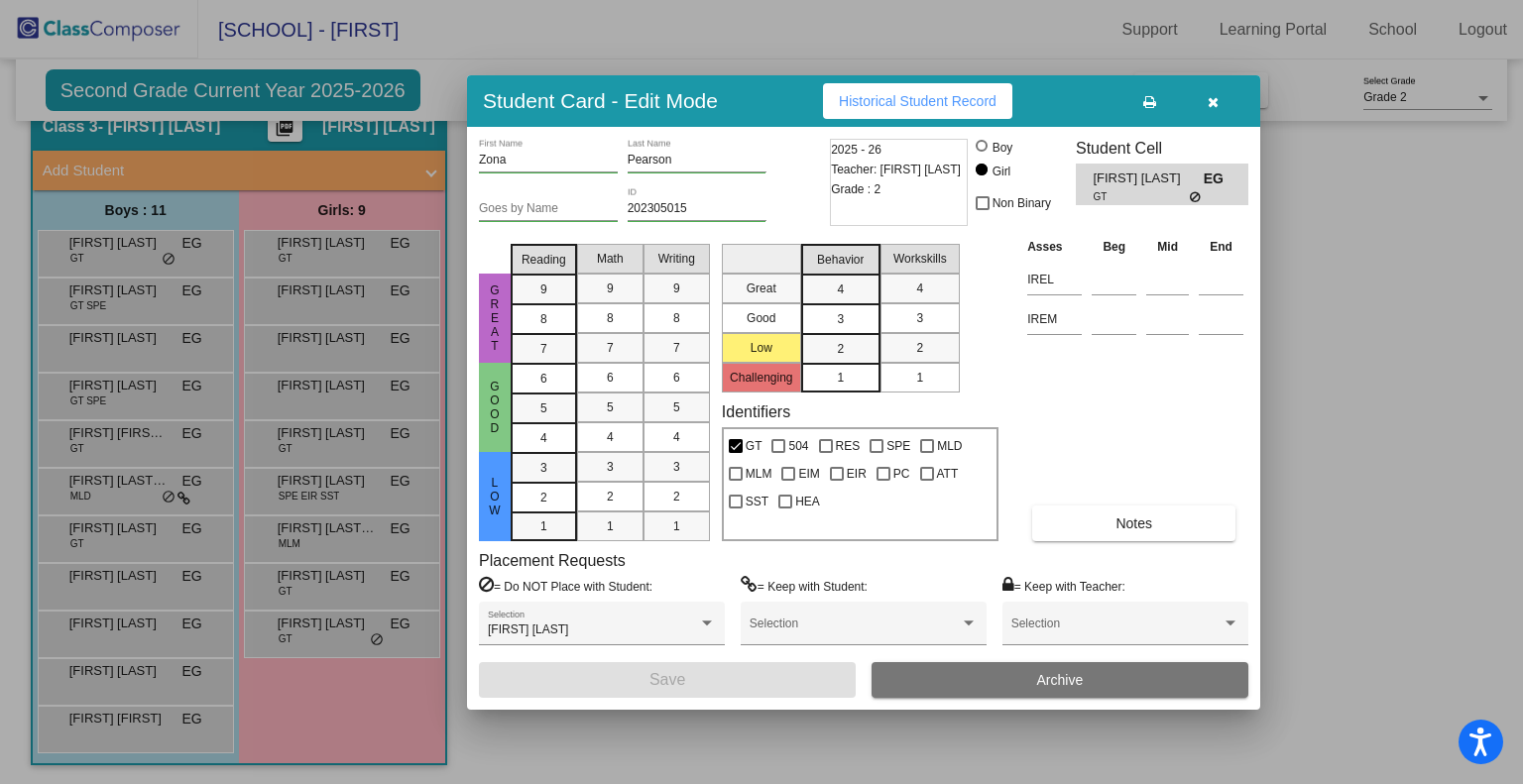 click at bounding box center (762, 392) 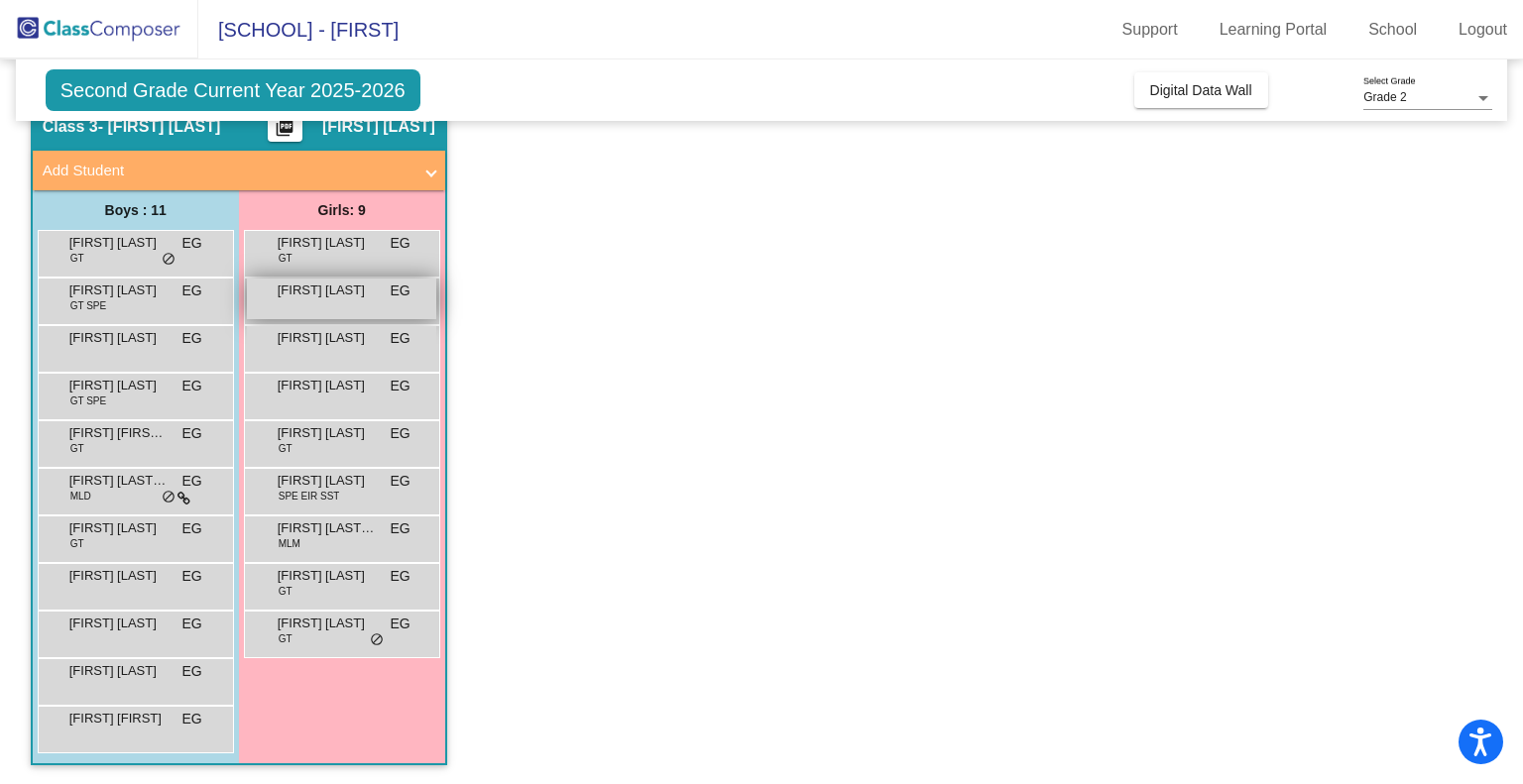 click on "Eleanor Harris" at bounding box center [327, 290] 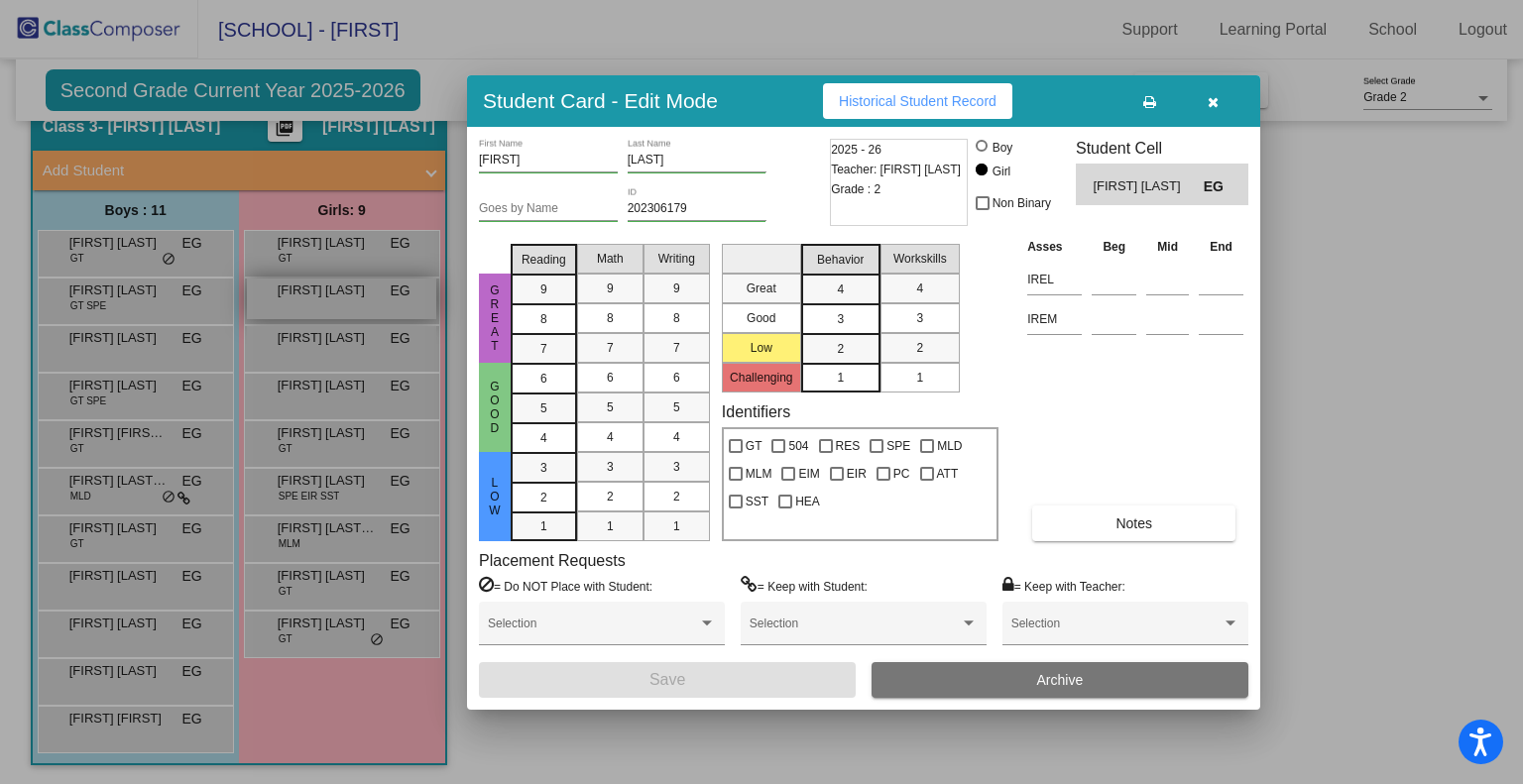 click at bounding box center [762, 392] 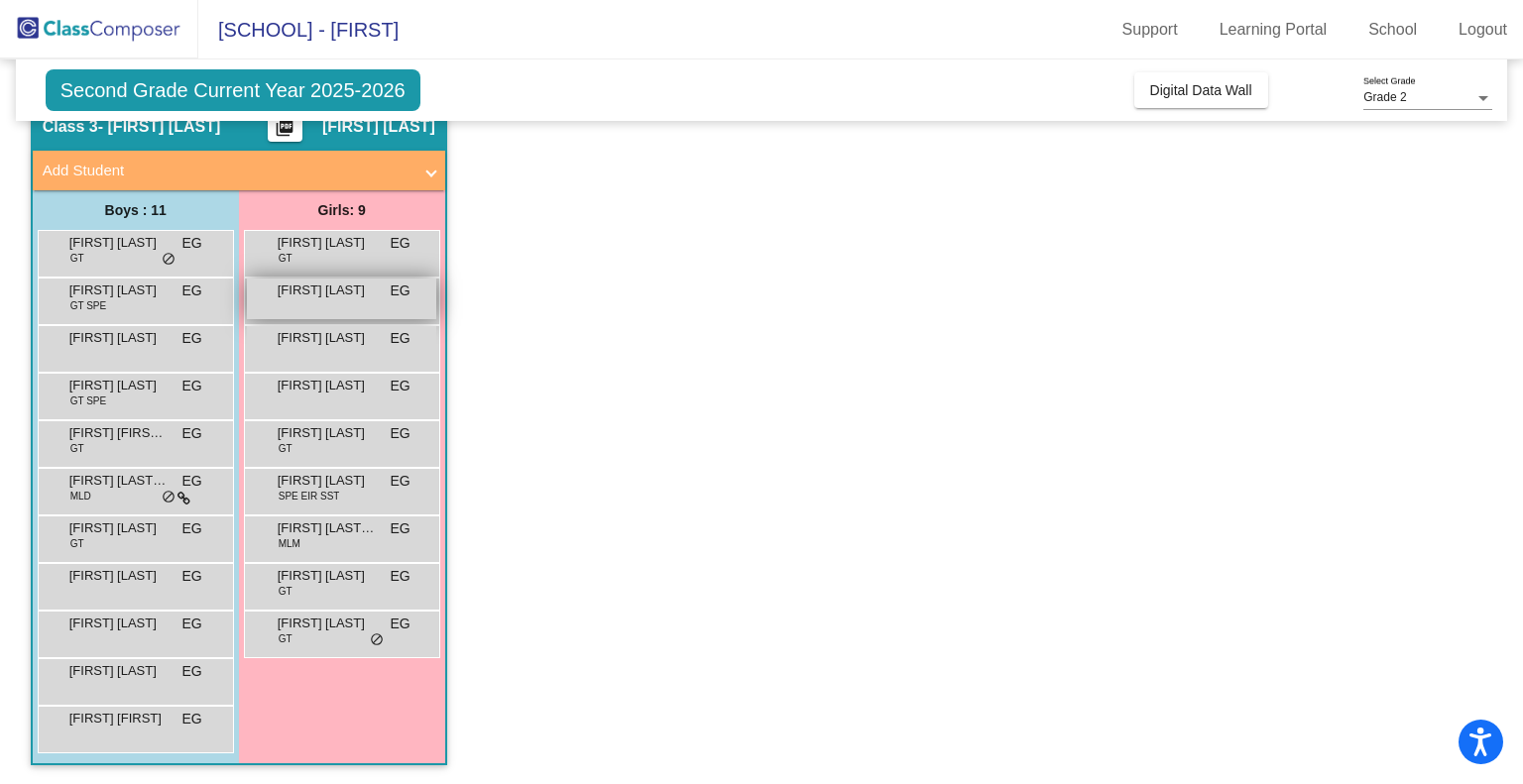 click on "Eleanor Harris" at bounding box center (327, 290) 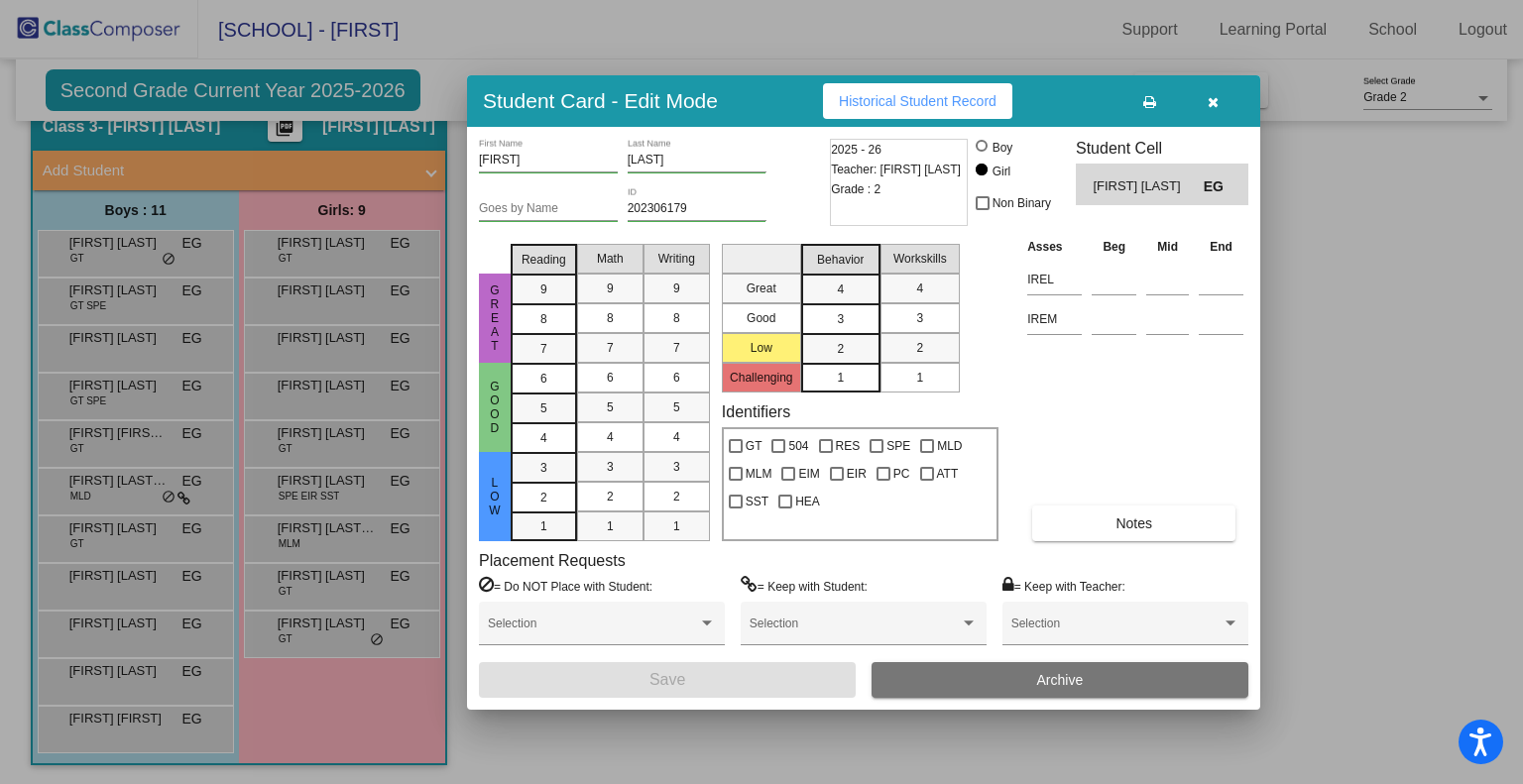 click on "Historical Student Record" at bounding box center [917, 101] 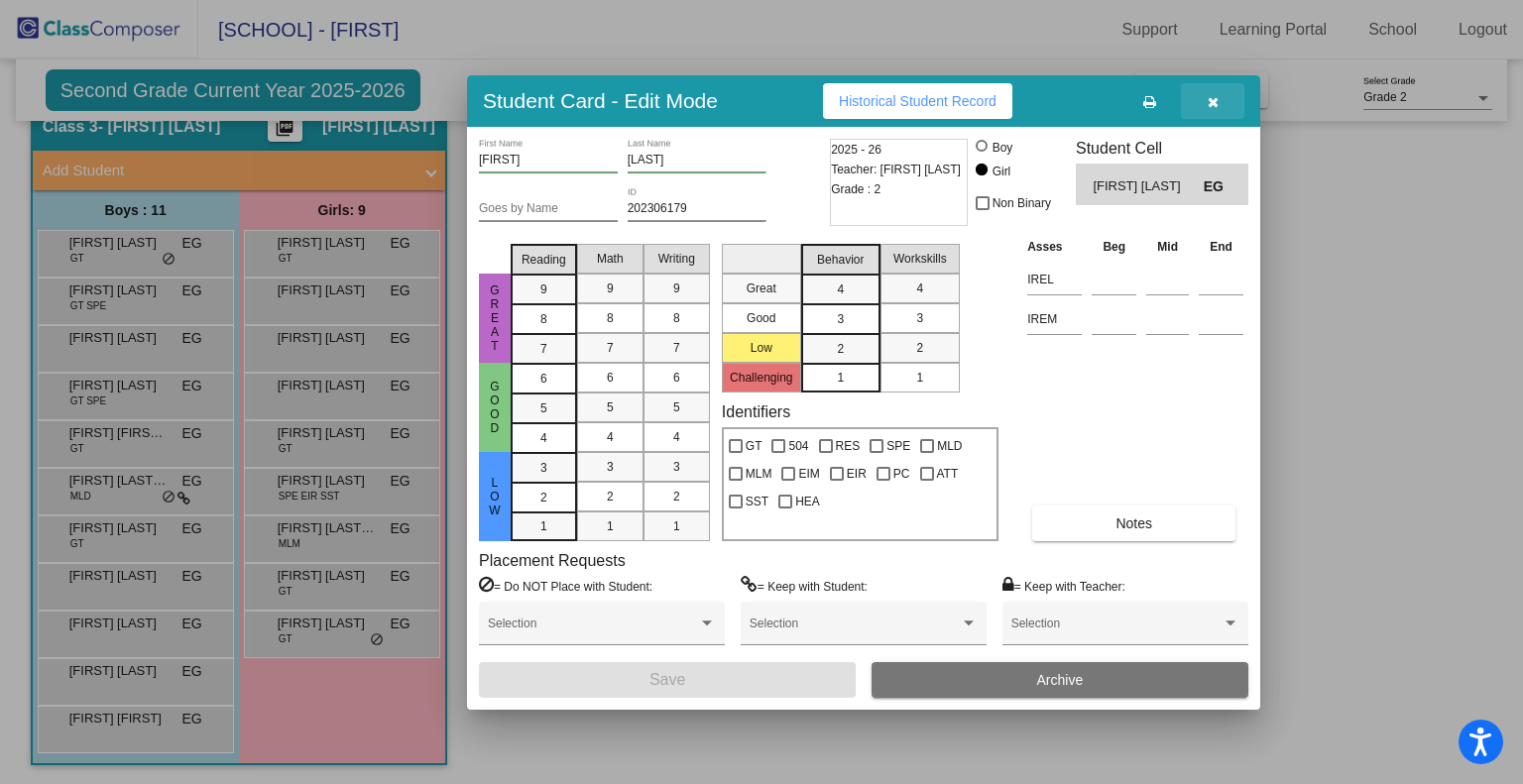 click at bounding box center [1213, 102] 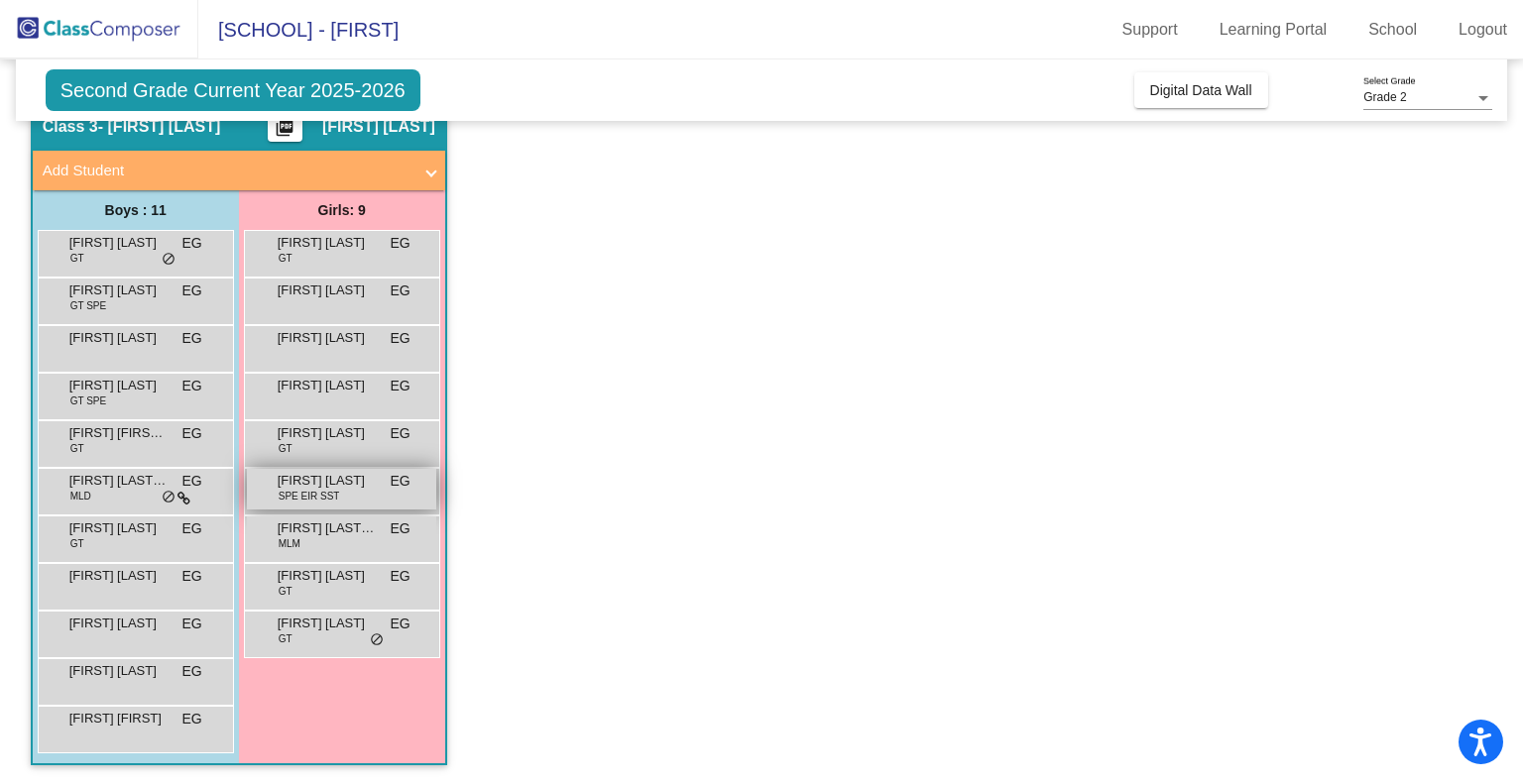 click on "SPE EIR SST" at bounding box center (309, 496) 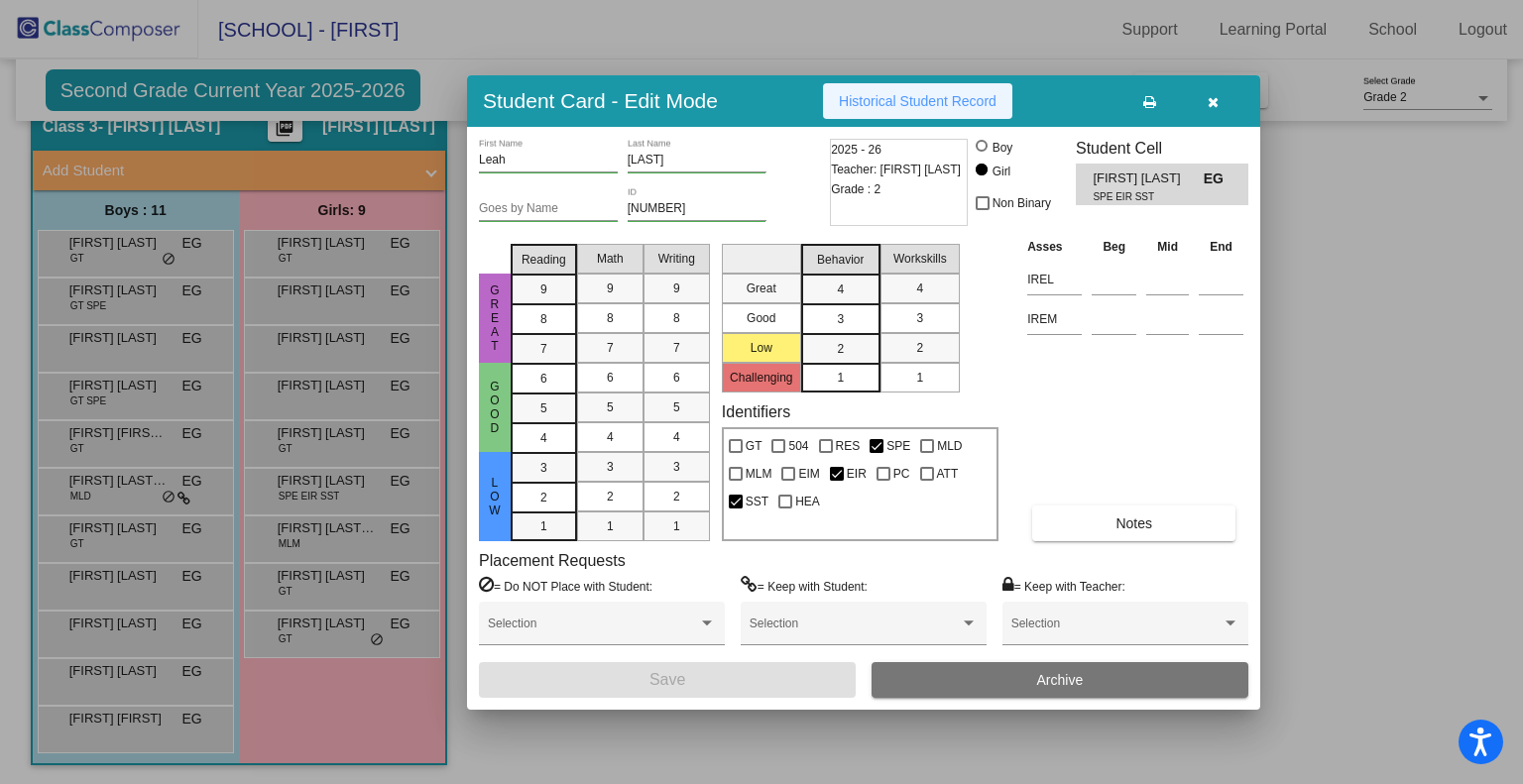 click on "Historical Student Record" at bounding box center [917, 101] 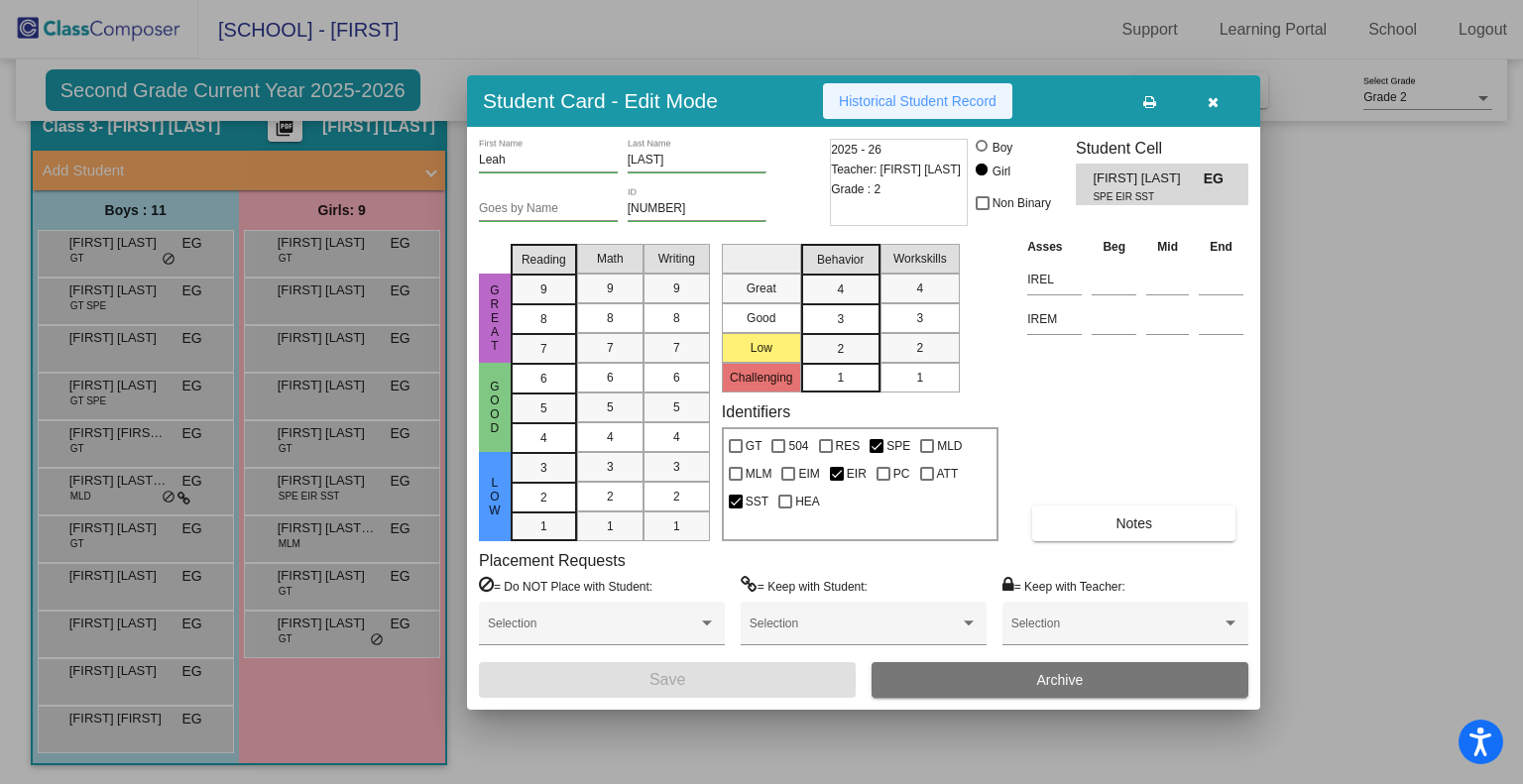 click on "Historical Student Record" at bounding box center [917, 101] 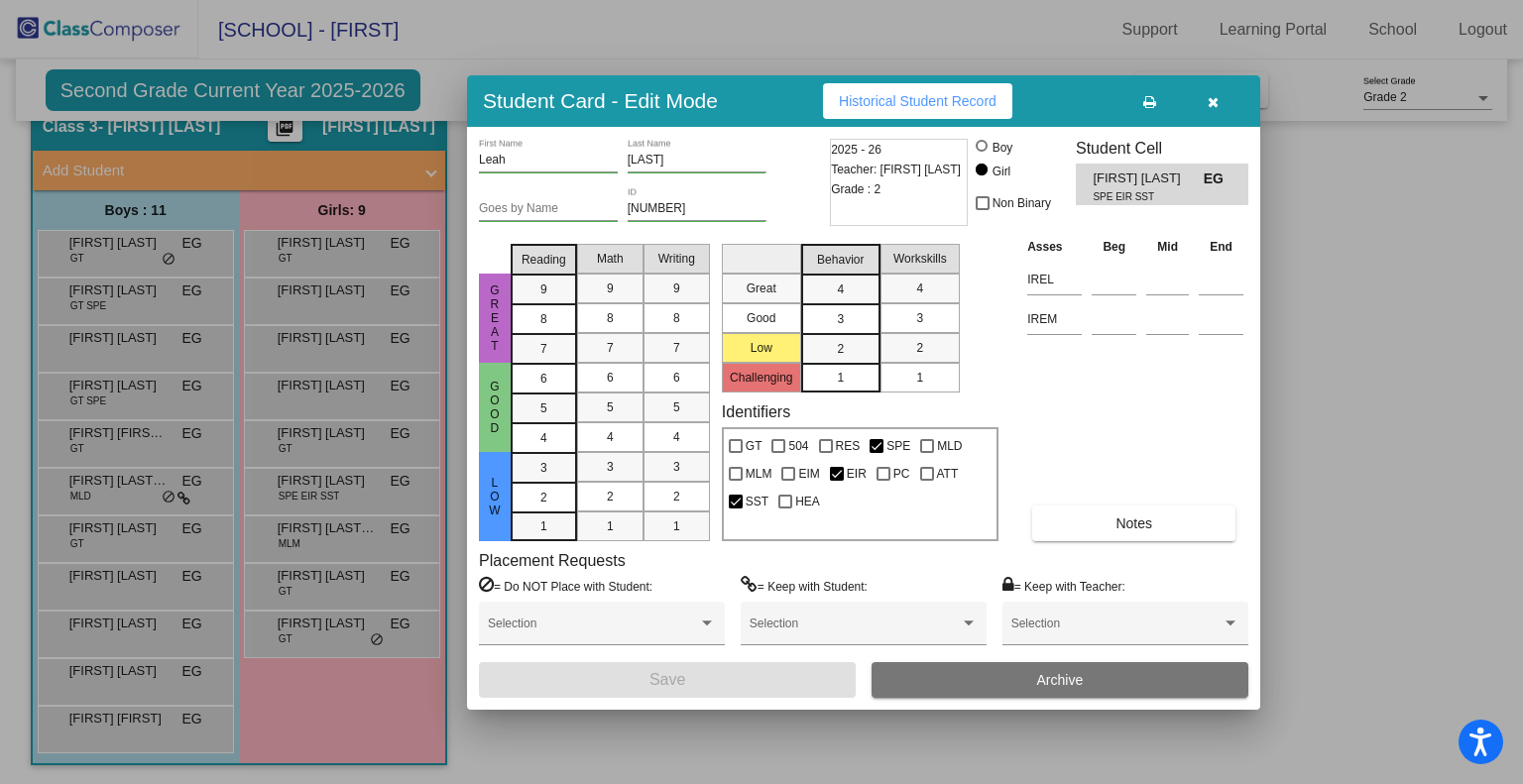 click at bounding box center (1213, 102) 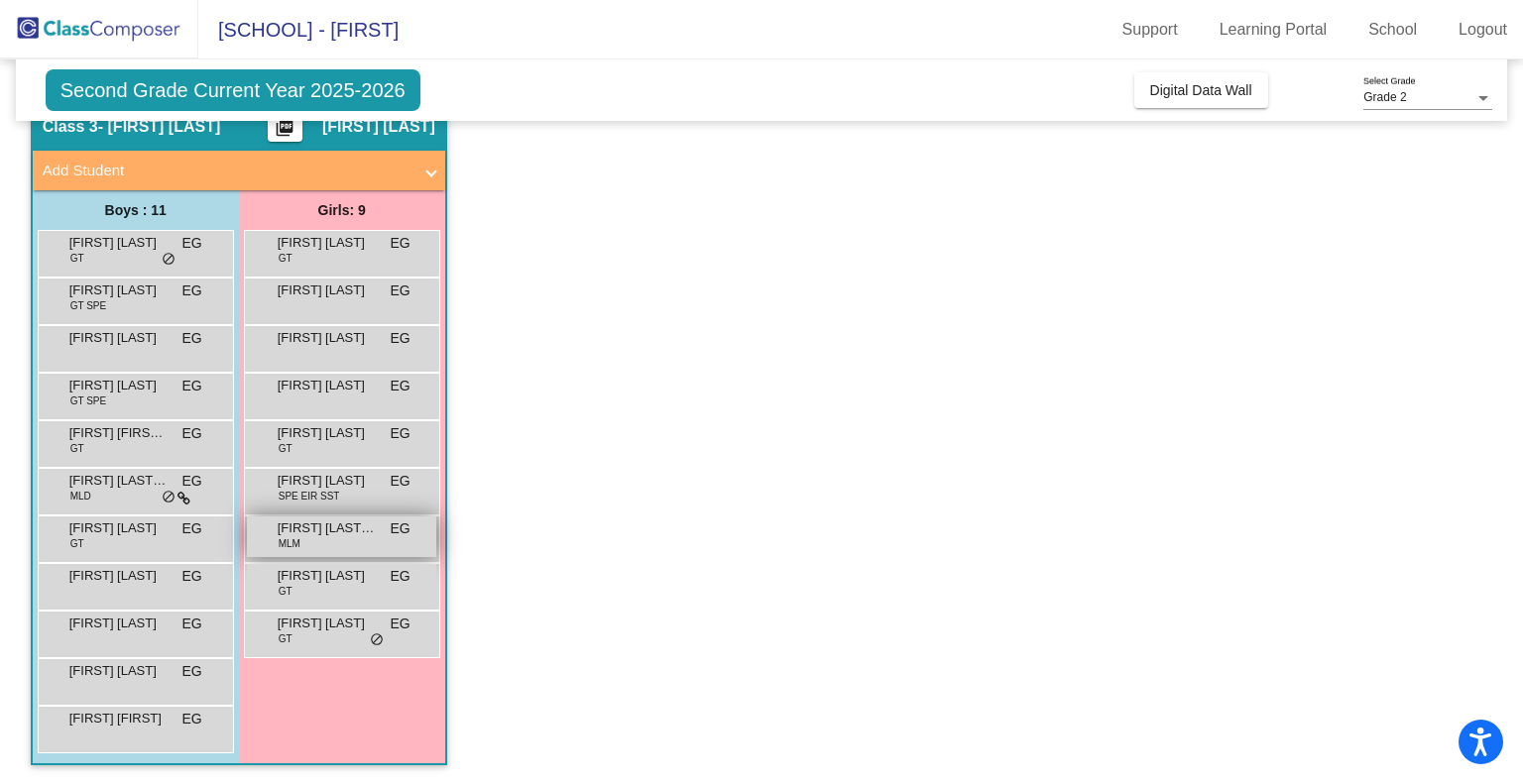 click on "Valentina Oliveros Quirino" at bounding box center (327, 528) 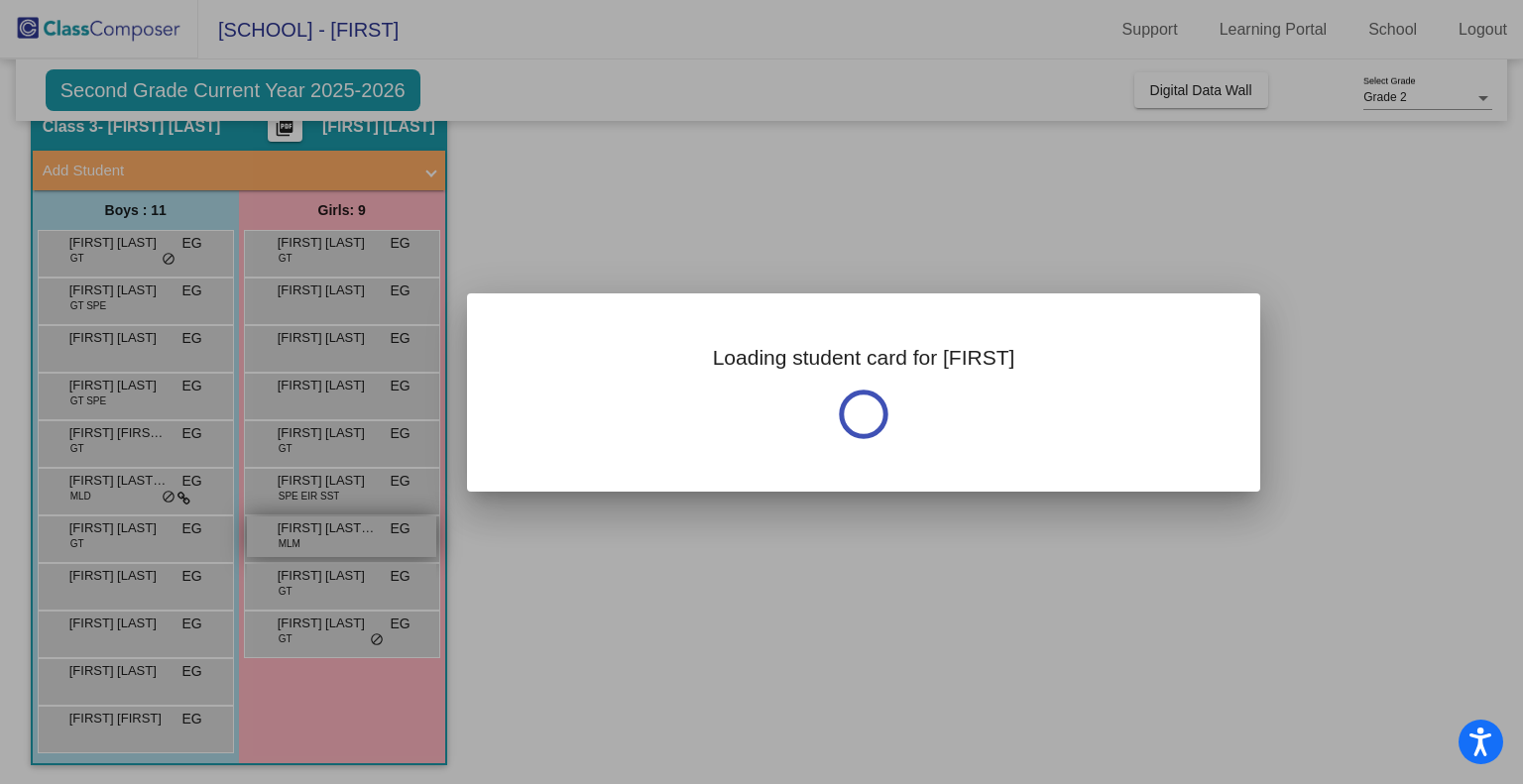 click at bounding box center [762, 392] 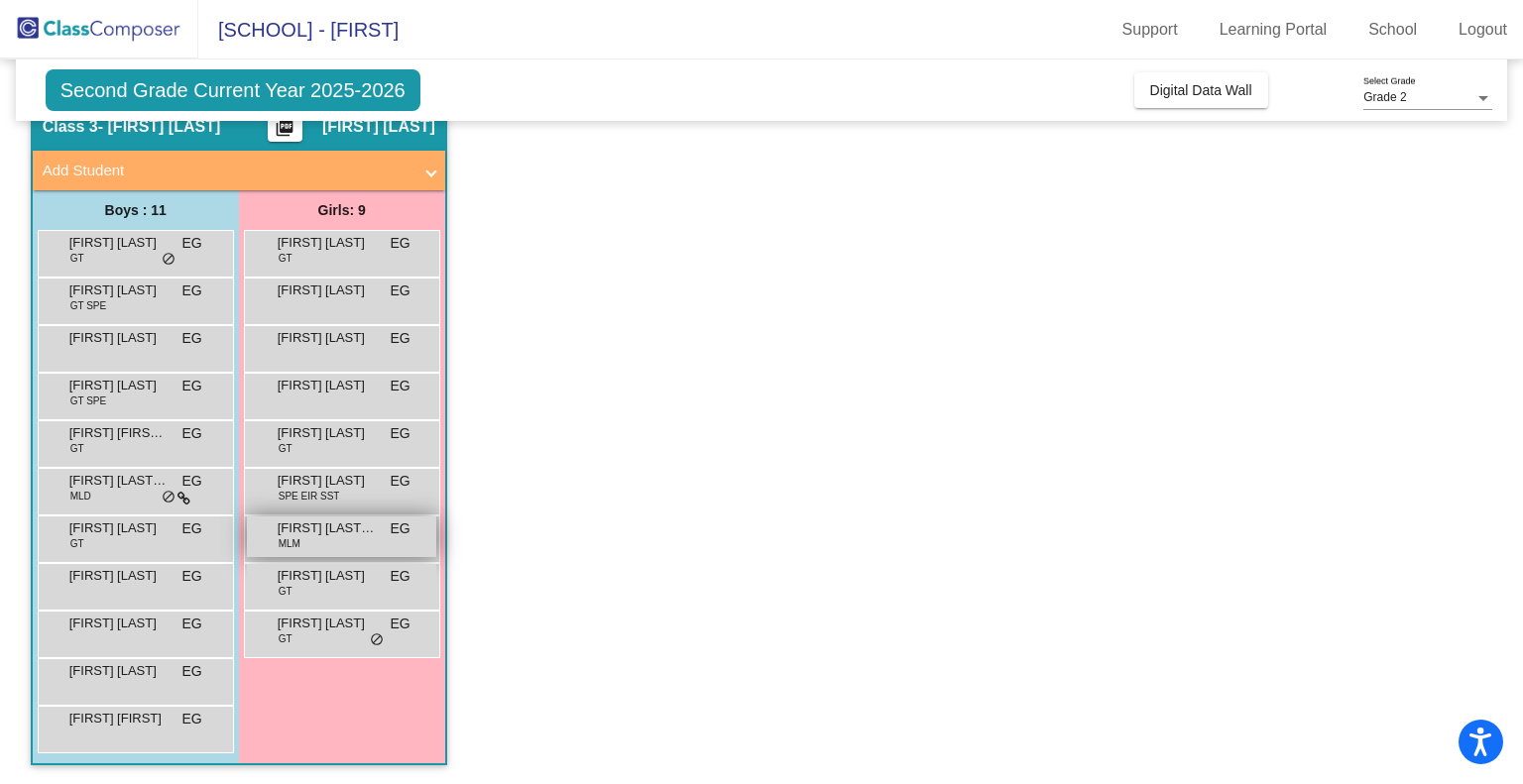 click on "Valentina Oliveros Quirino" at bounding box center (327, 528) 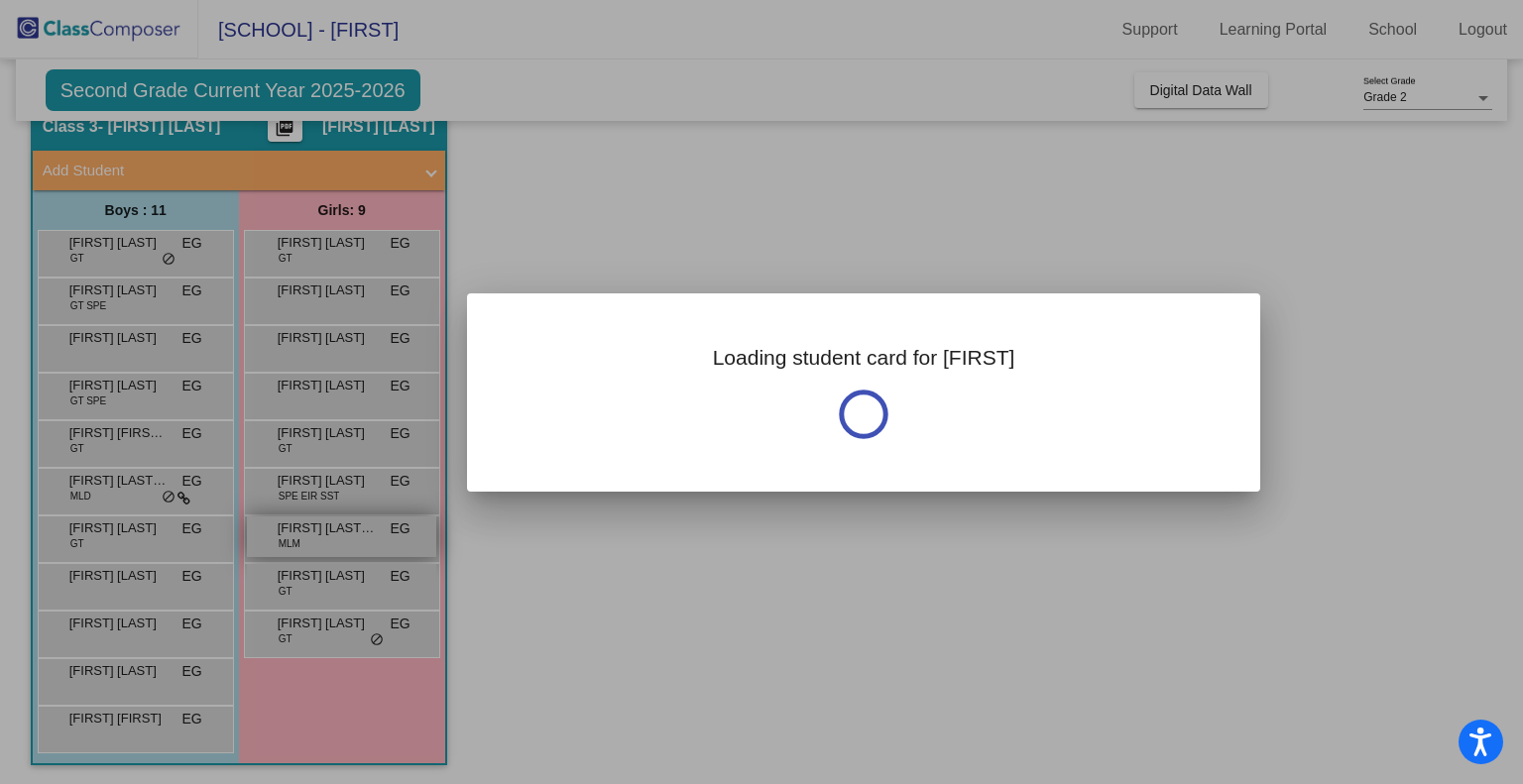 click at bounding box center [762, 392] 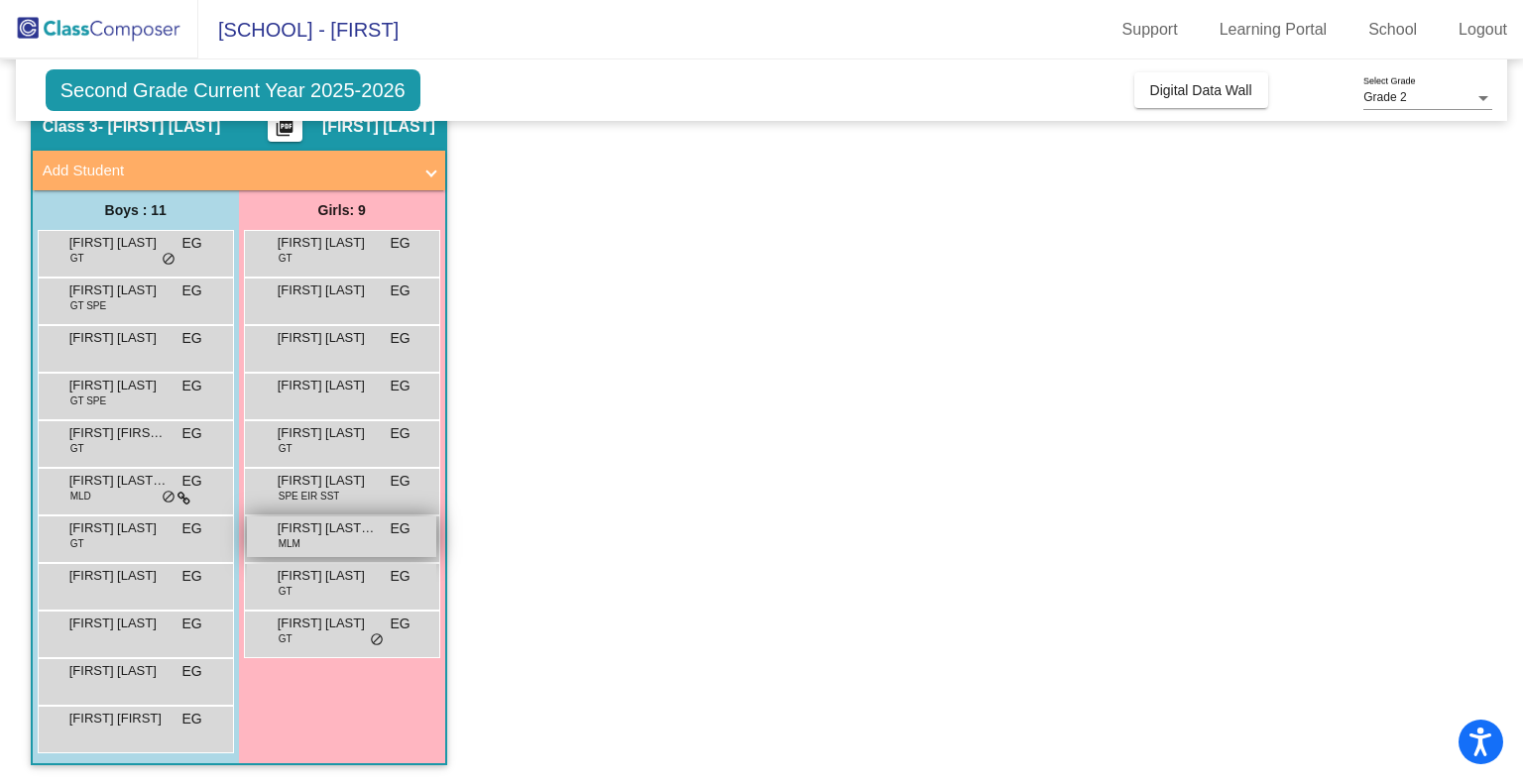 click on "Valentina Oliveros Quirino" at bounding box center [327, 528] 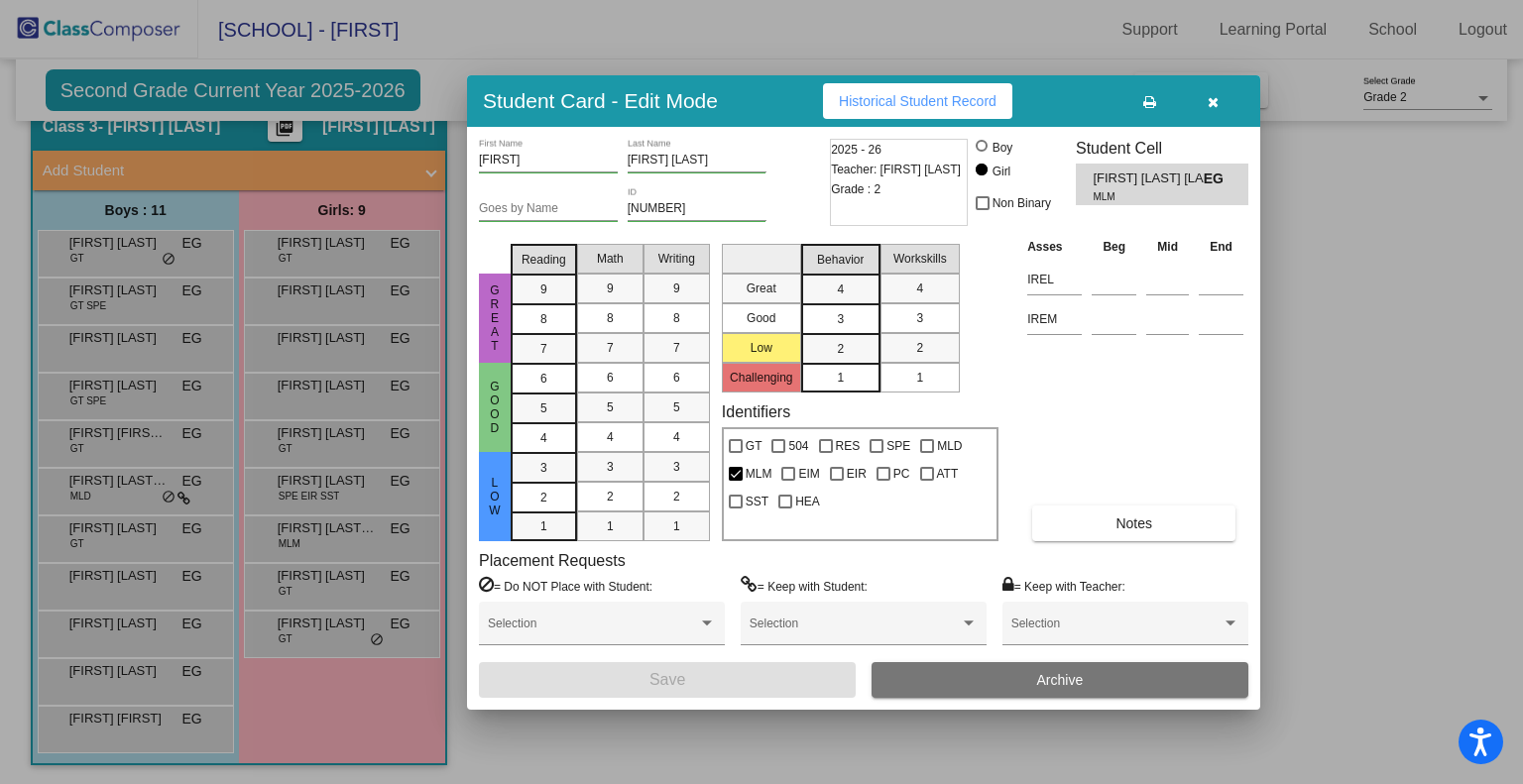 click on "Historical Student Record" at bounding box center [917, 101] 